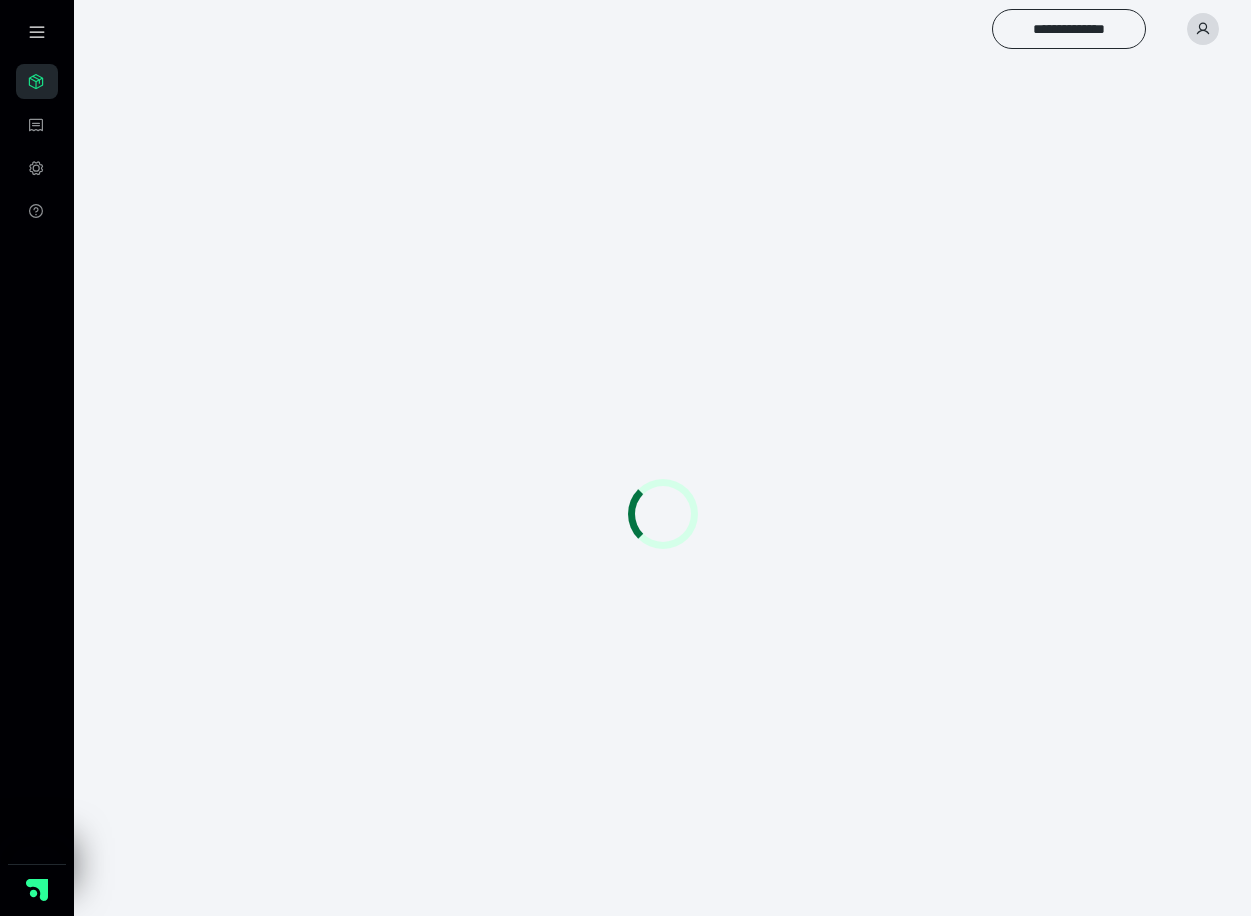 scroll, scrollTop: 0, scrollLeft: 0, axis: both 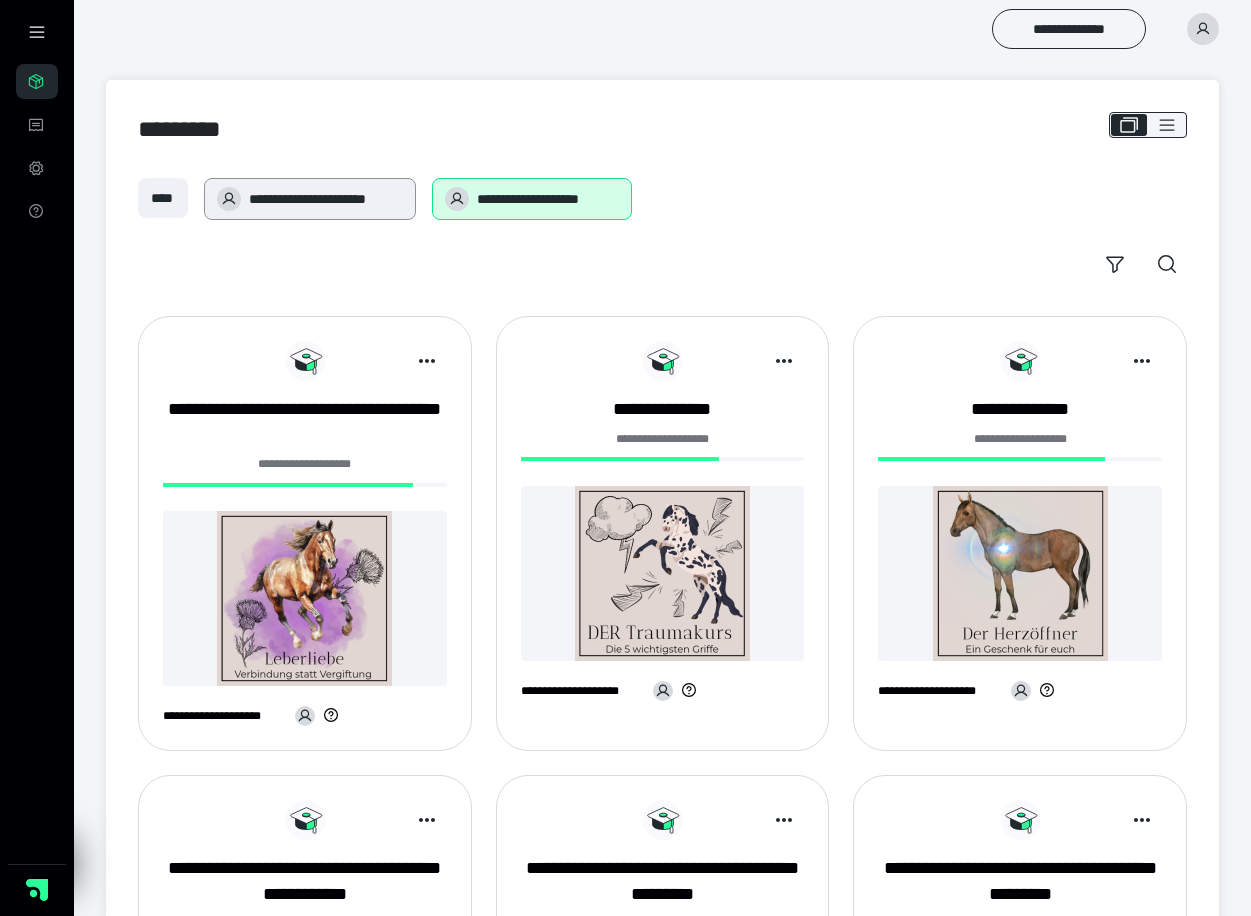 click on "**********" at bounding box center [326, 199] 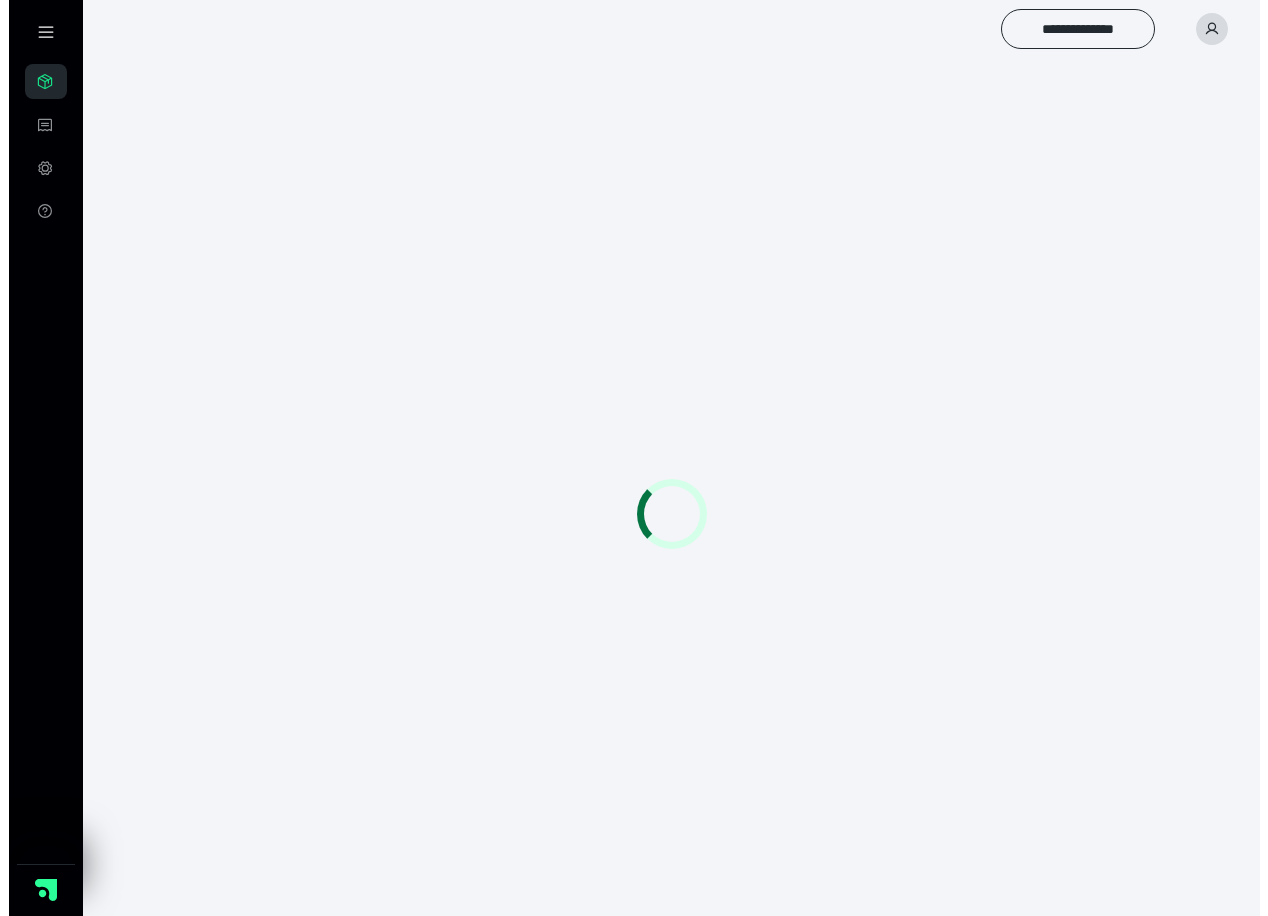 scroll, scrollTop: 0, scrollLeft: 0, axis: both 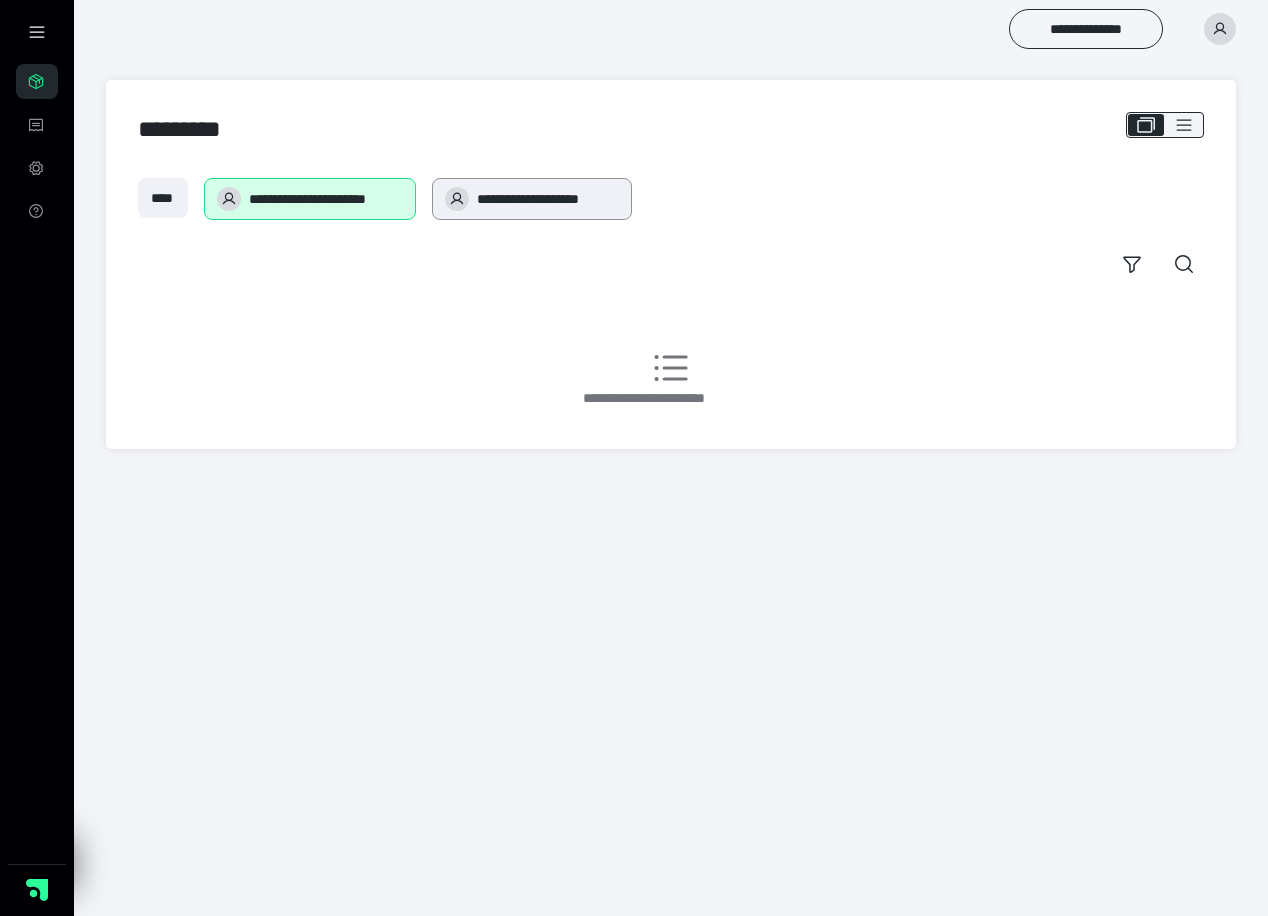 click on "**********" at bounding box center [548, 199] 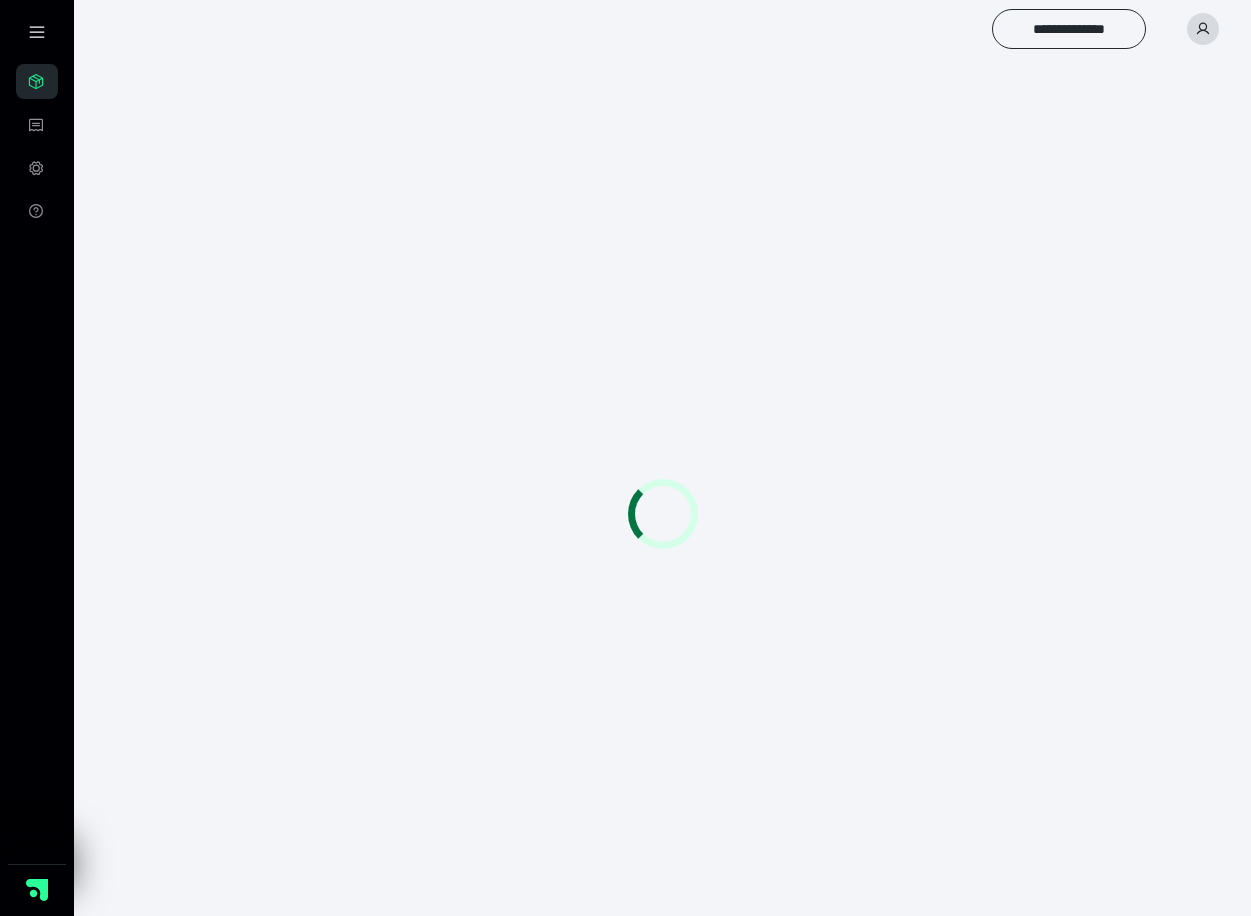 scroll, scrollTop: 0, scrollLeft: 0, axis: both 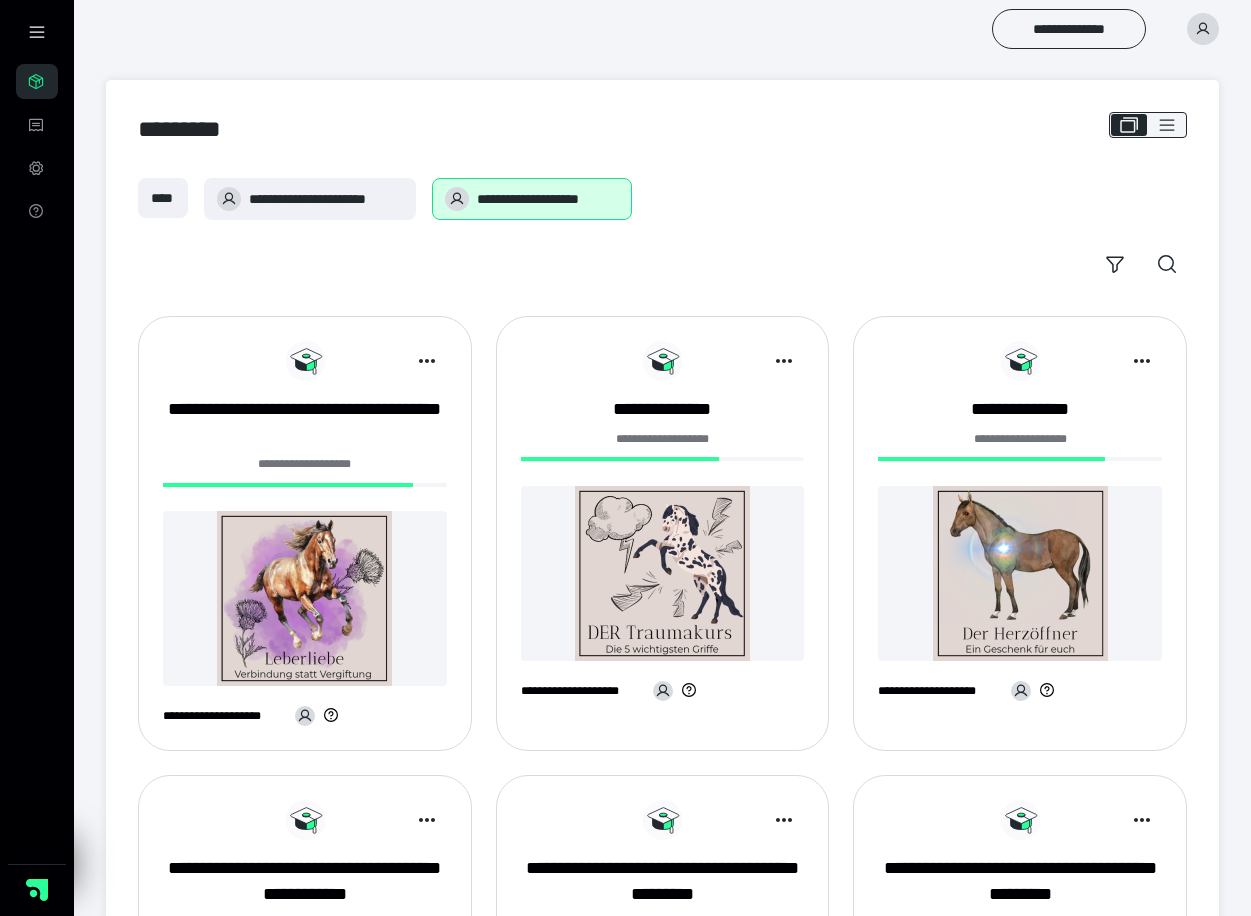 click at bounding box center (305, 598) 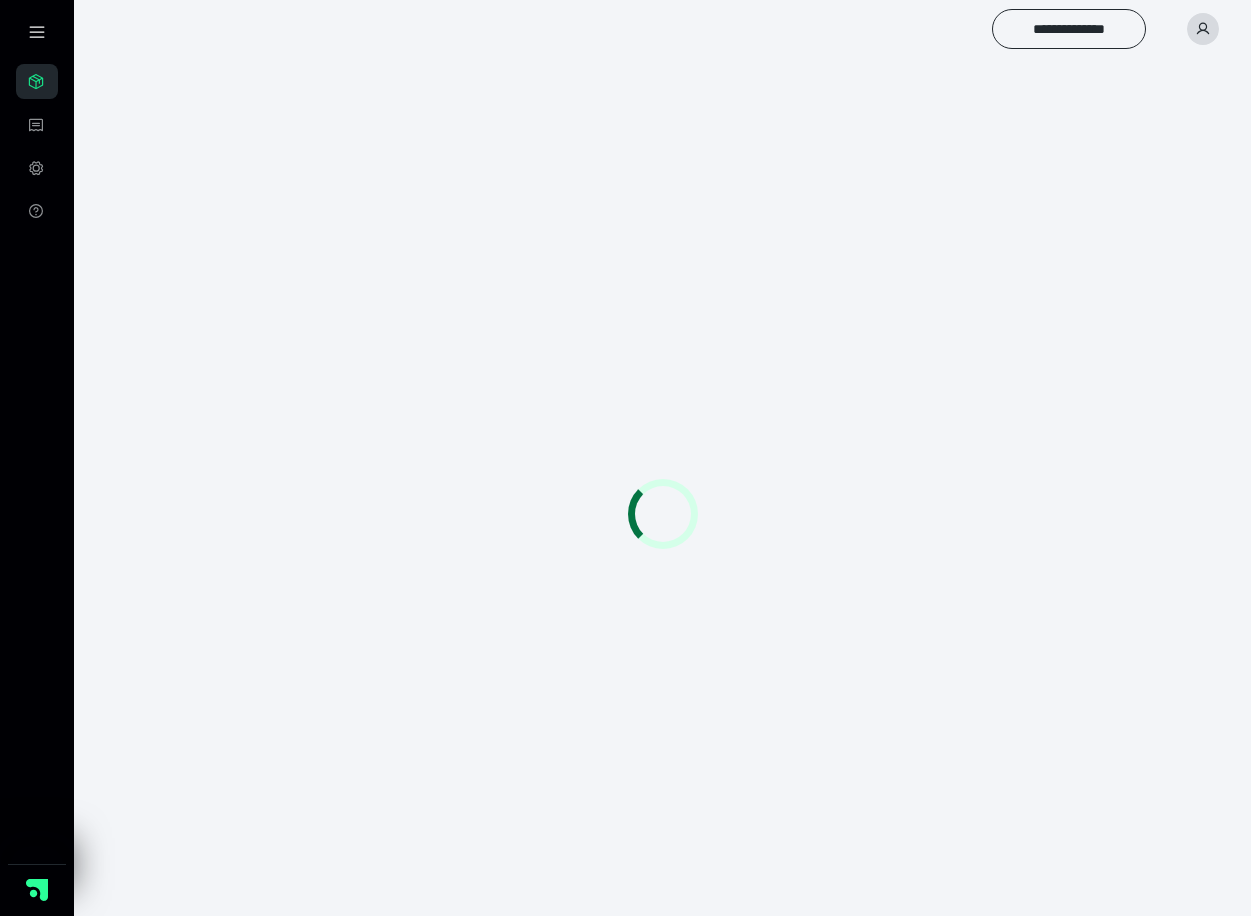 scroll, scrollTop: 0, scrollLeft: 0, axis: both 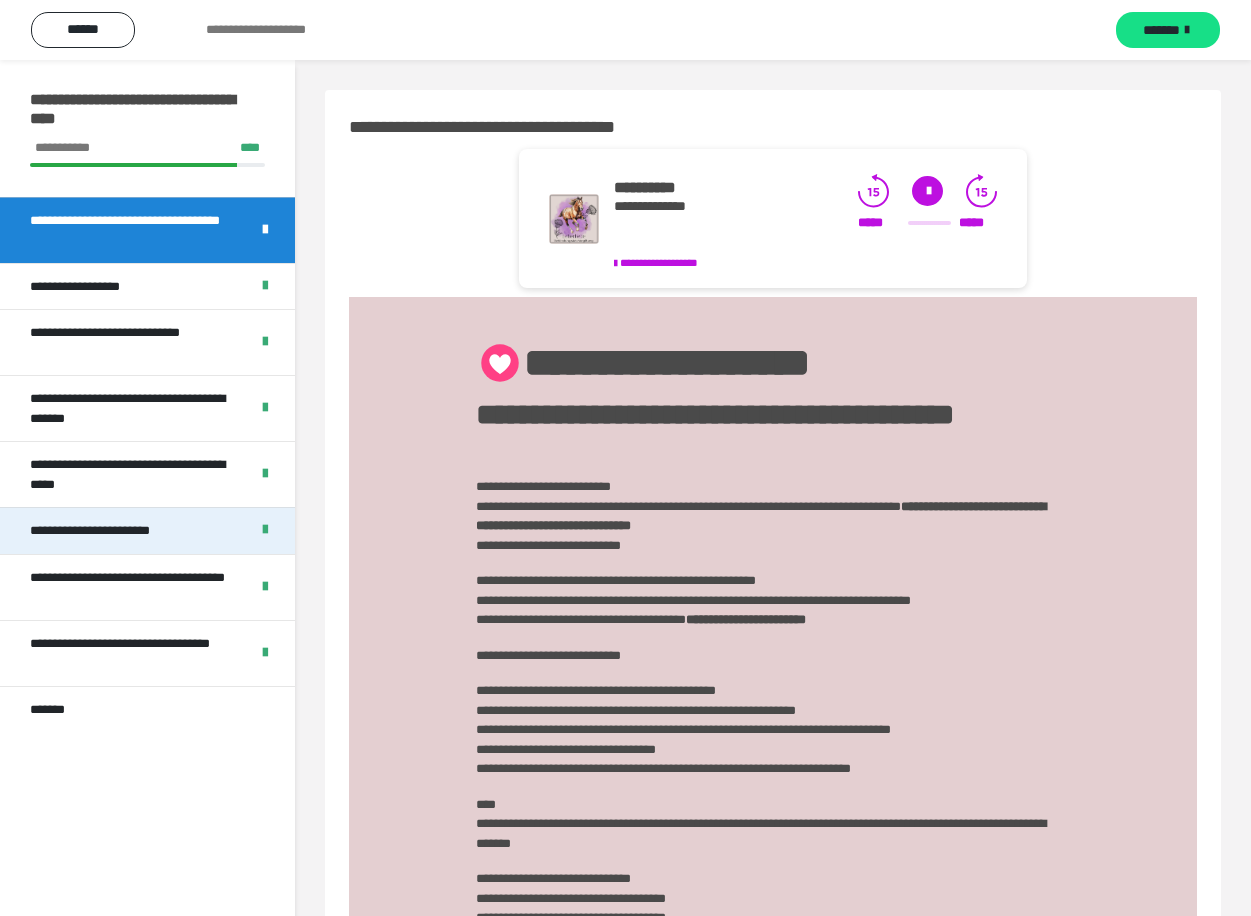 click on "**********" at bounding box center [107, 531] 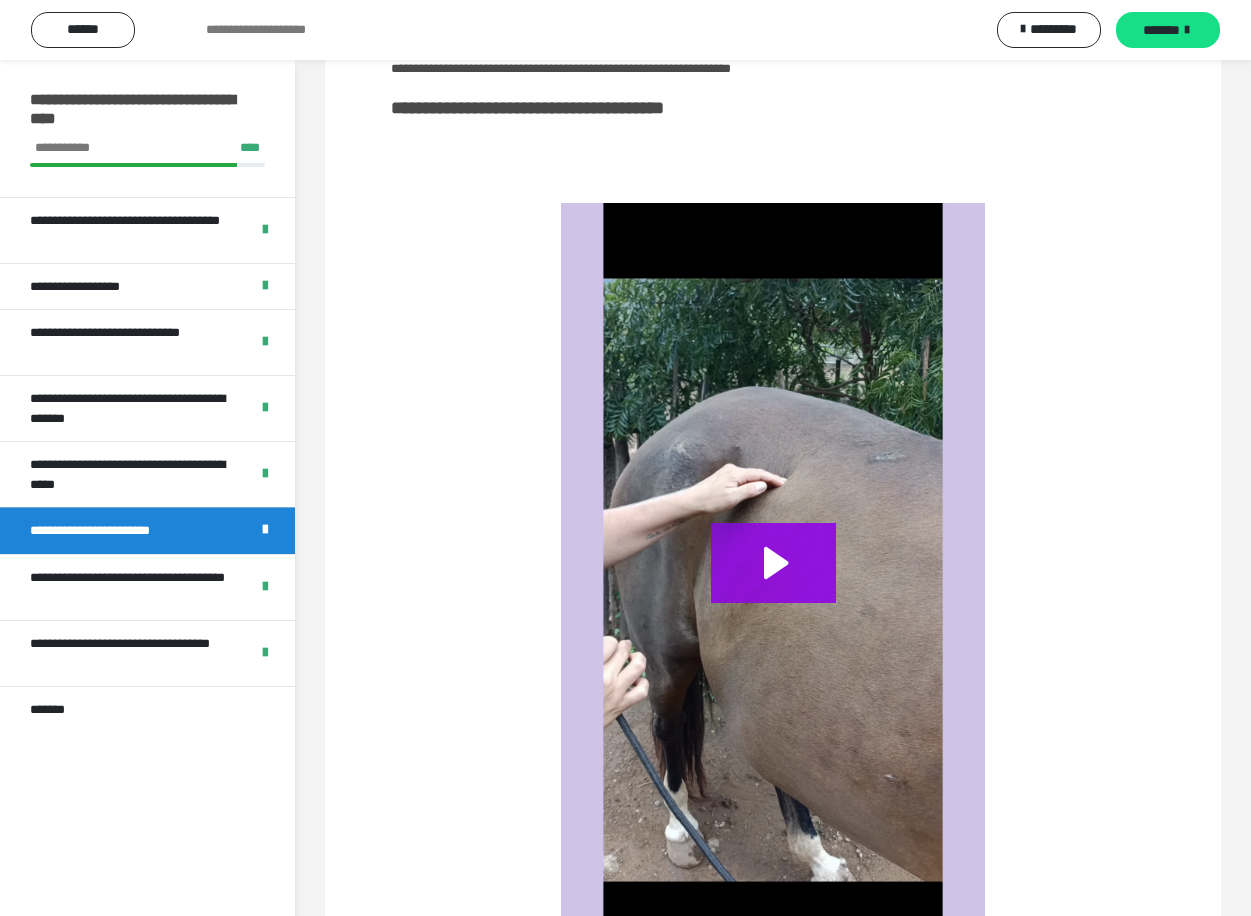scroll, scrollTop: 809, scrollLeft: 0, axis: vertical 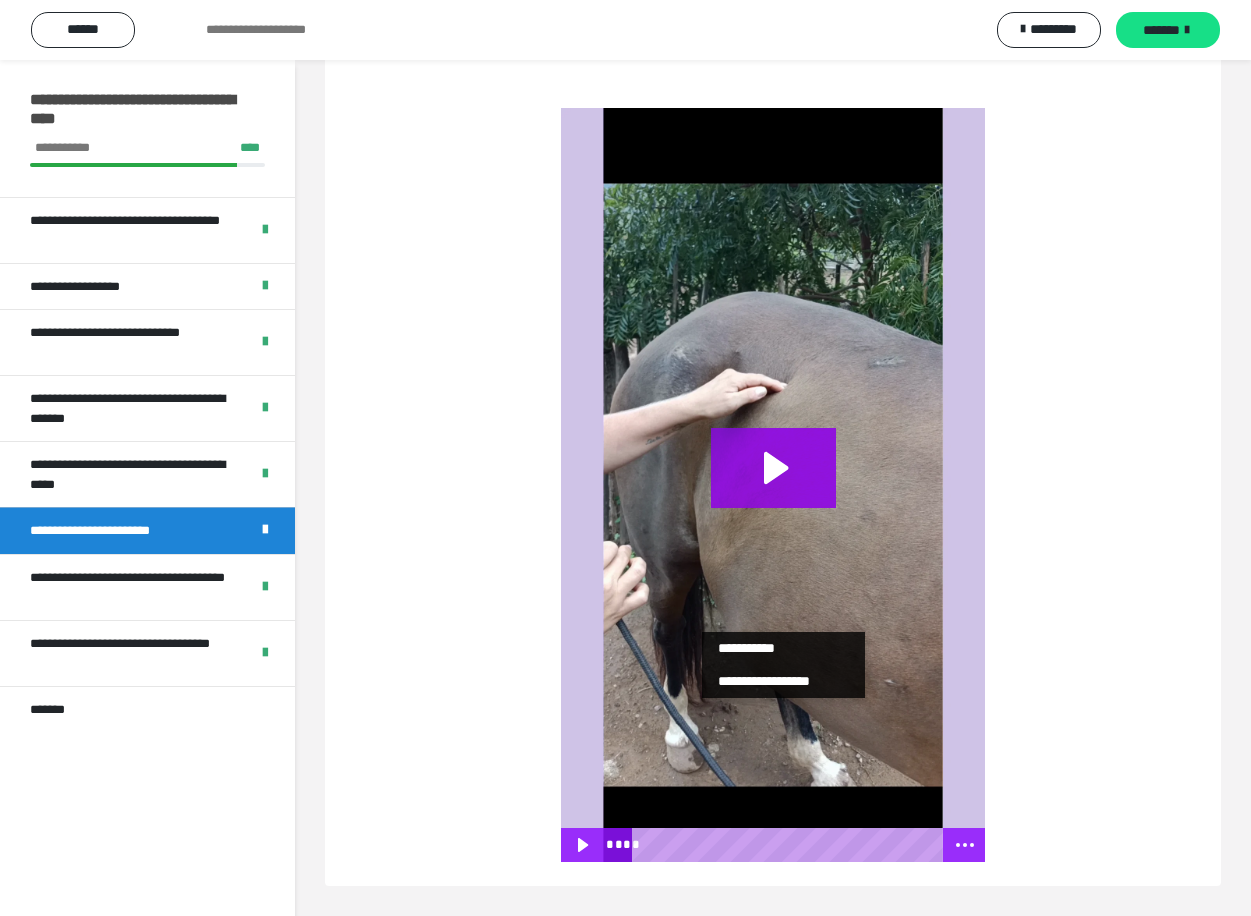 click at bounding box center [773, 485] 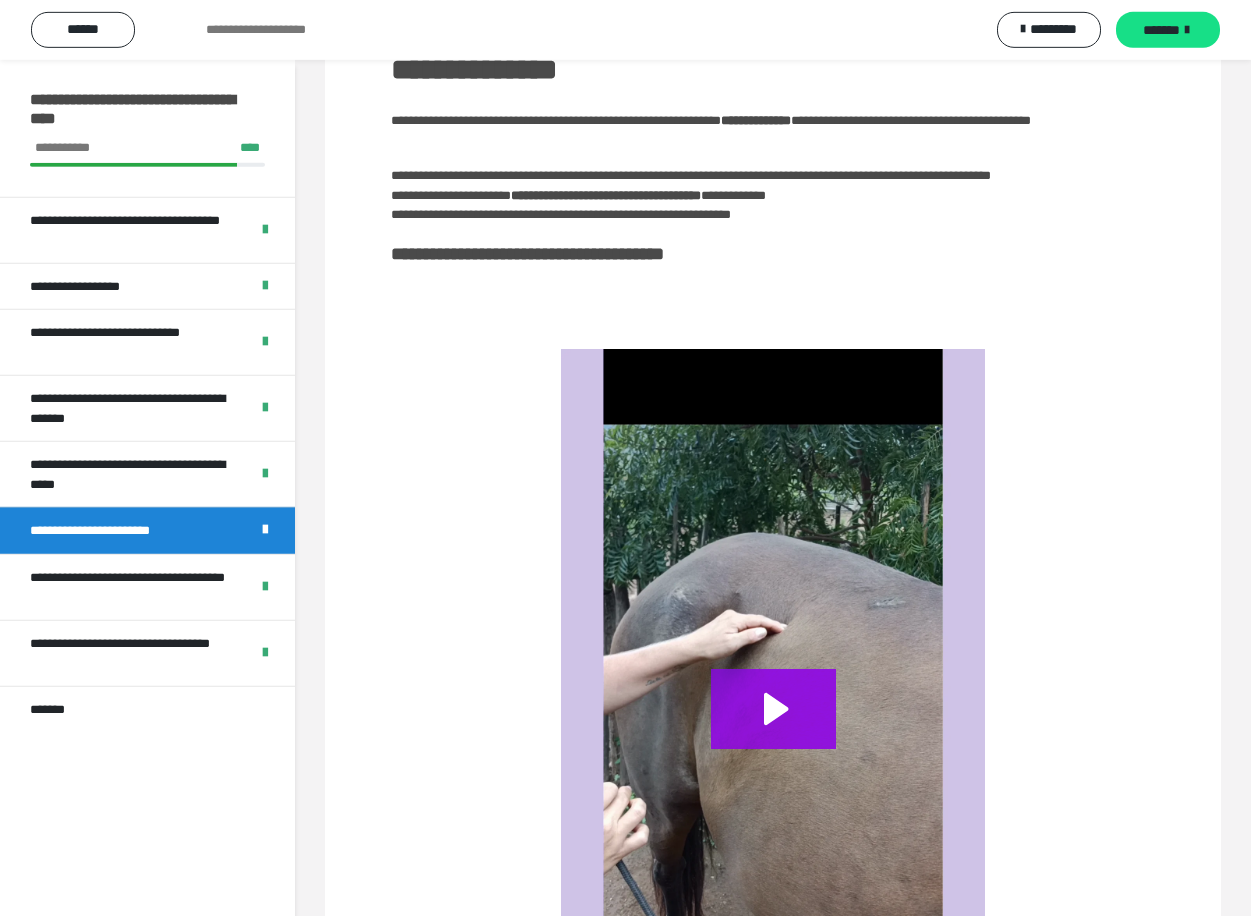 scroll, scrollTop: 503, scrollLeft: 0, axis: vertical 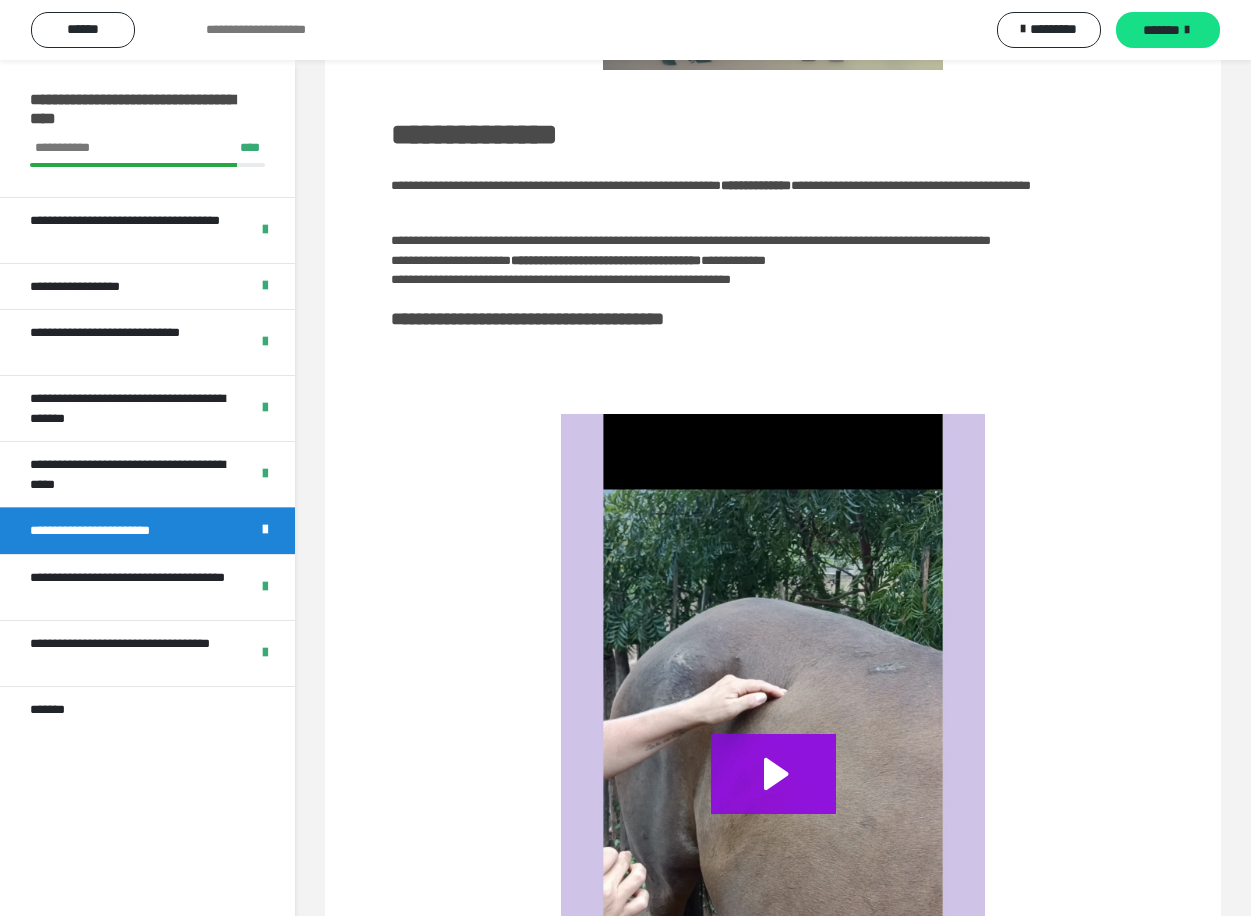 click on "**********" at bounding box center (773, 242) 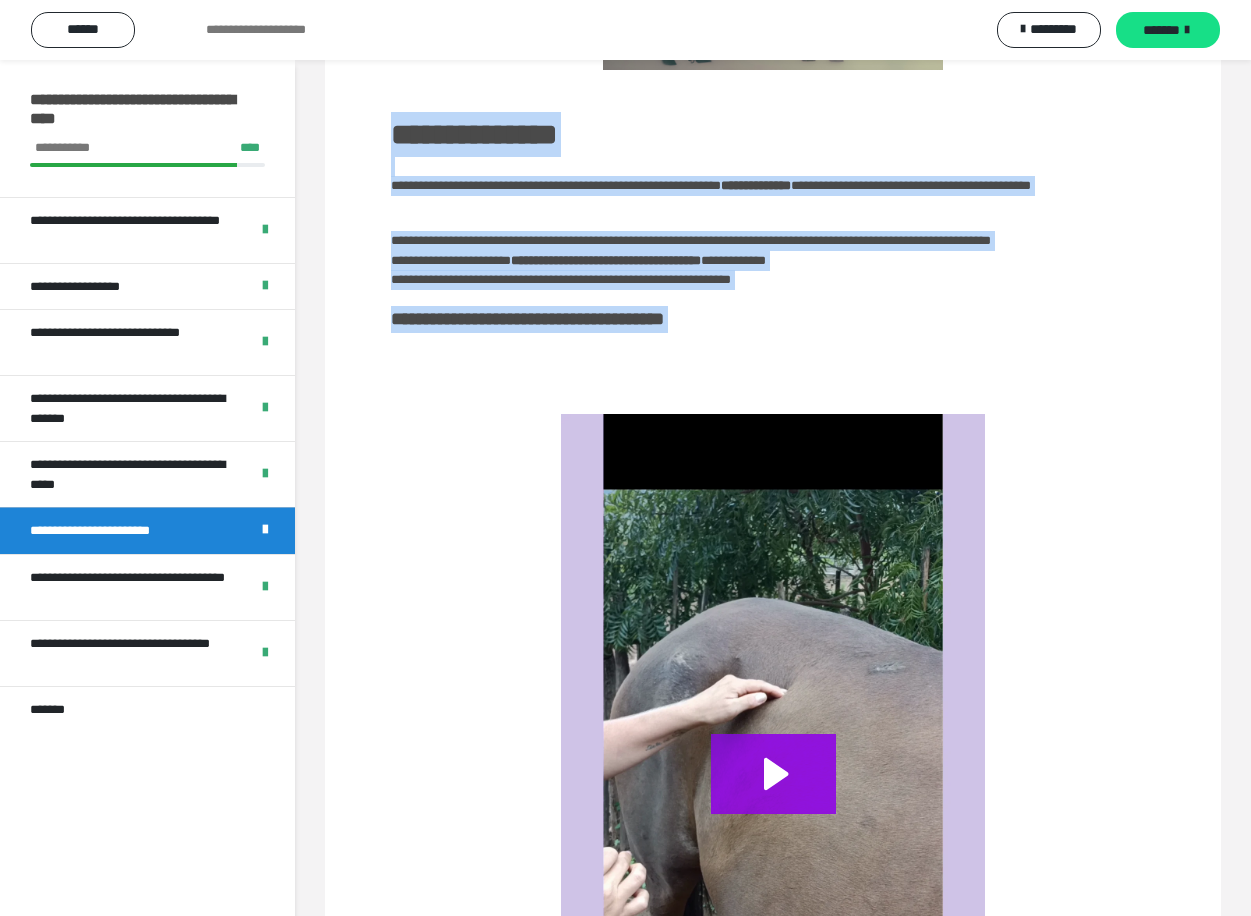 drag, startPoint x: 396, startPoint y: 137, endPoint x: 669, endPoint y: 708, distance: 632.906 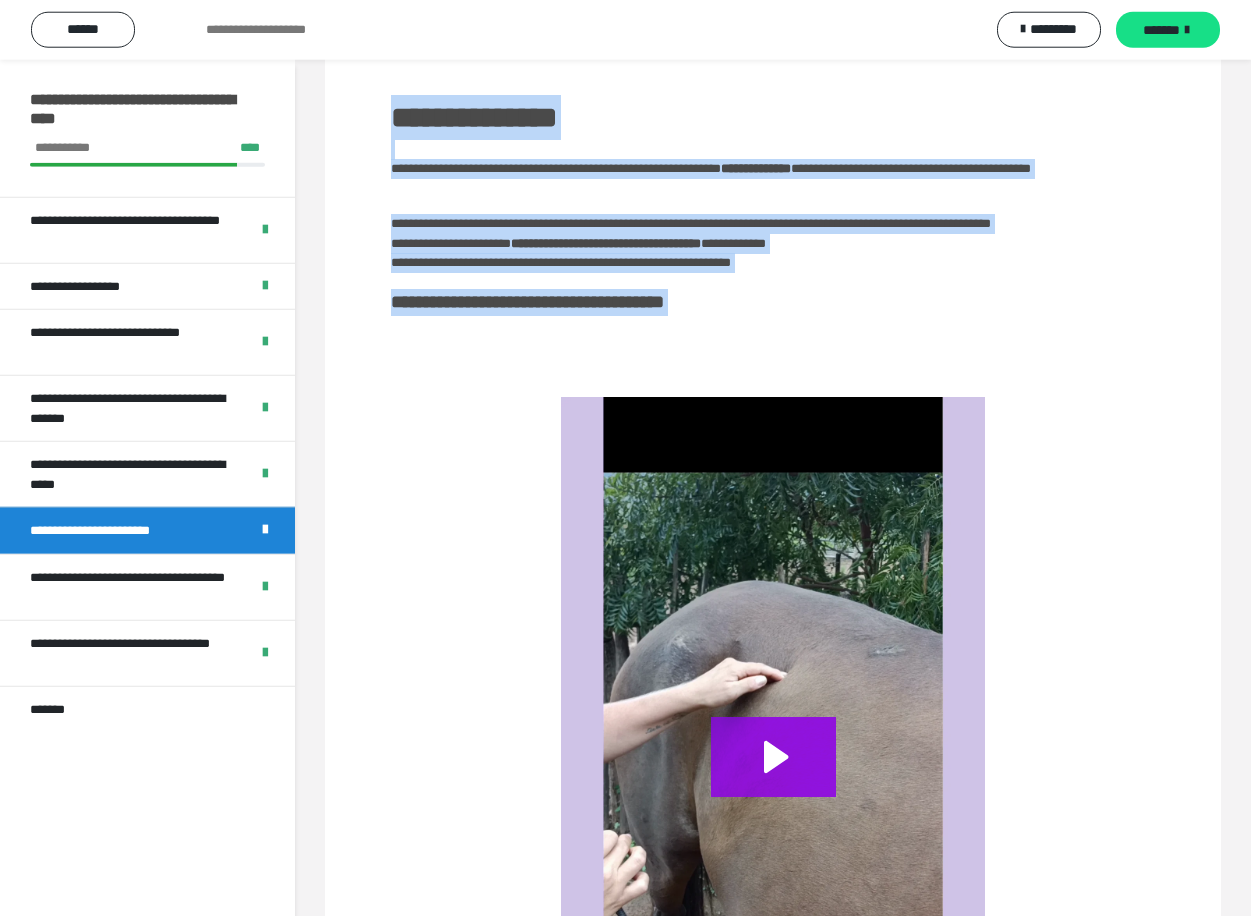 scroll, scrollTop: 503, scrollLeft: 0, axis: vertical 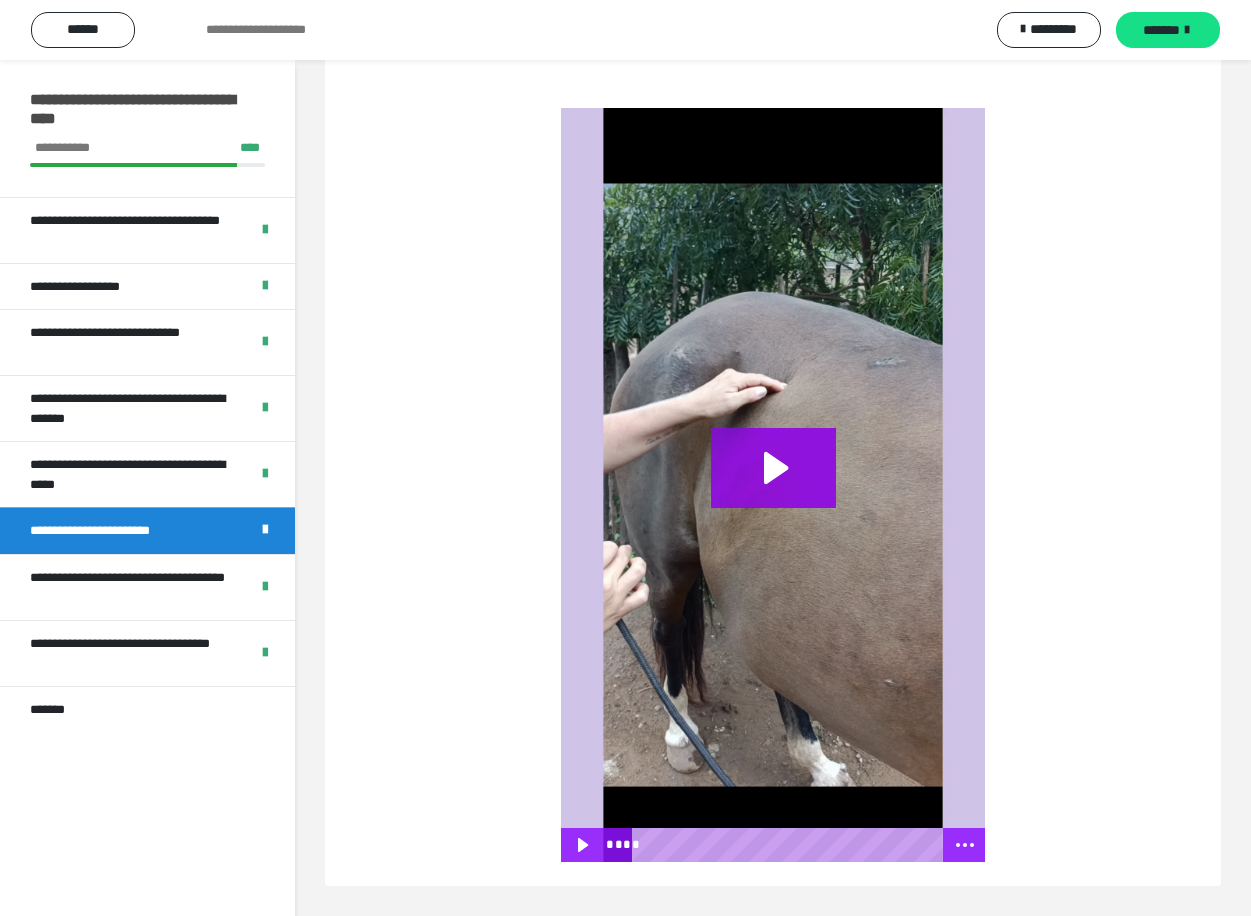 drag, startPoint x: 393, startPoint y: 131, endPoint x: 697, endPoint y: 911, distance: 837.1475 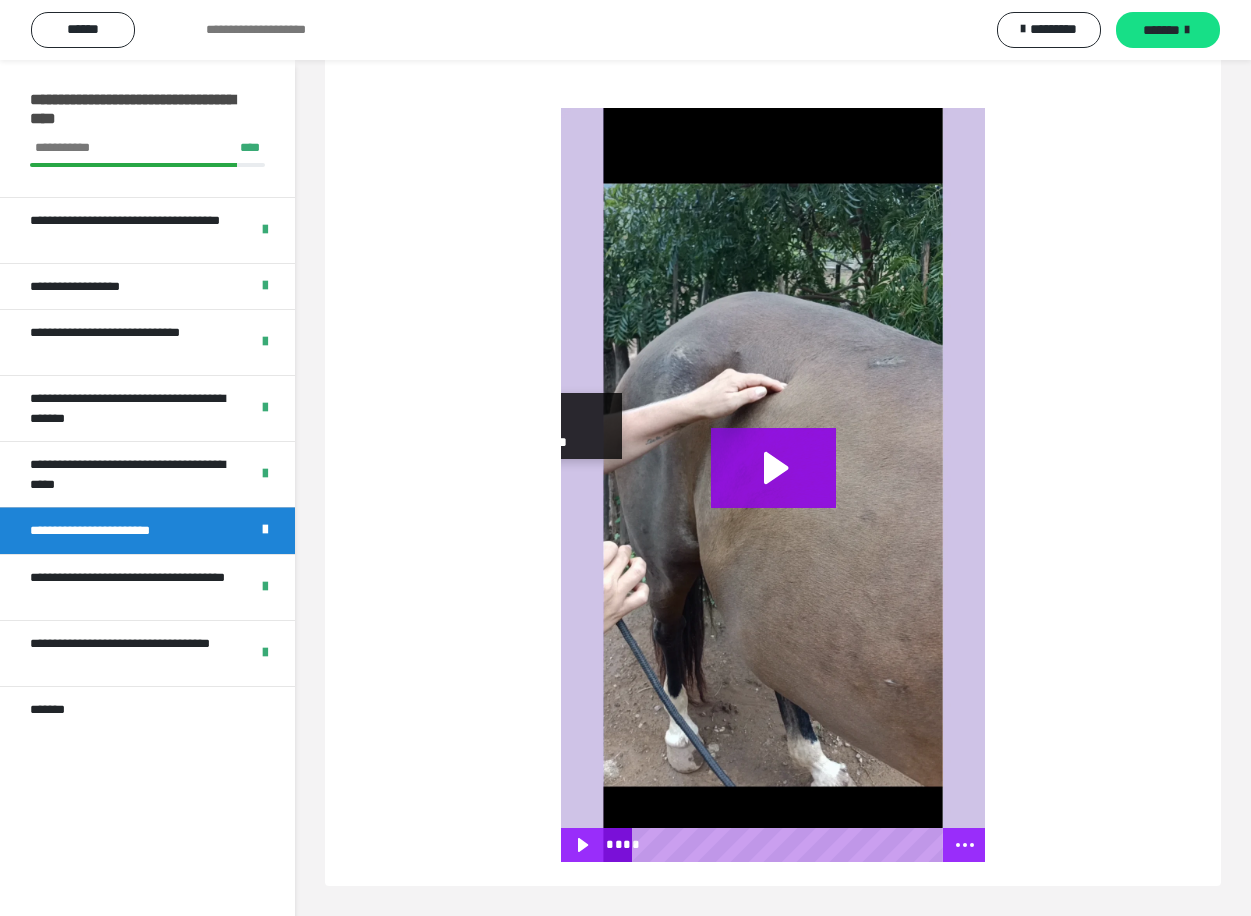 click at bounding box center (773, 485) 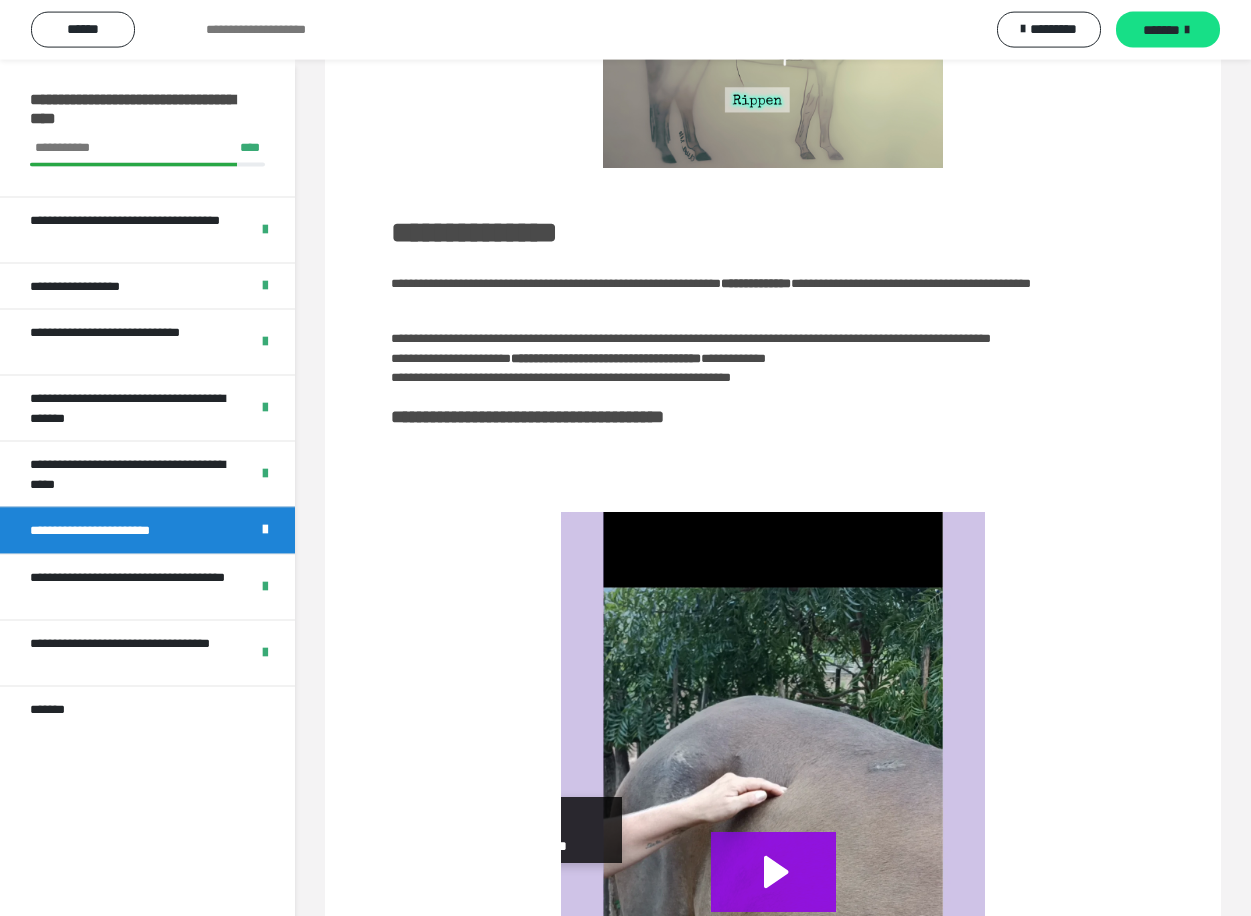 scroll, scrollTop: 408, scrollLeft: 0, axis: vertical 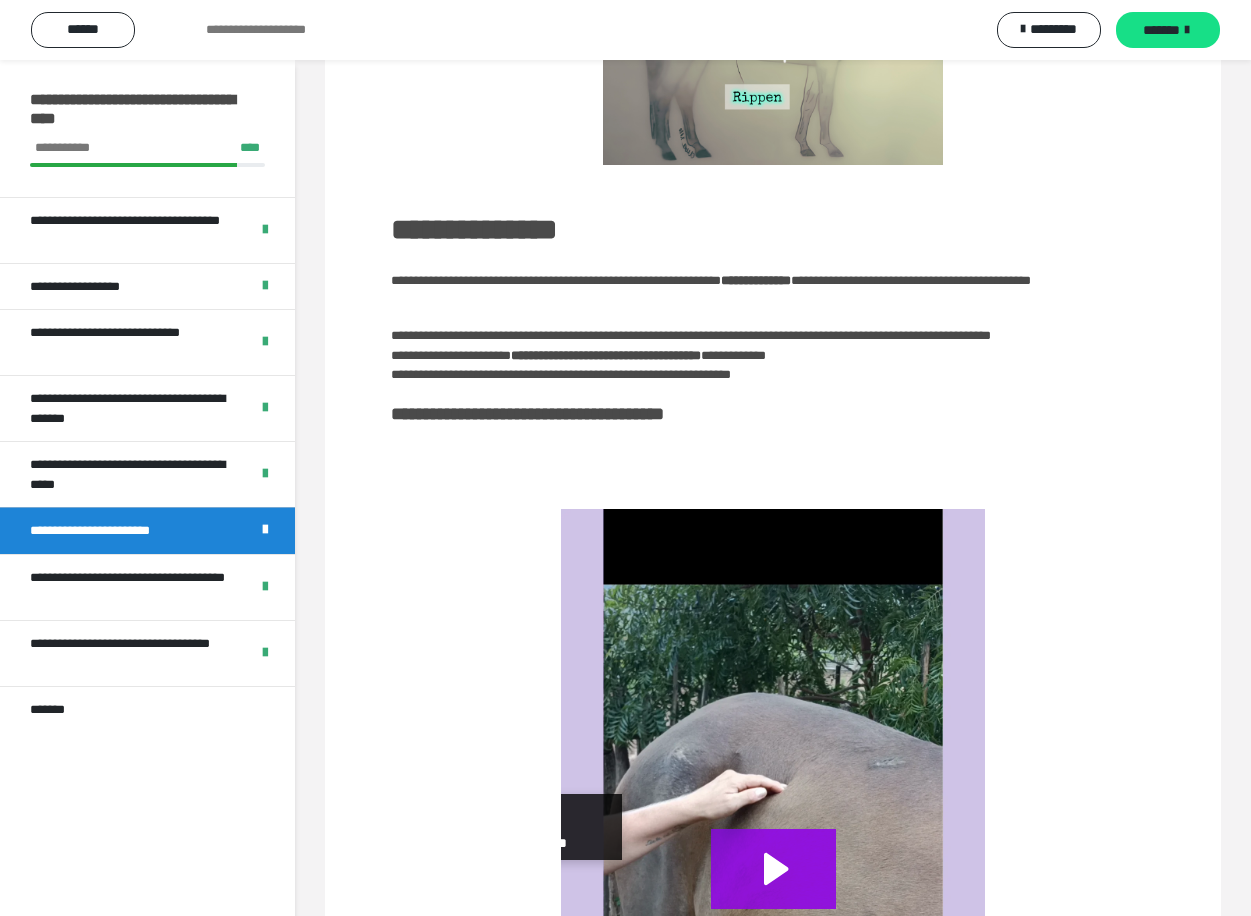 click at bounding box center [773, 886] 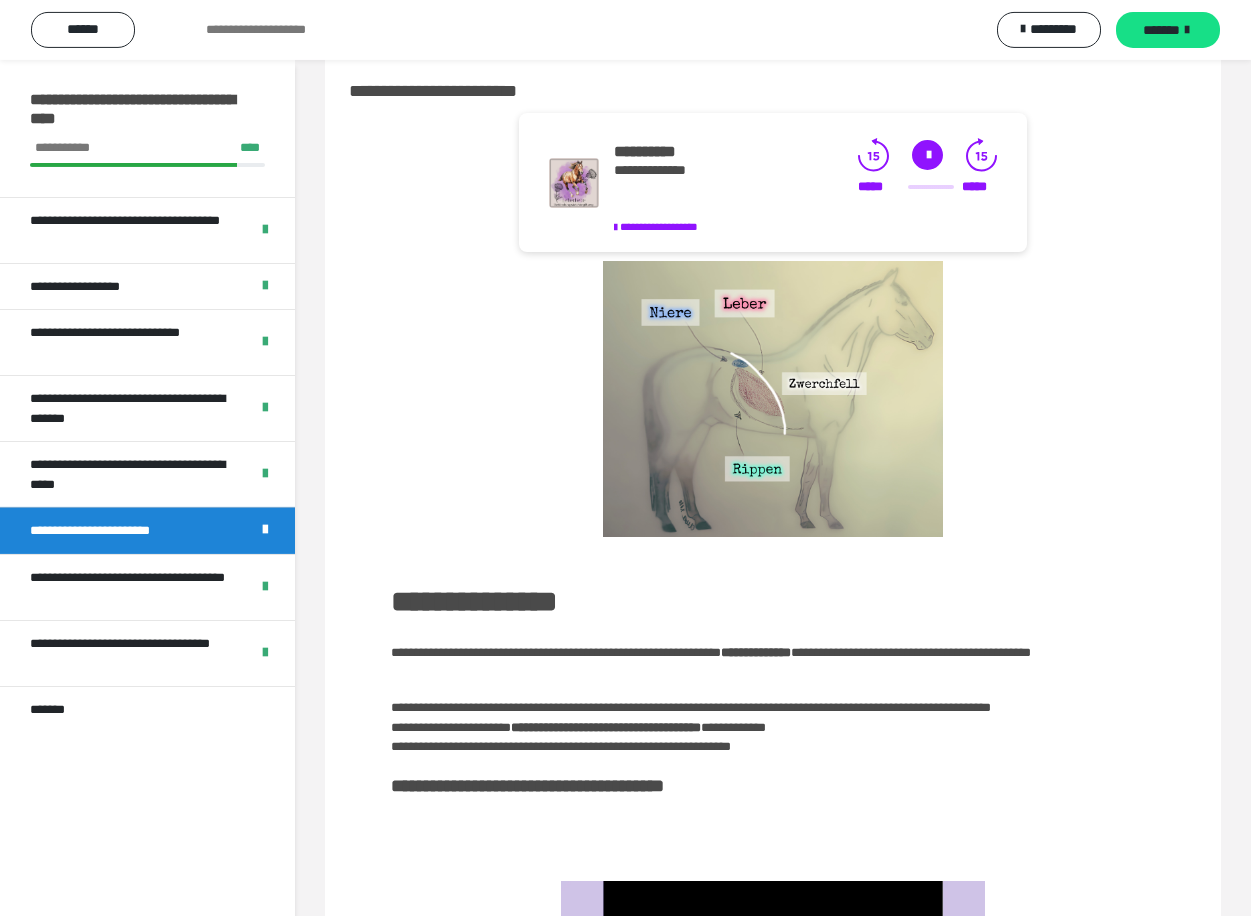 scroll, scrollTop: 0, scrollLeft: 0, axis: both 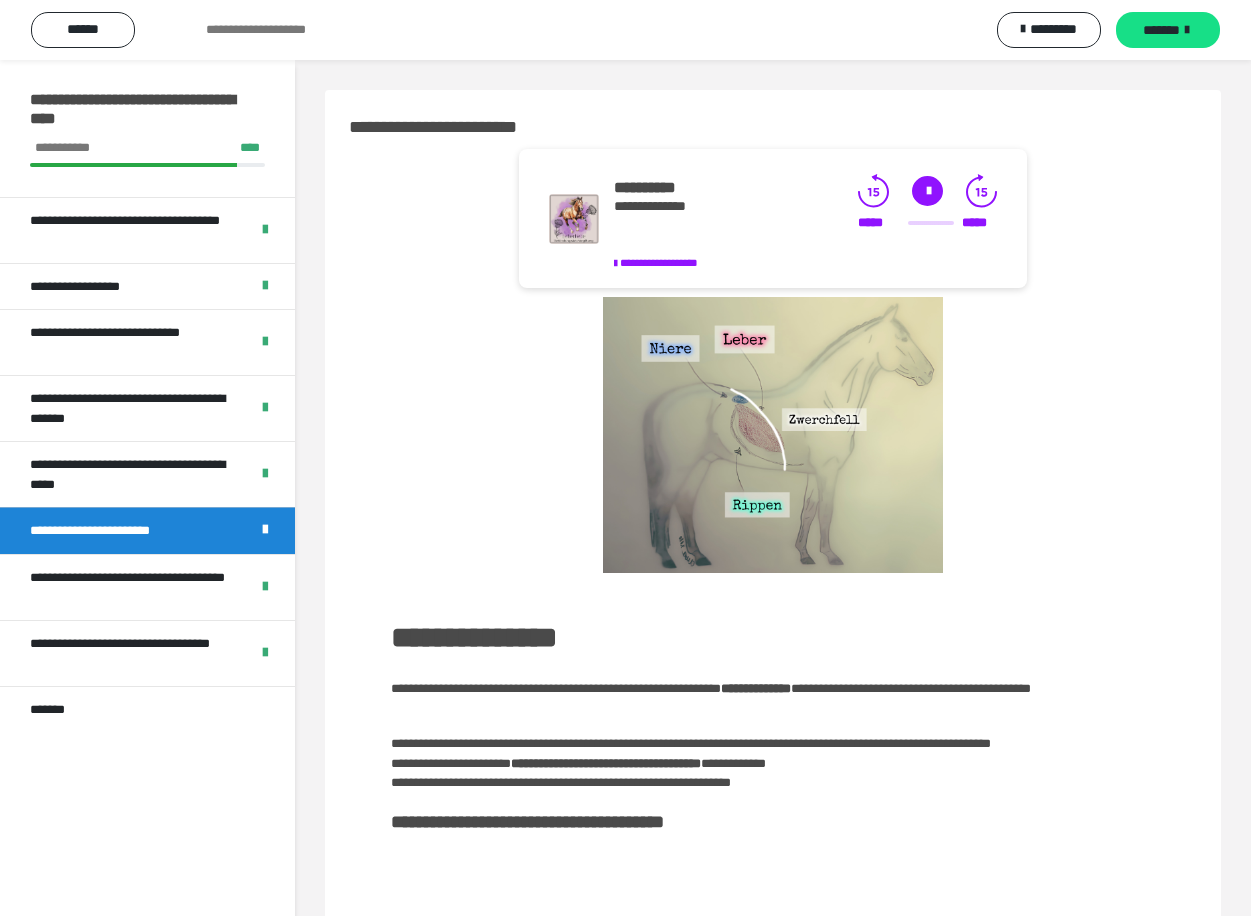 click on "**********" at bounding box center [773, 745] 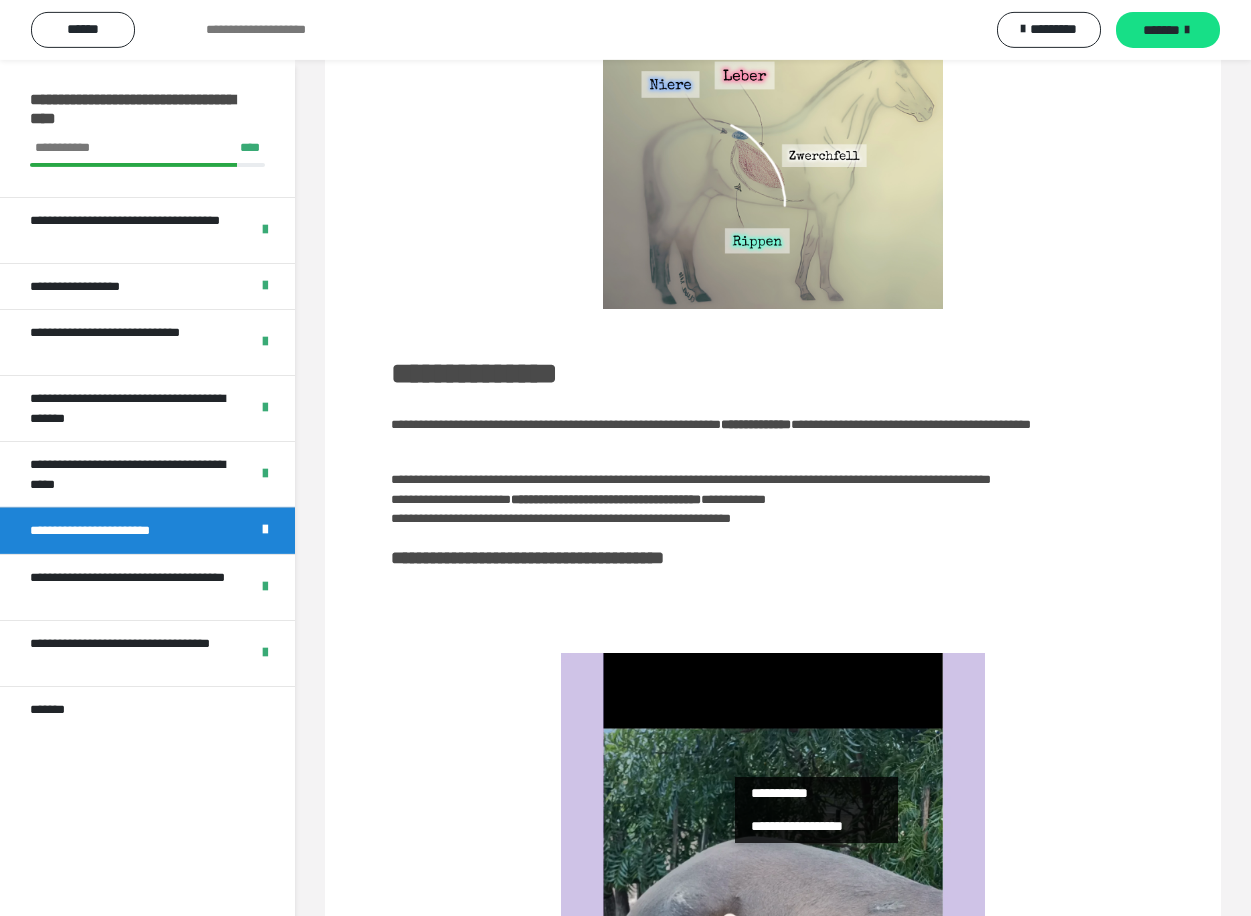 scroll, scrollTop: 299, scrollLeft: 0, axis: vertical 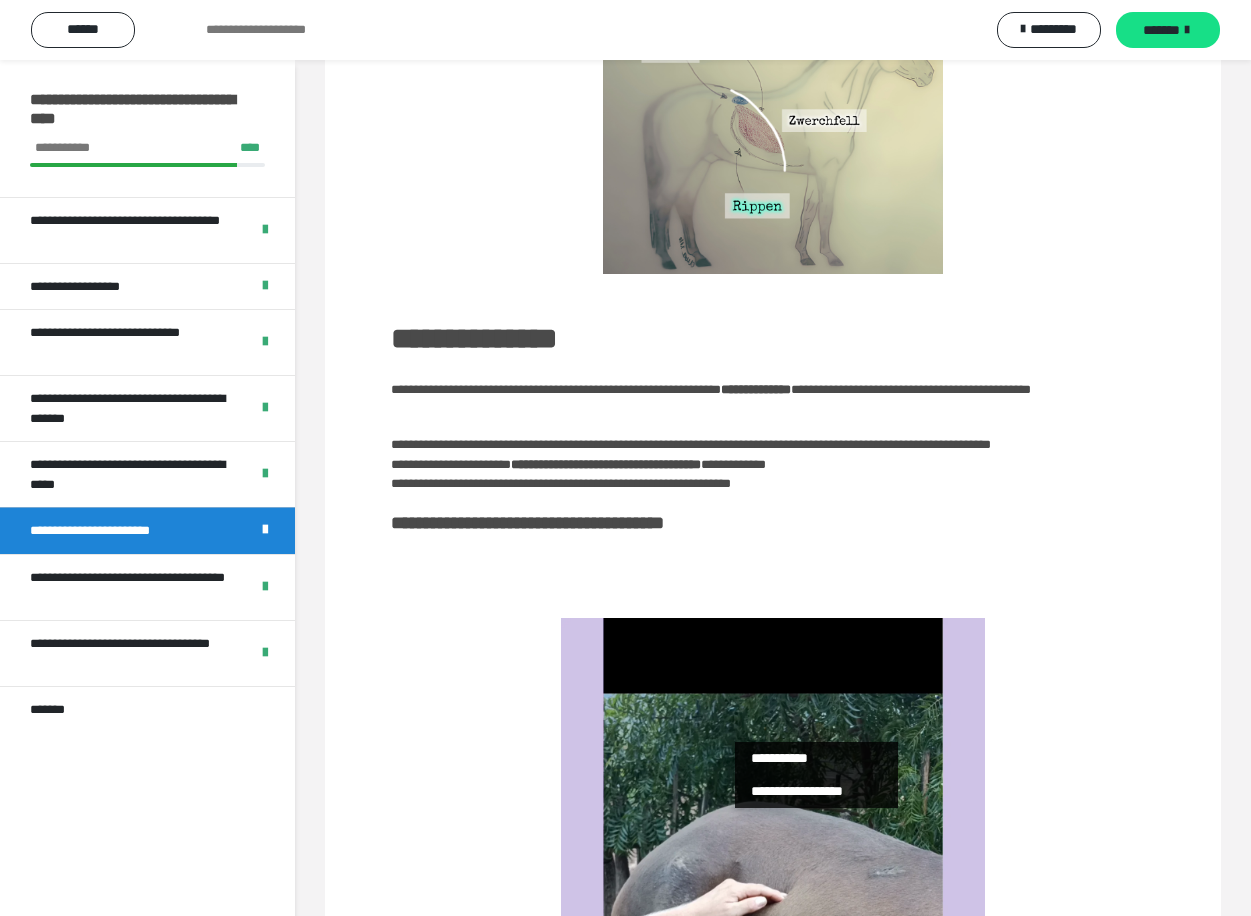 click on "**********" at bounding box center [772, 446] 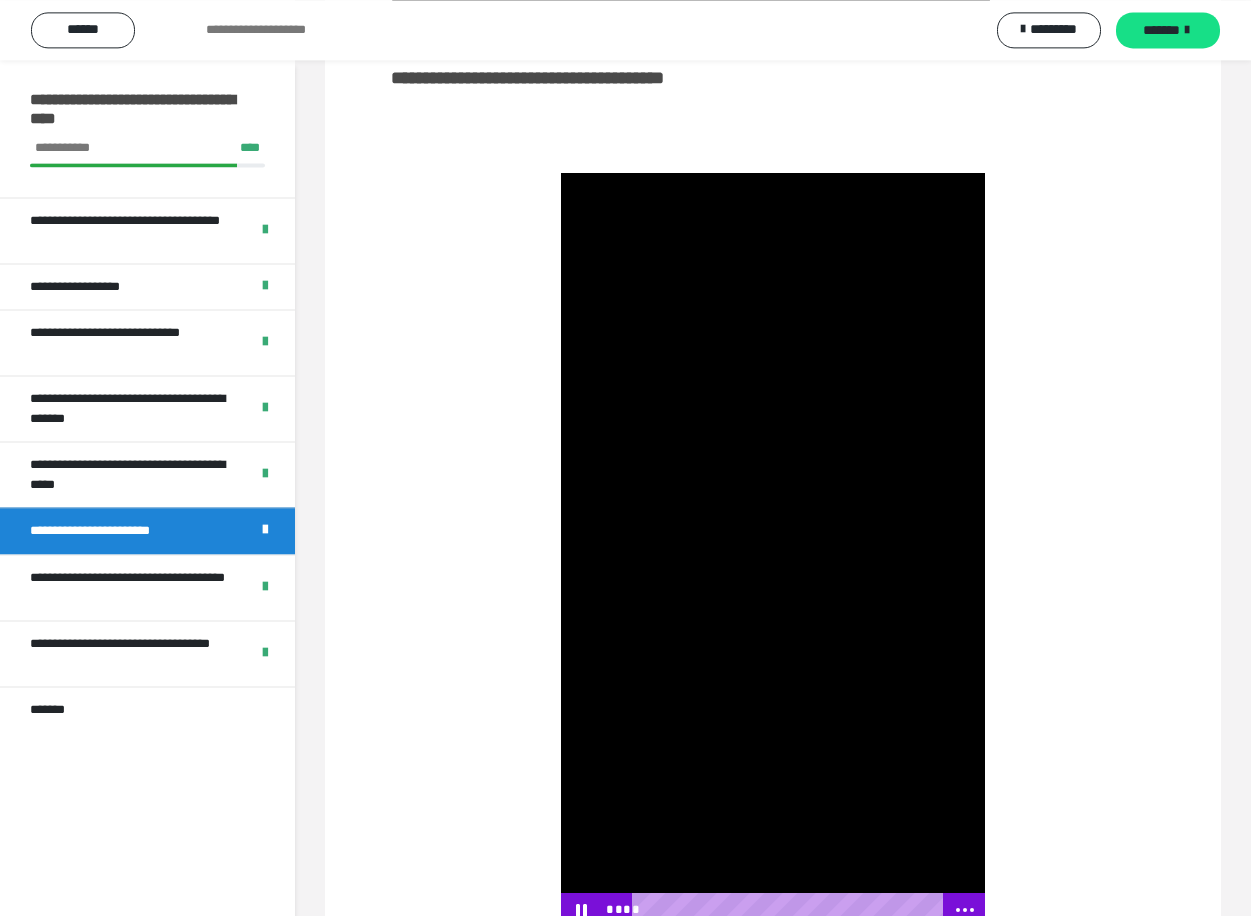 scroll, scrollTop: 809, scrollLeft: 0, axis: vertical 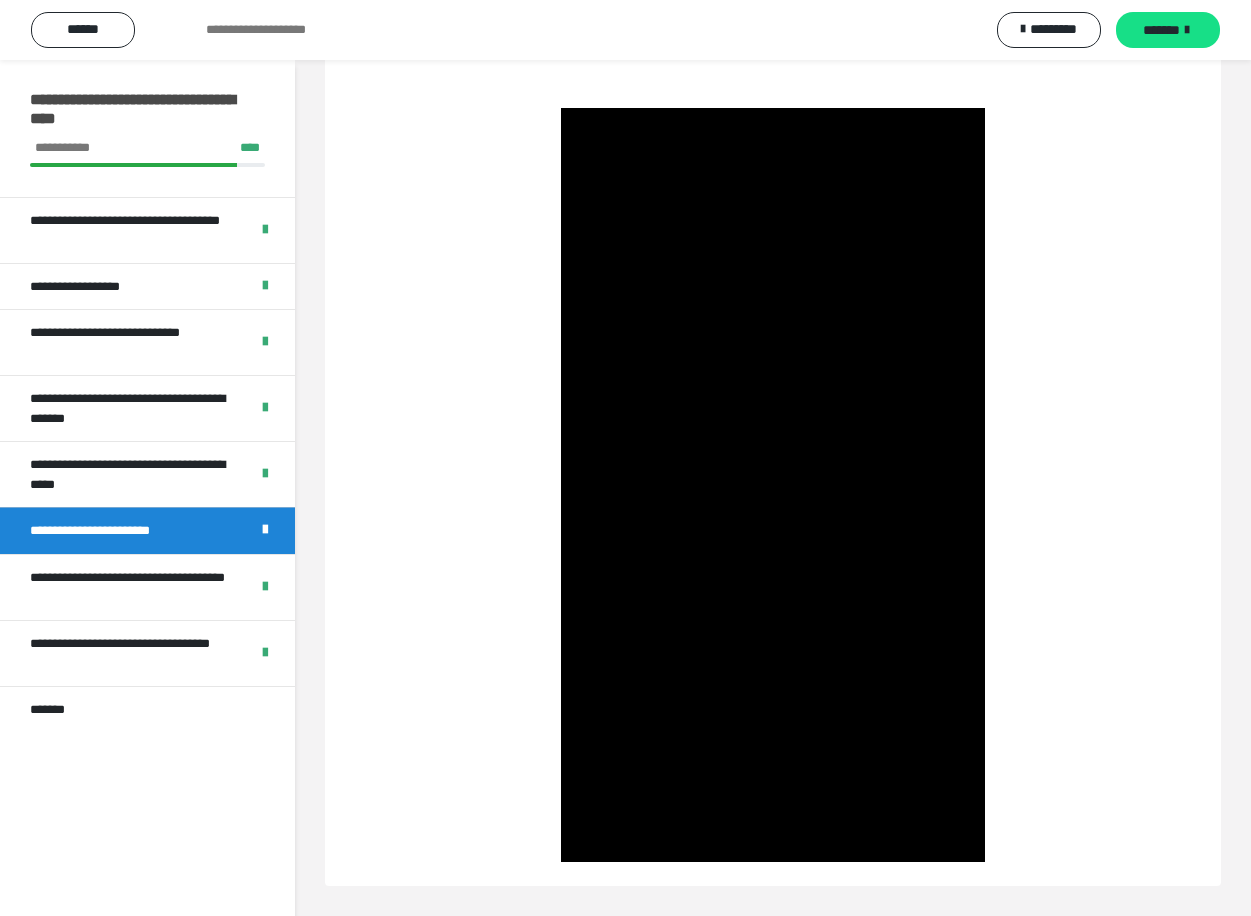 click at bounding box center [773, 485] 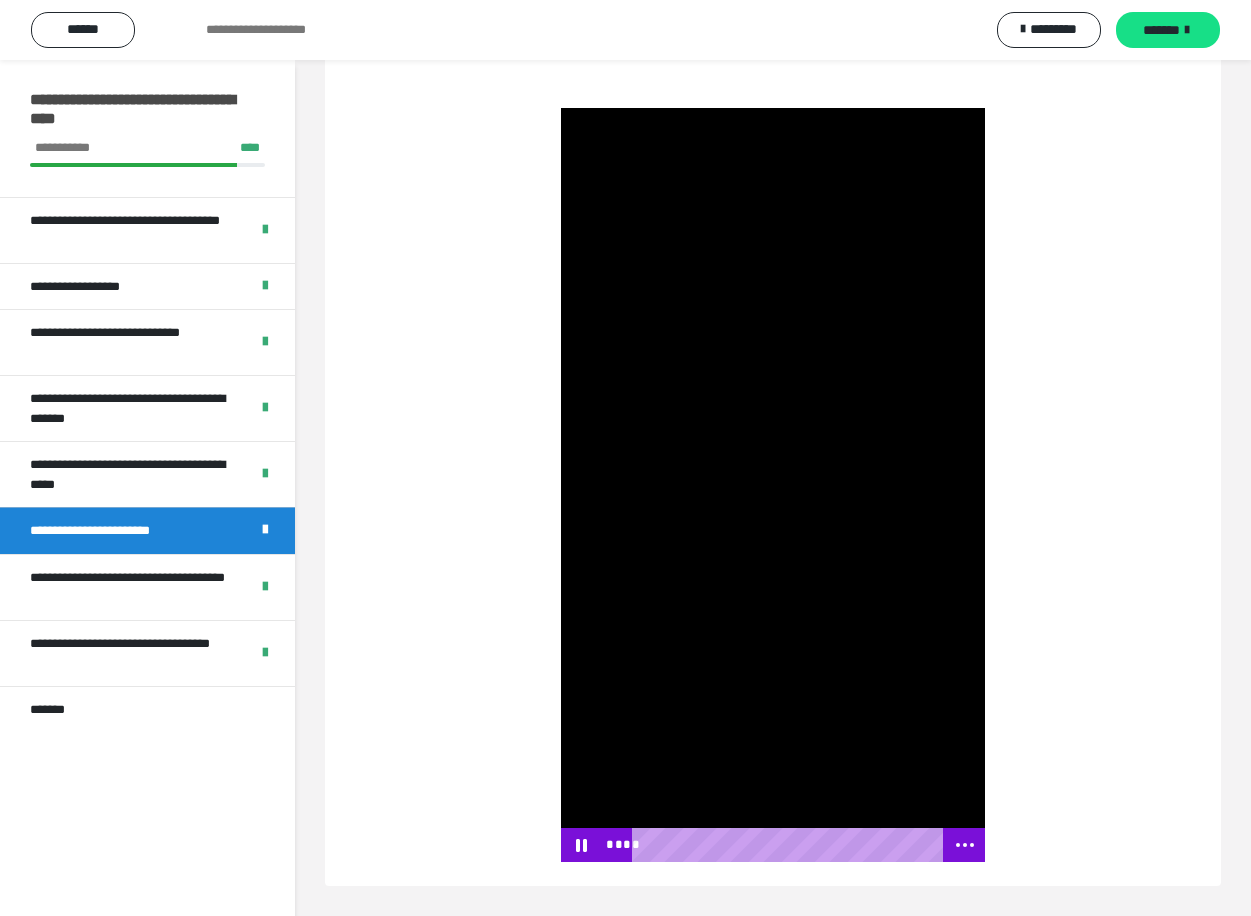 click at bounding box center (773, 485) 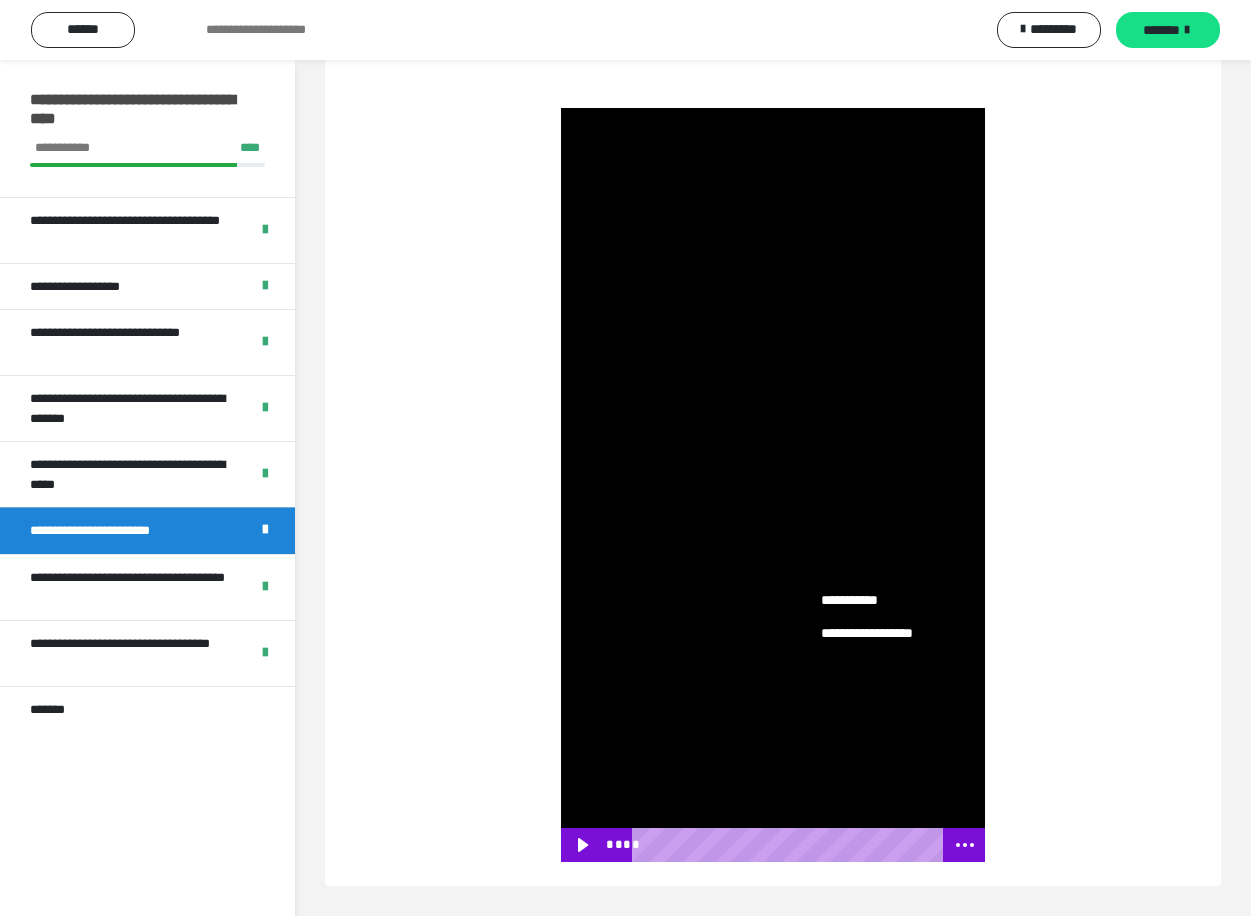 click at bounding box center [773, 485] 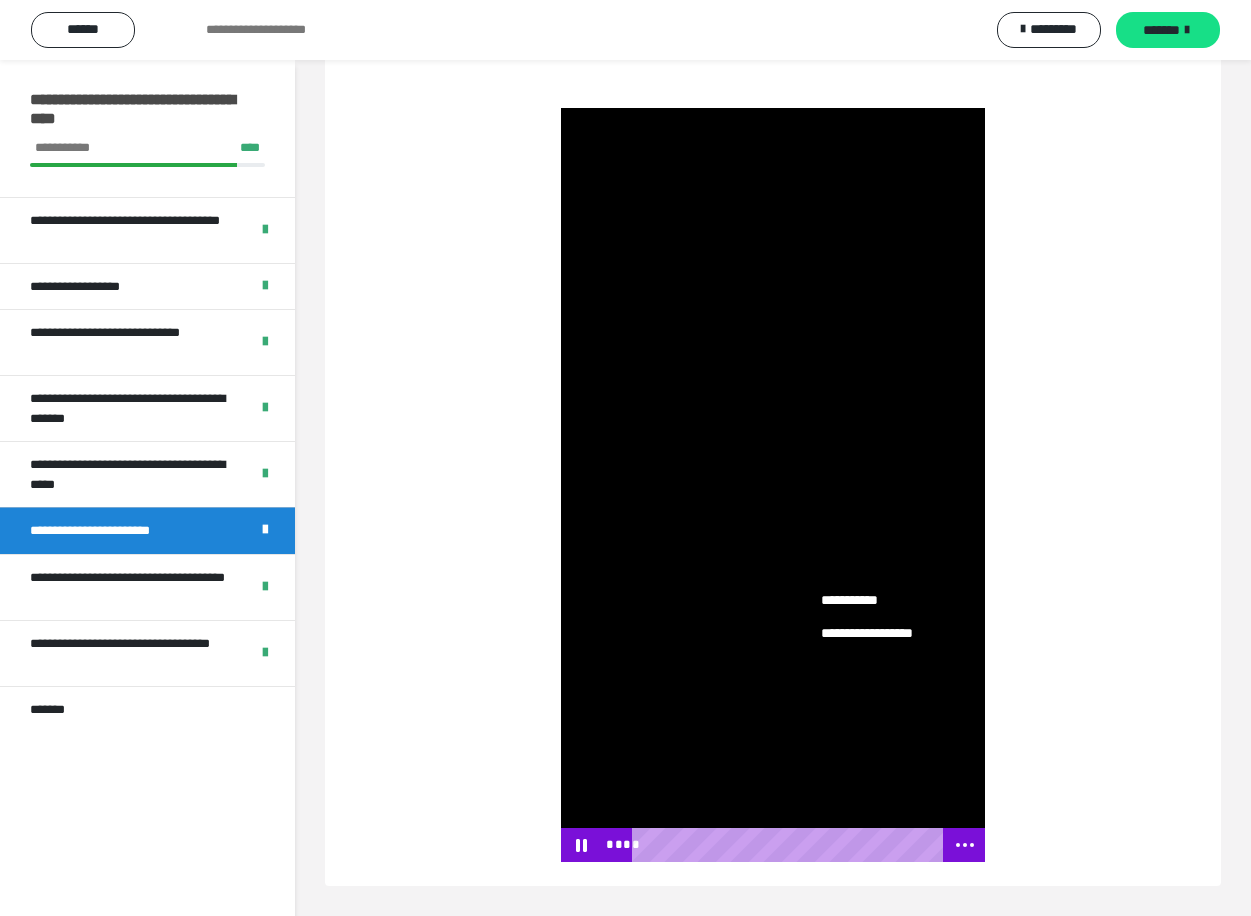 click at bounding box center (773, 485) 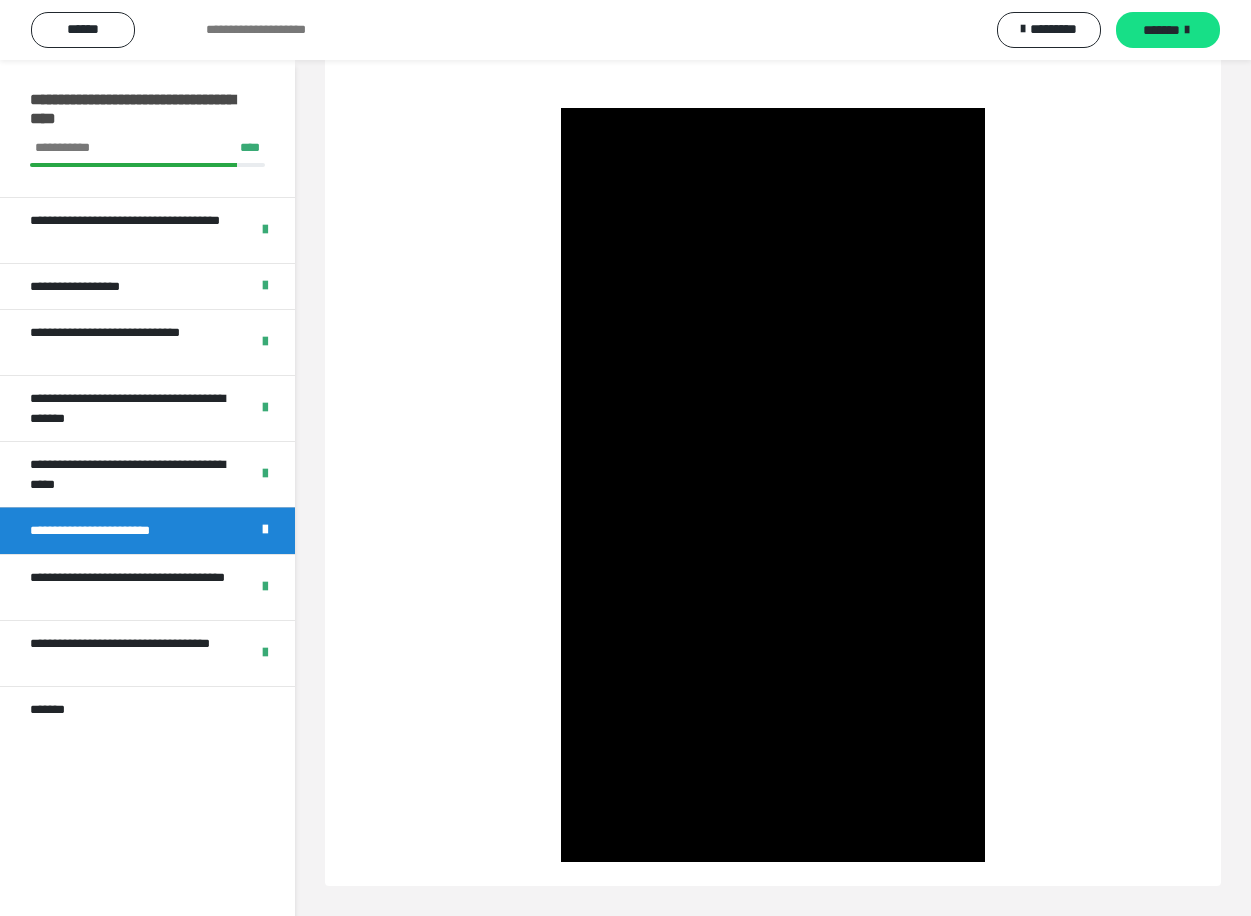 drag, startPoint x: 557, startPoint y: 116, endPoint x: 1028, endPoint y: 839, distance: 862.8847 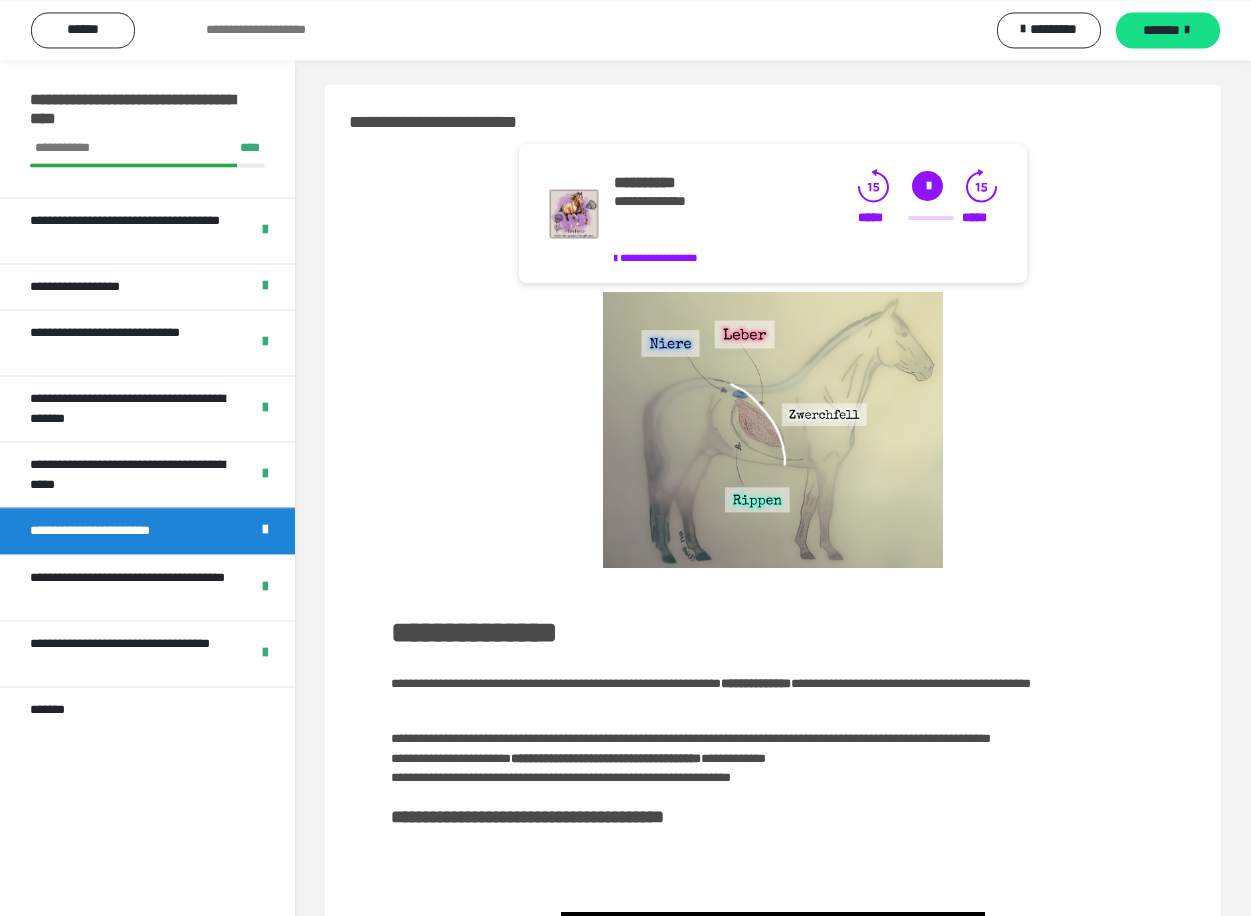 scroll, scrollTop: 0, scrollLeft: 0, axis: both 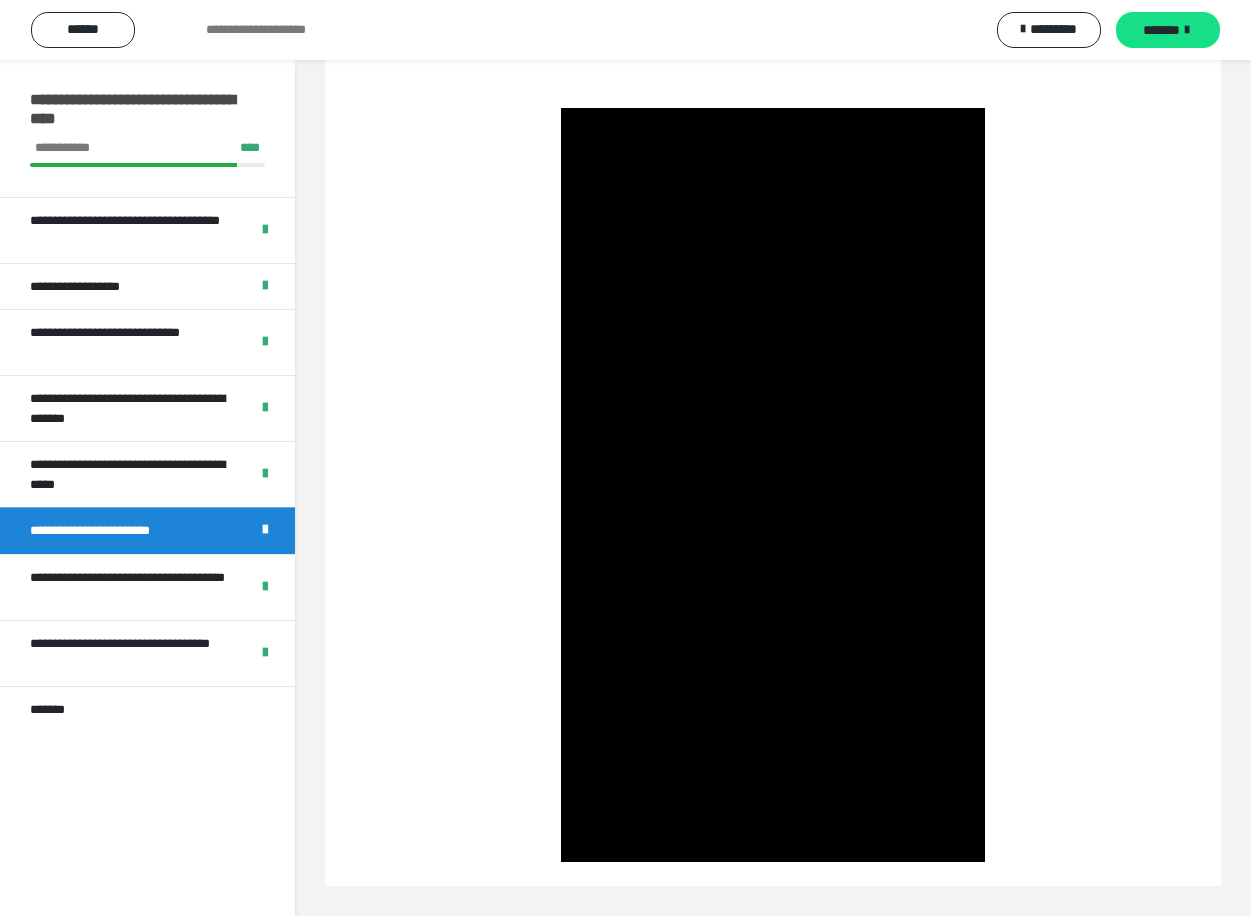 drag, startPoint x: 595, startPoint y: 356, endPoint x: 888, endPoint y: 909, distance: 625.82587 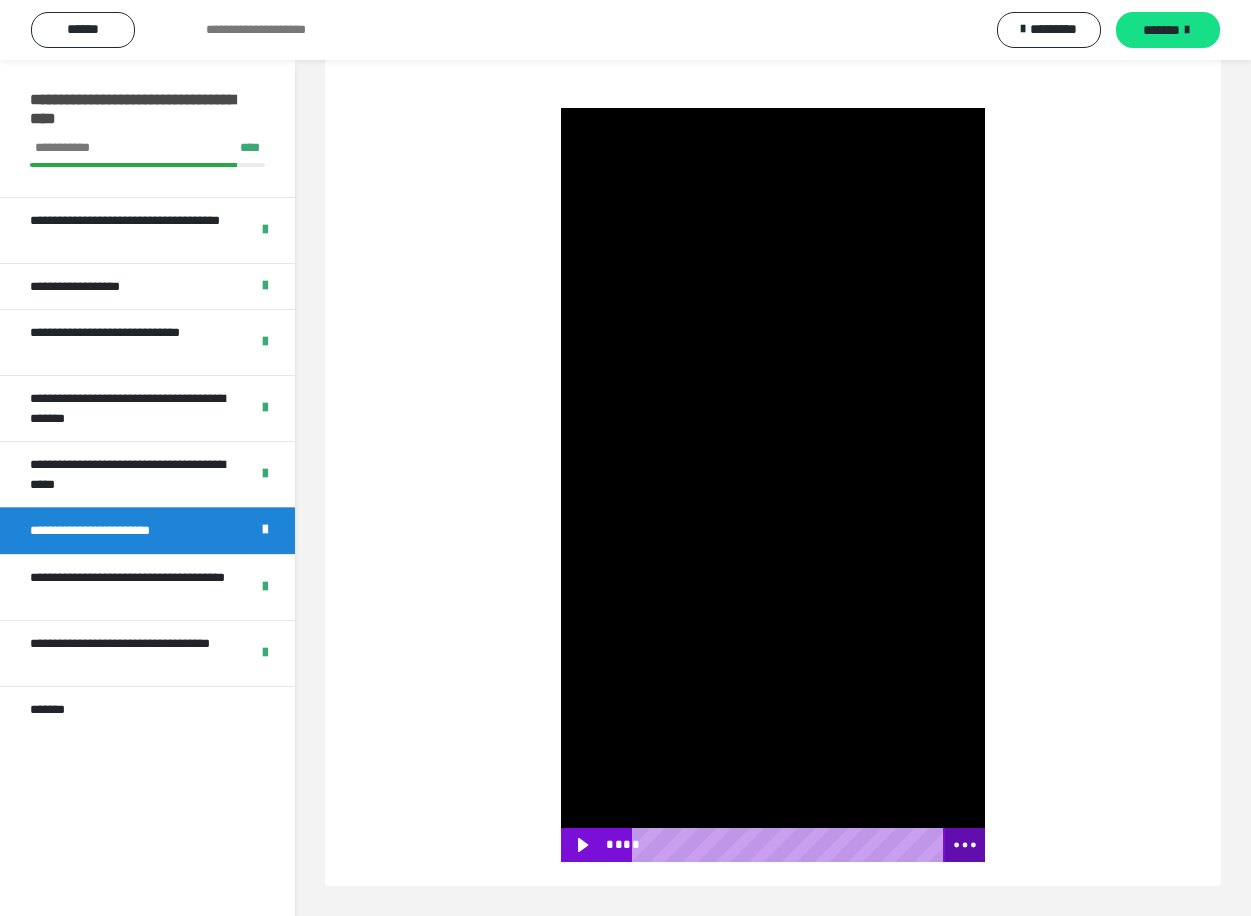 click 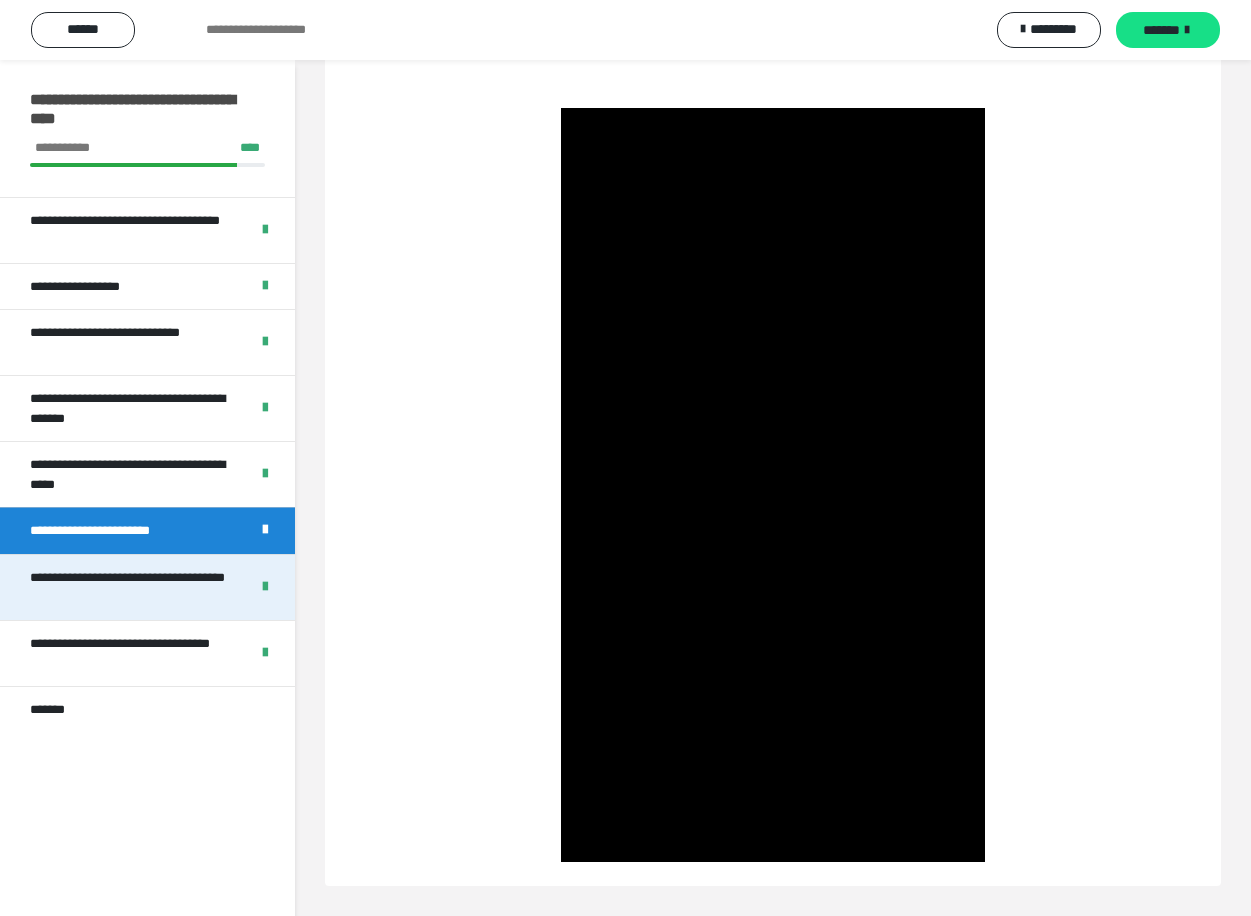 click on "**********" at bounding box center [131, 587] 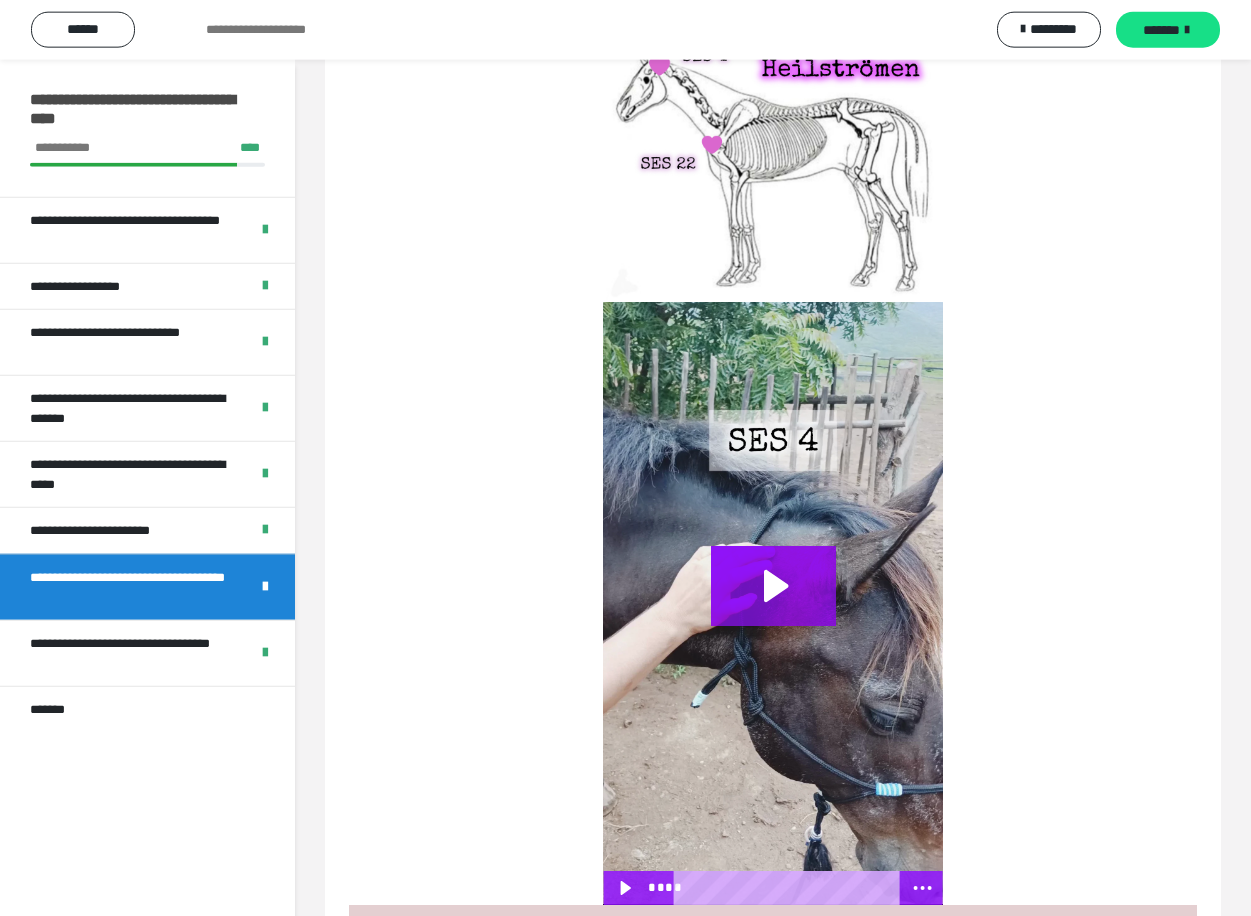 scroll, scrollTop: 408, scrollLeft: 0, axis: vertical 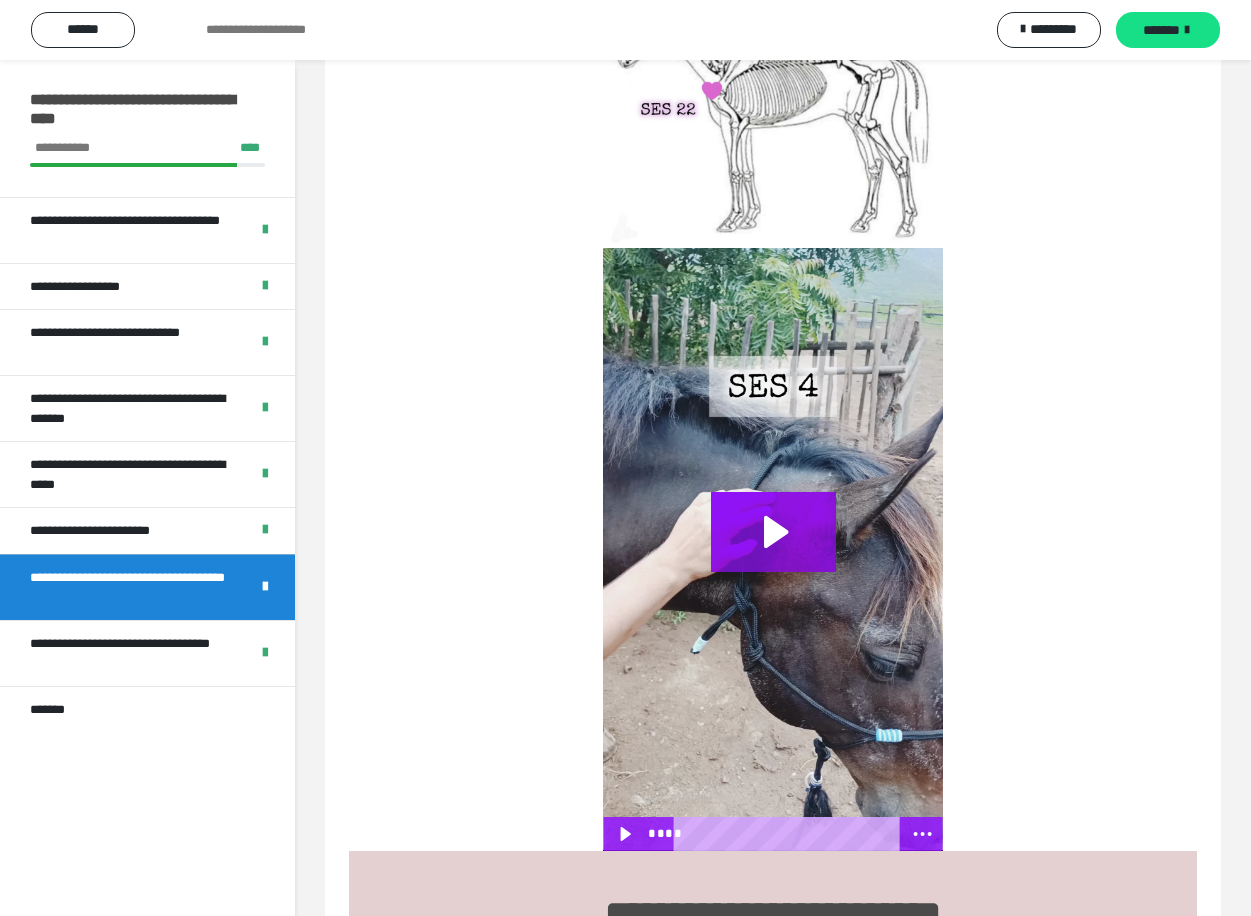 click at bounding box center [772, 549] 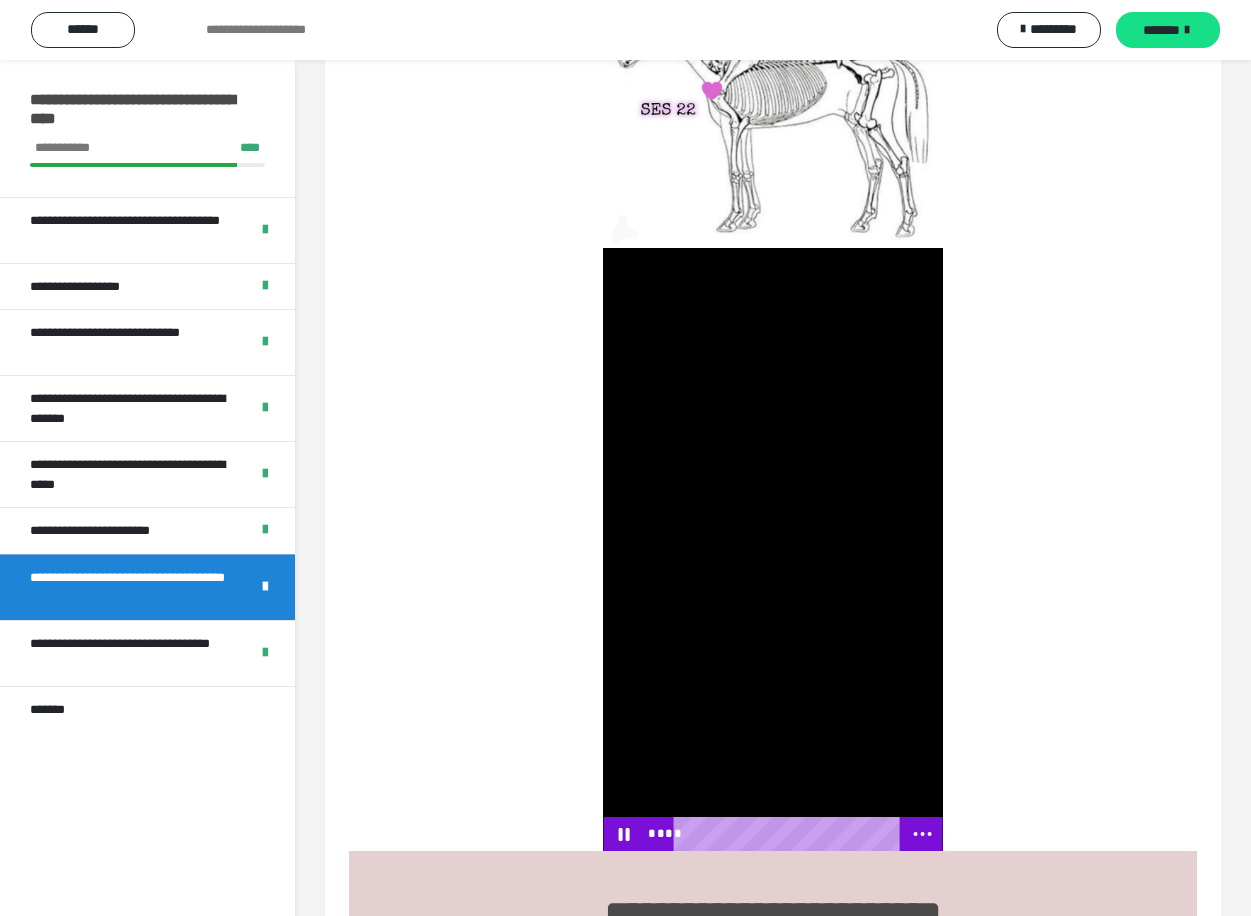 click at bounding box center [772, 549] 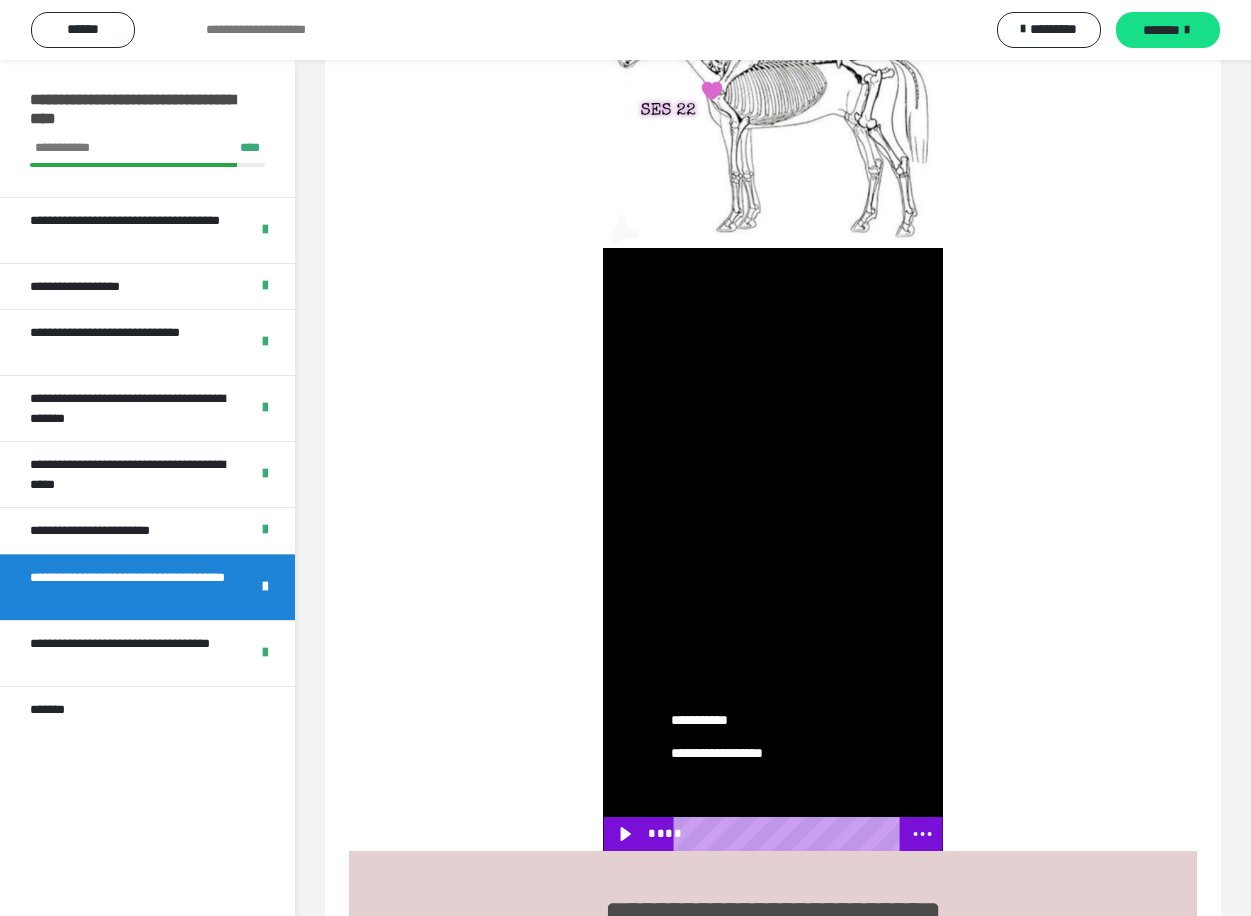 click on "**********" at bounding box center (736, 720) 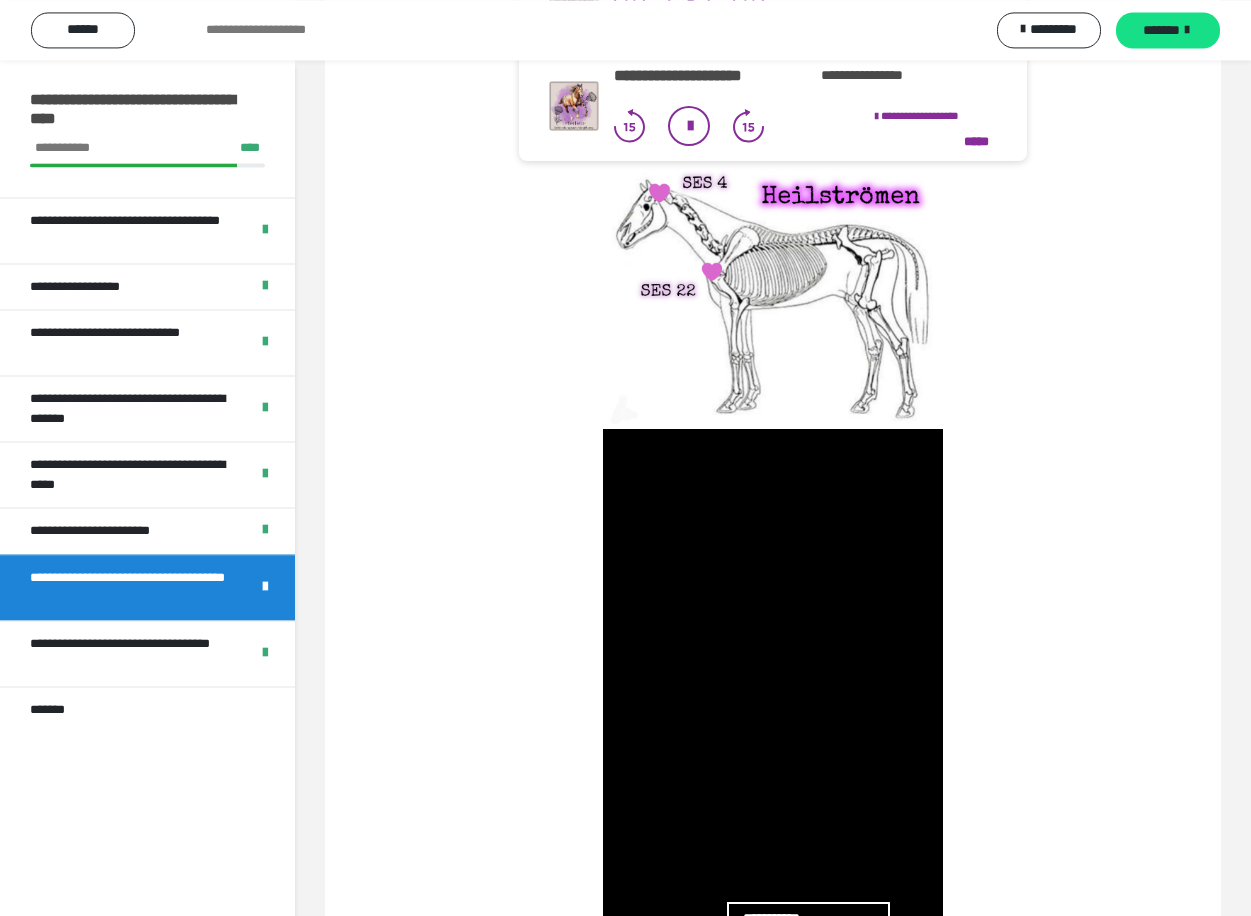 scroll, scrollTop: 0, scrollLeft: 0, axis: both 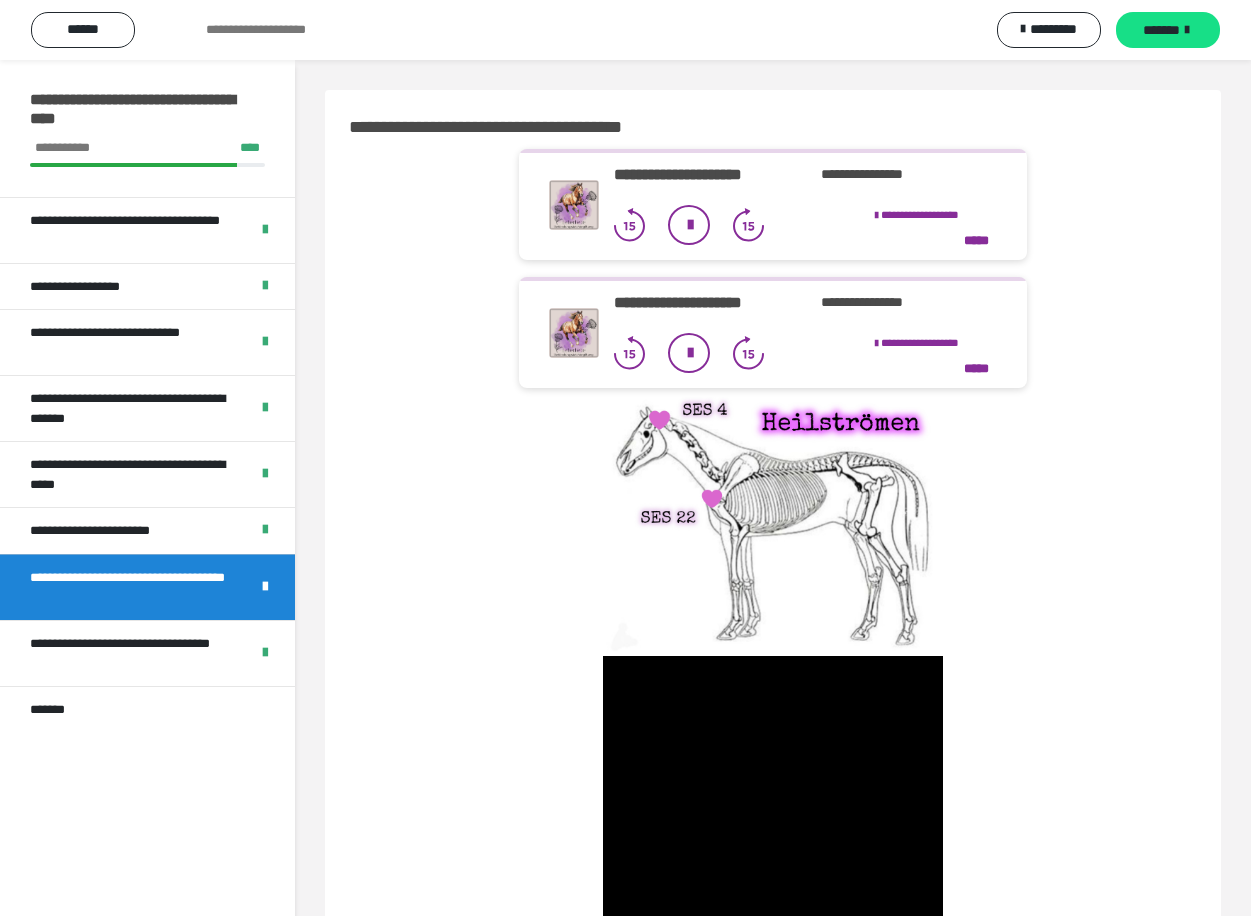 click at bounding box center [773, 526] 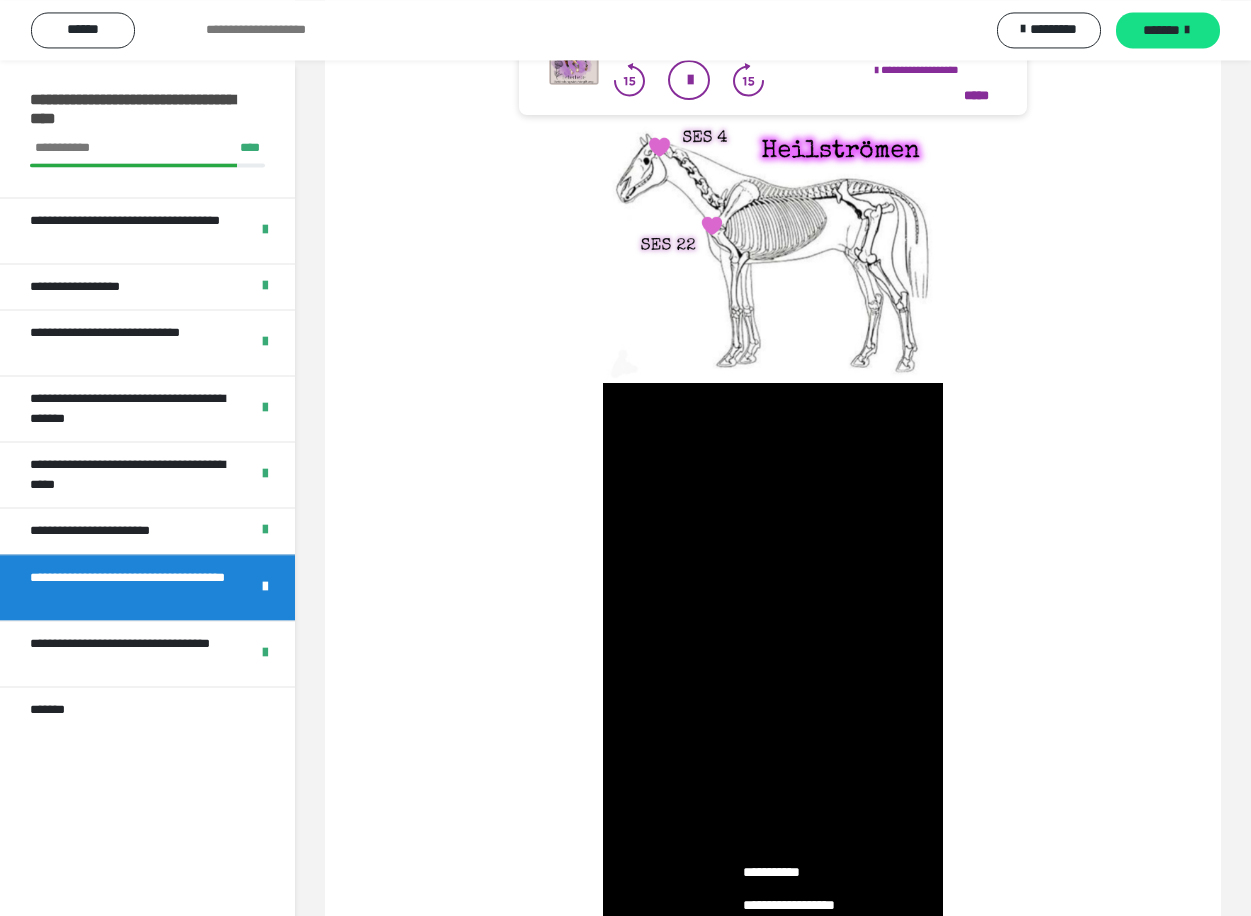 scroll, scrollTop: 102, scrollLeft: 0, axis: vertical 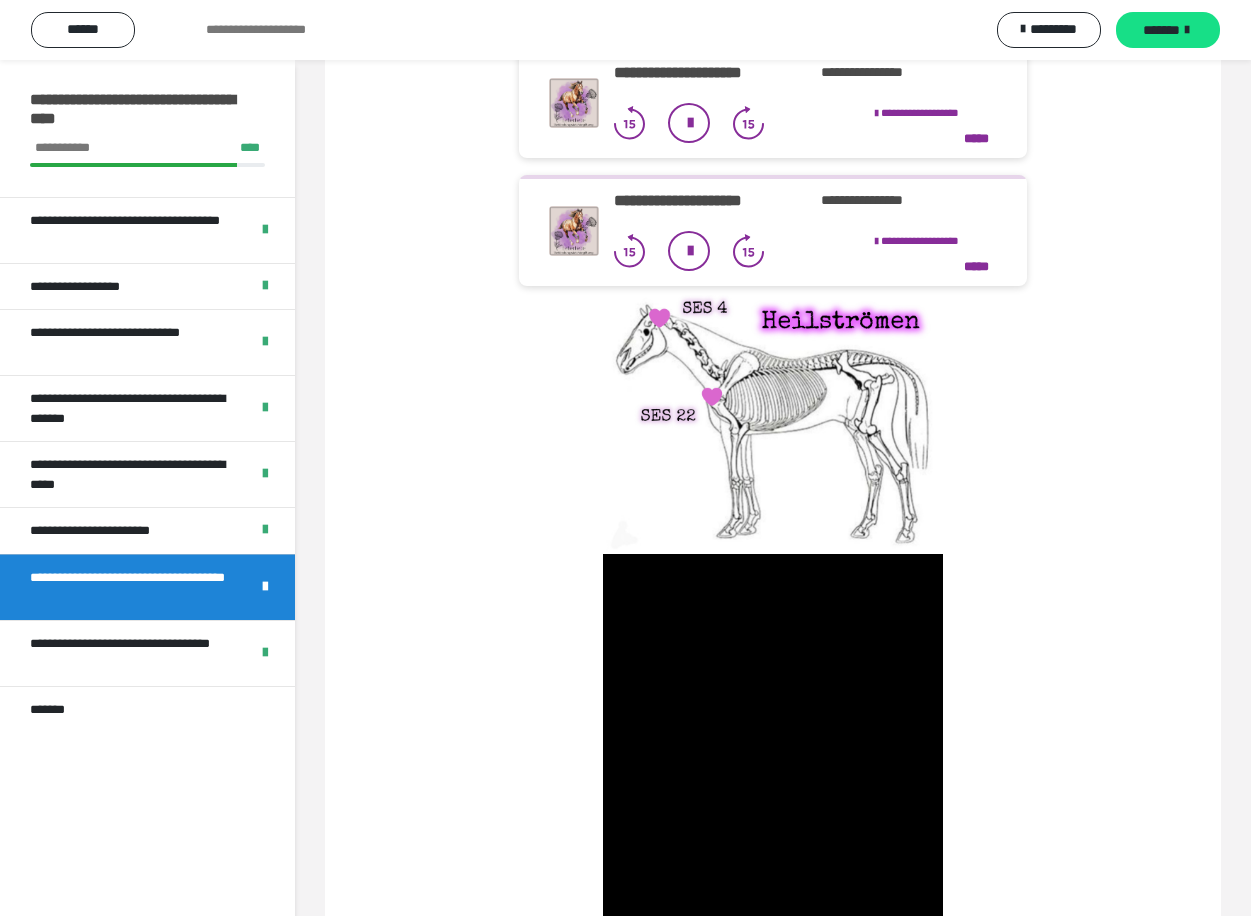 click at bounding box center (773, 855) 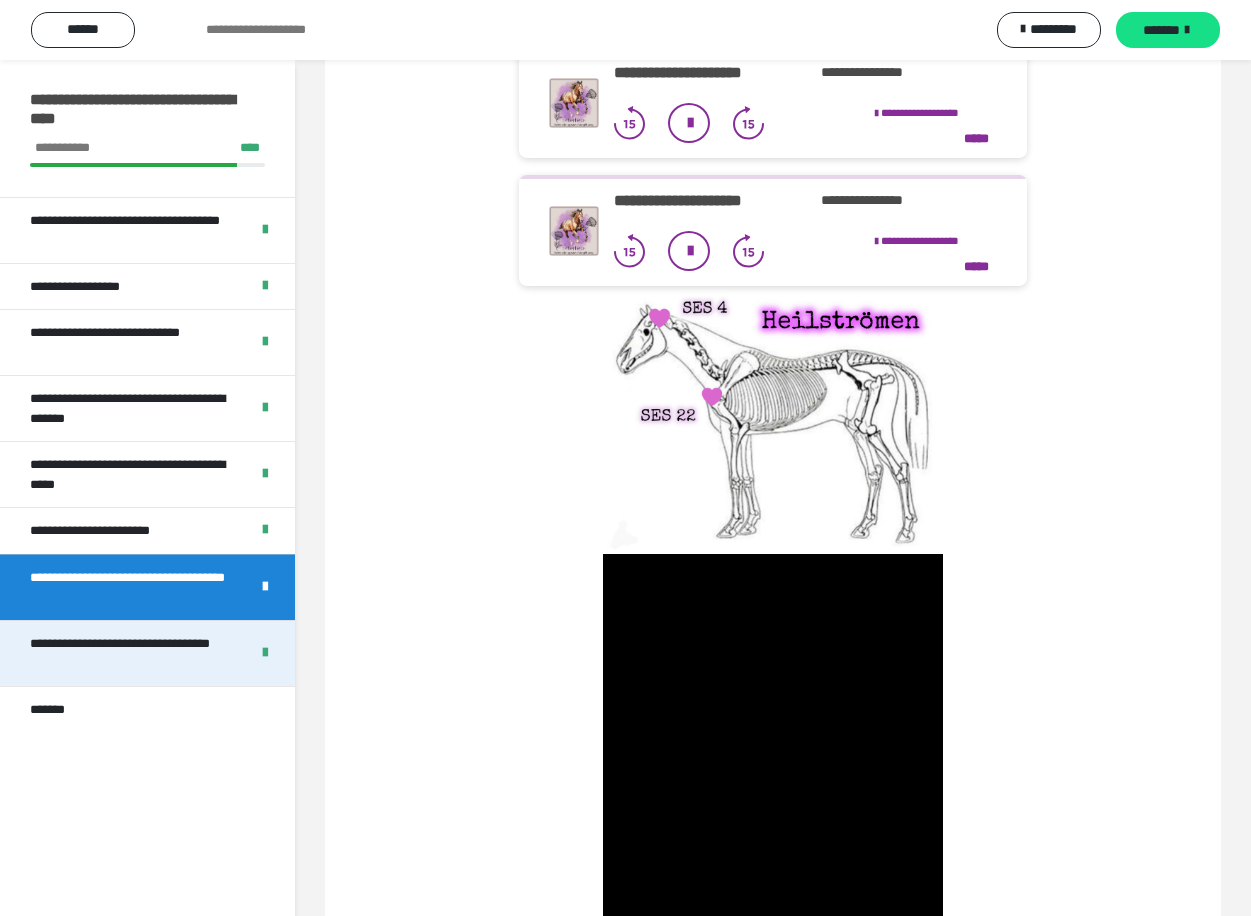 click on "**********" at bounding box center [131, 653] 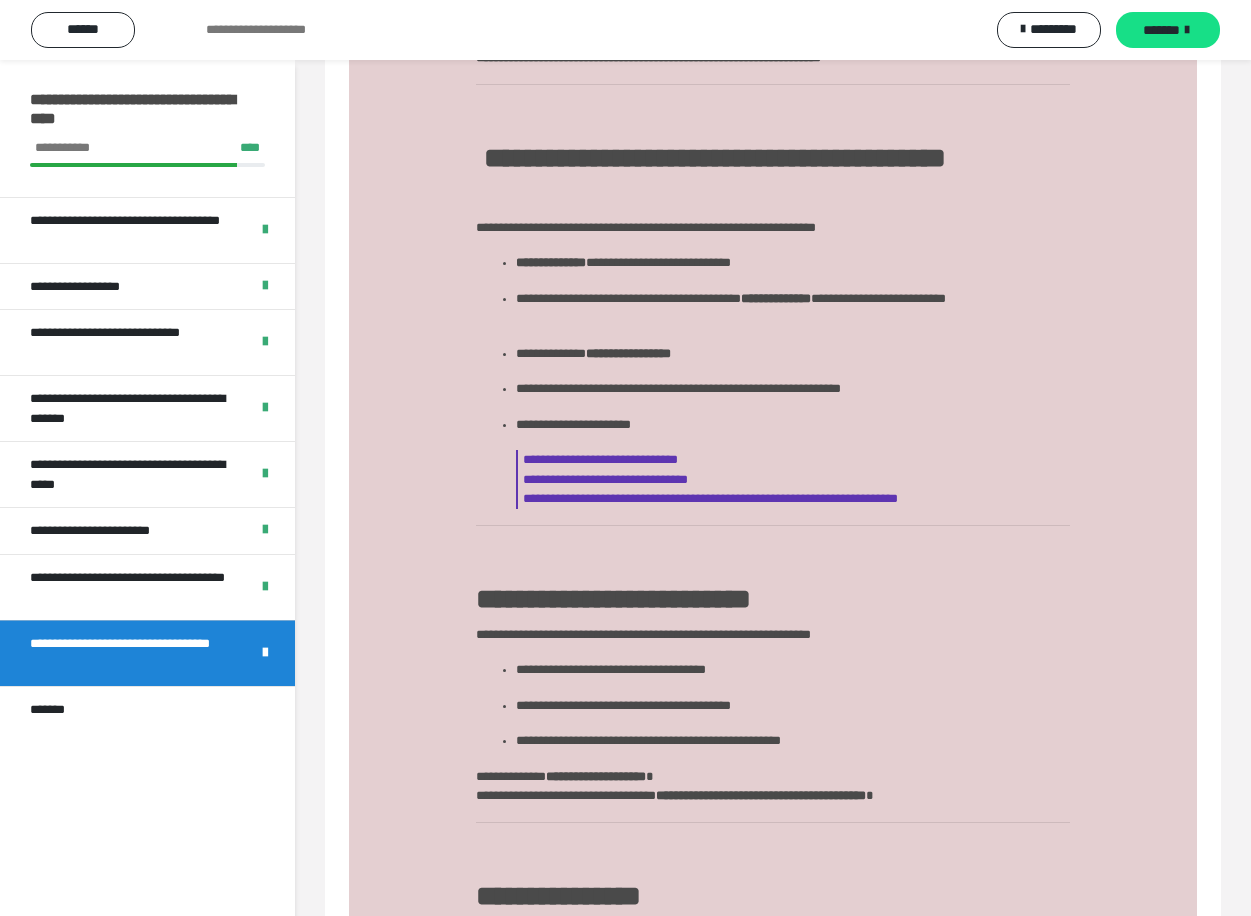 scroll, scrollTop: 2963, scrollLeft: 0, axis: vertical 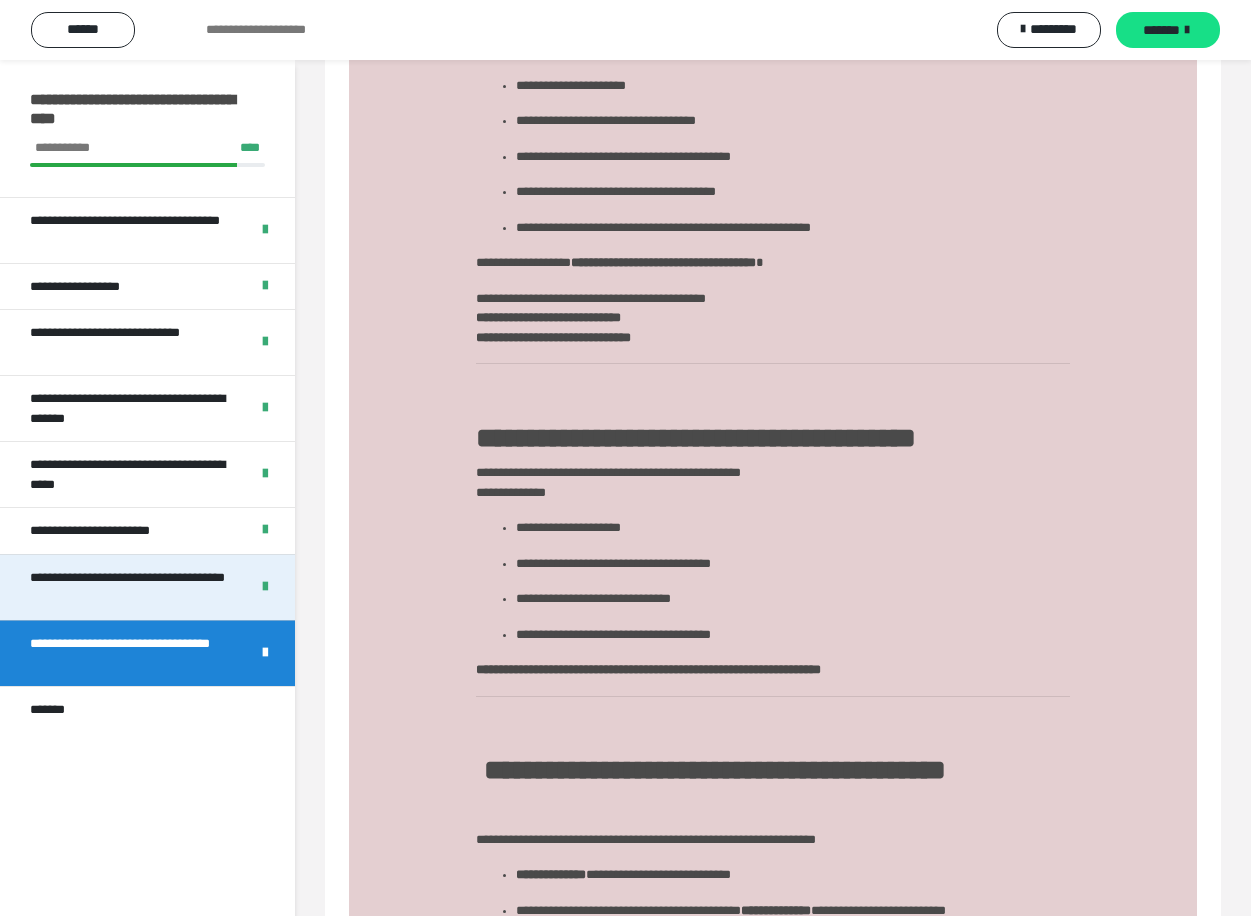 click on "**********" at bounding box center [131, 587] 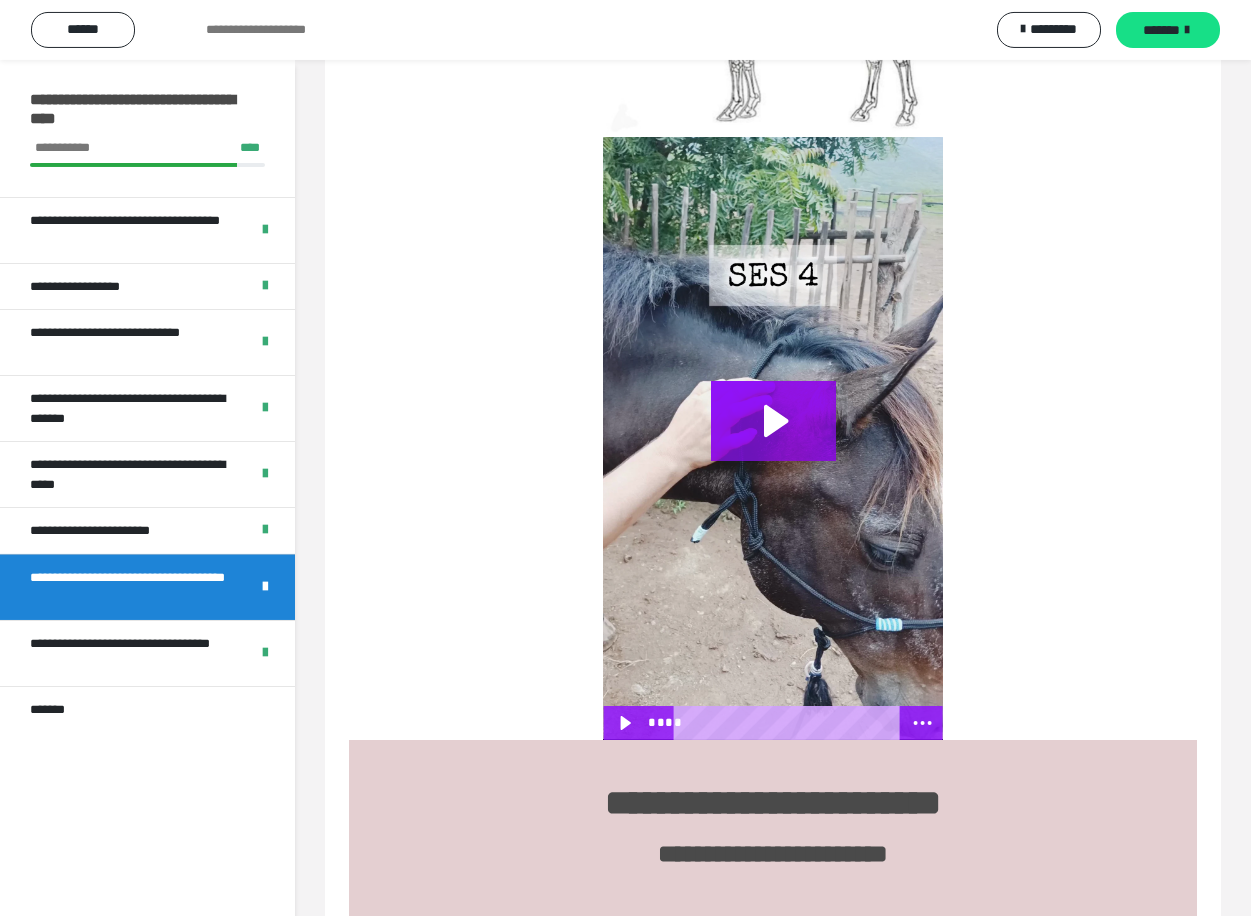 scroll, scrollTop: 412, scrollLeft: 0, axis: vertical 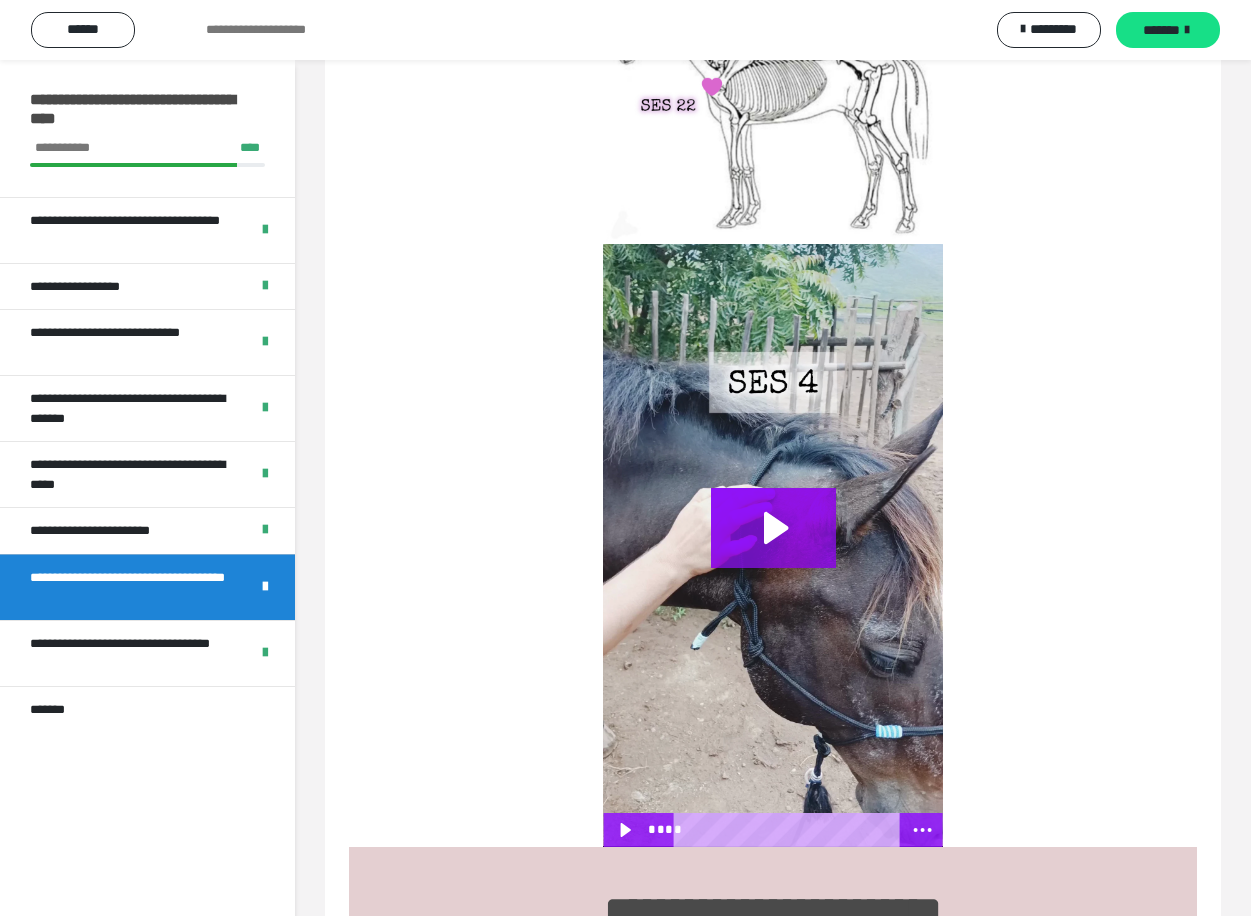 click at bounding box center (772, 545) 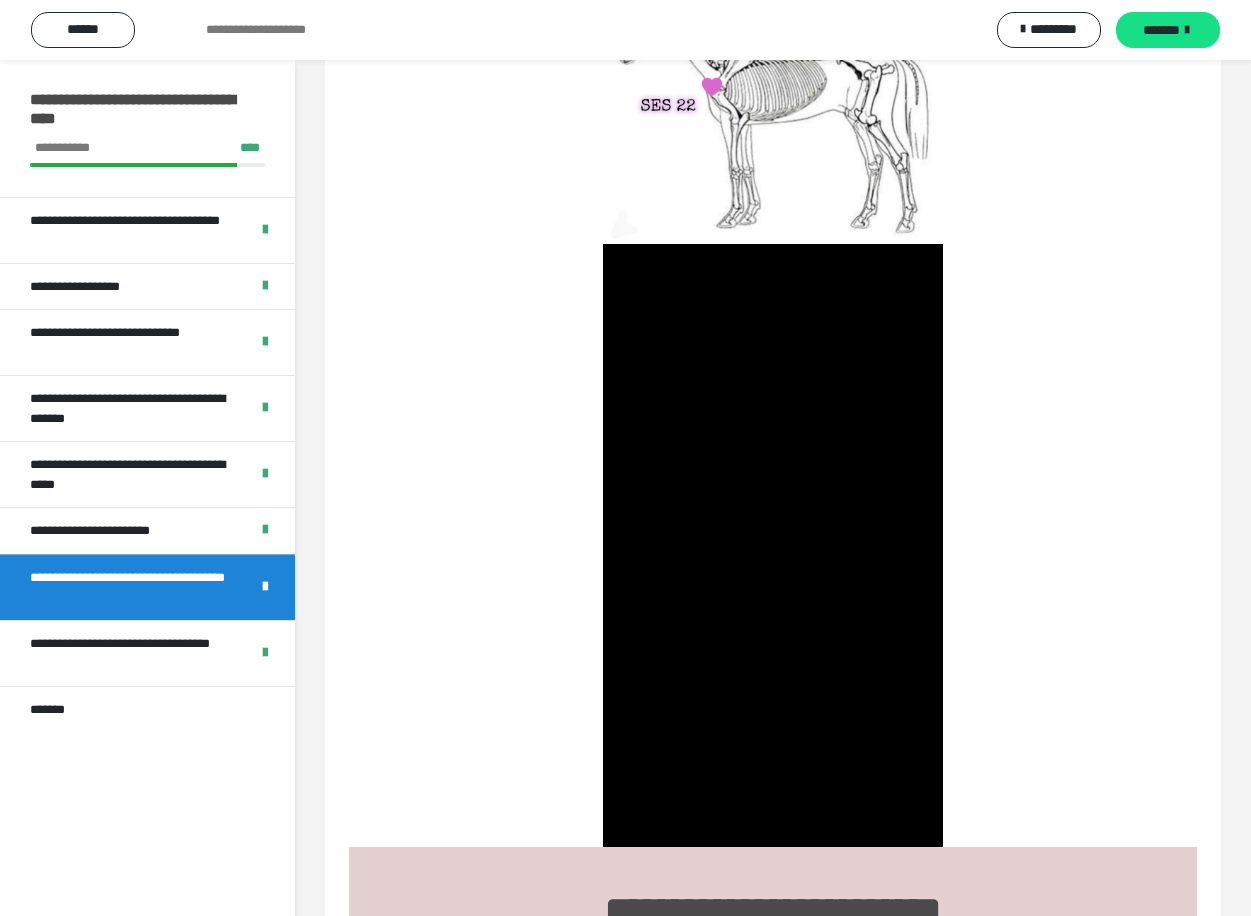 click at bounding box center [772, 545] 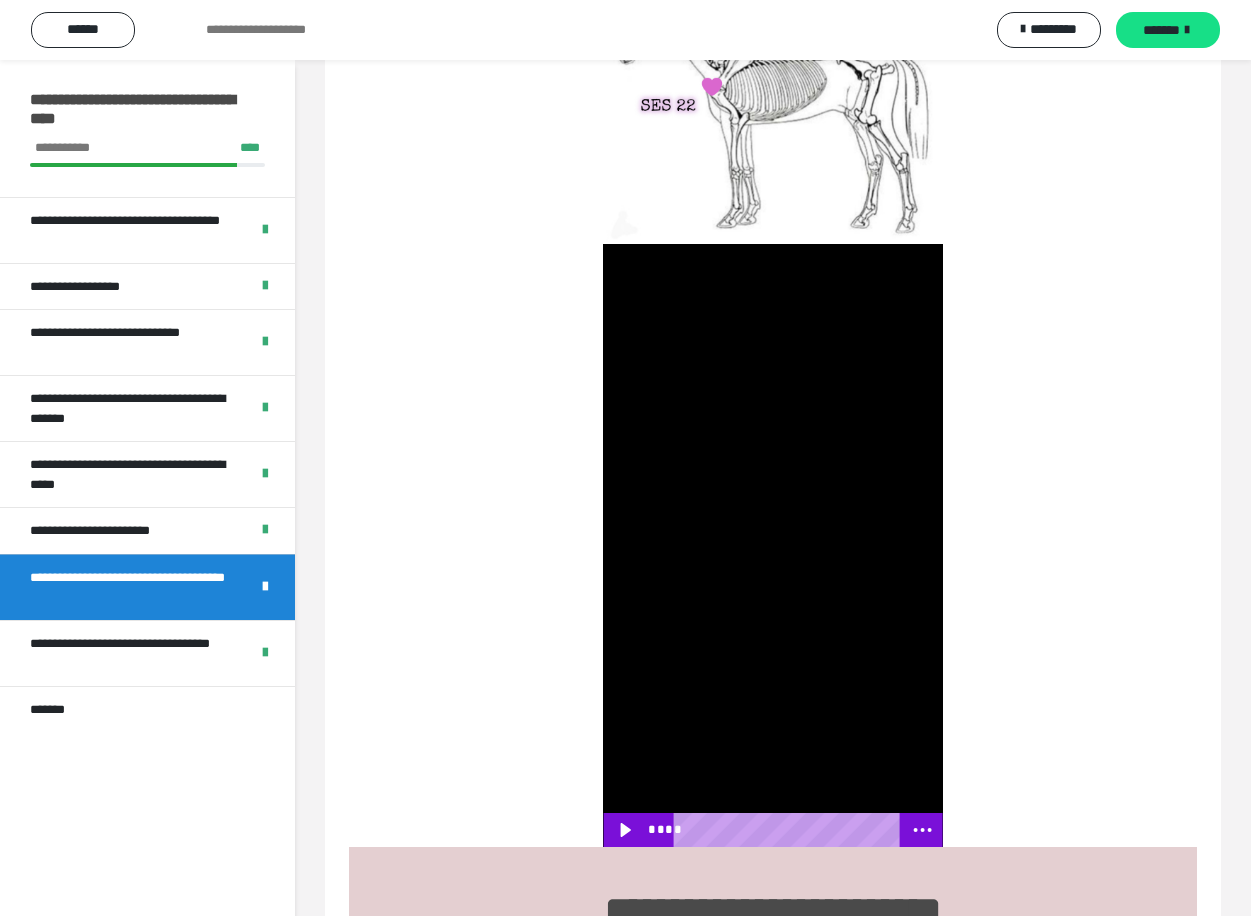 click at bounding box center (772, 545) 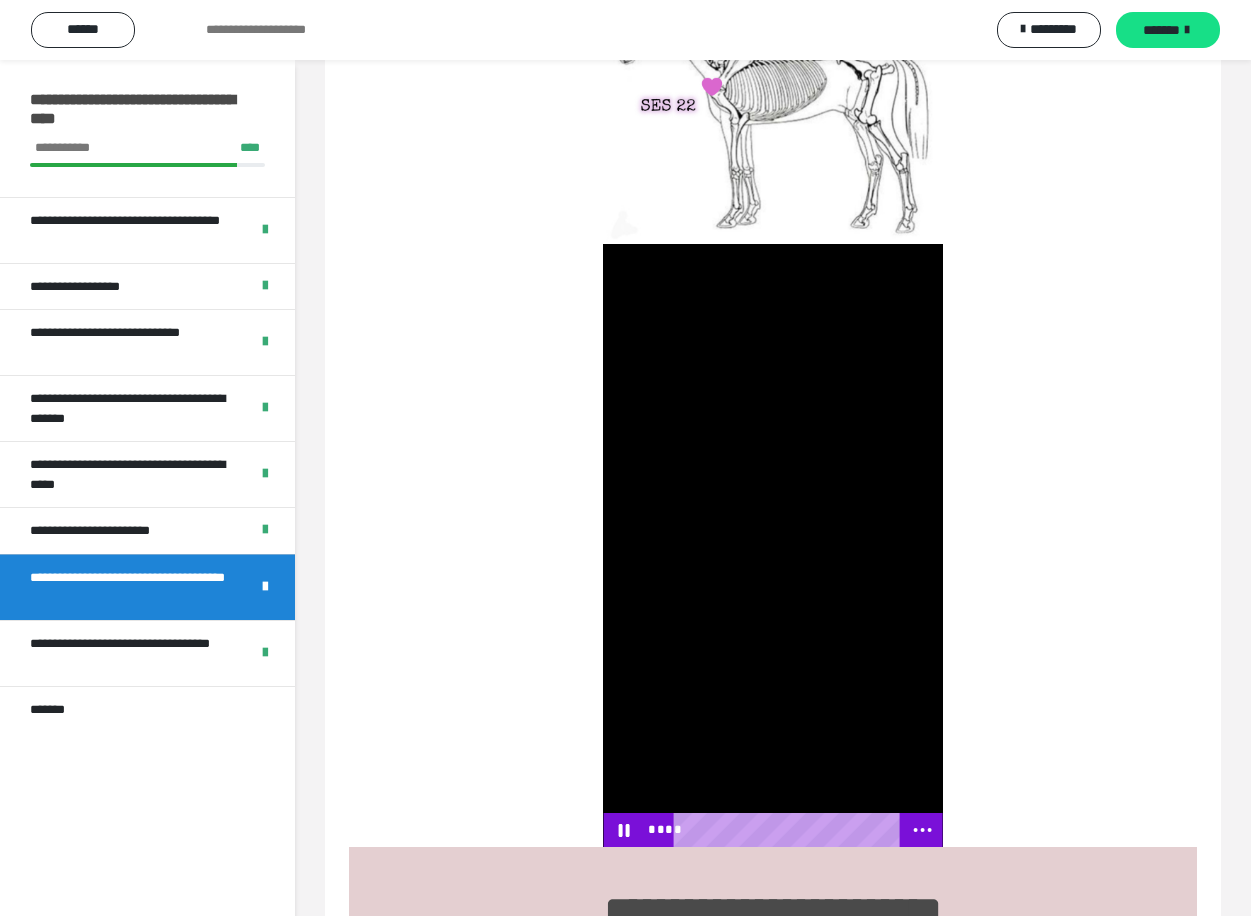 click at bounding box center [772, 545] 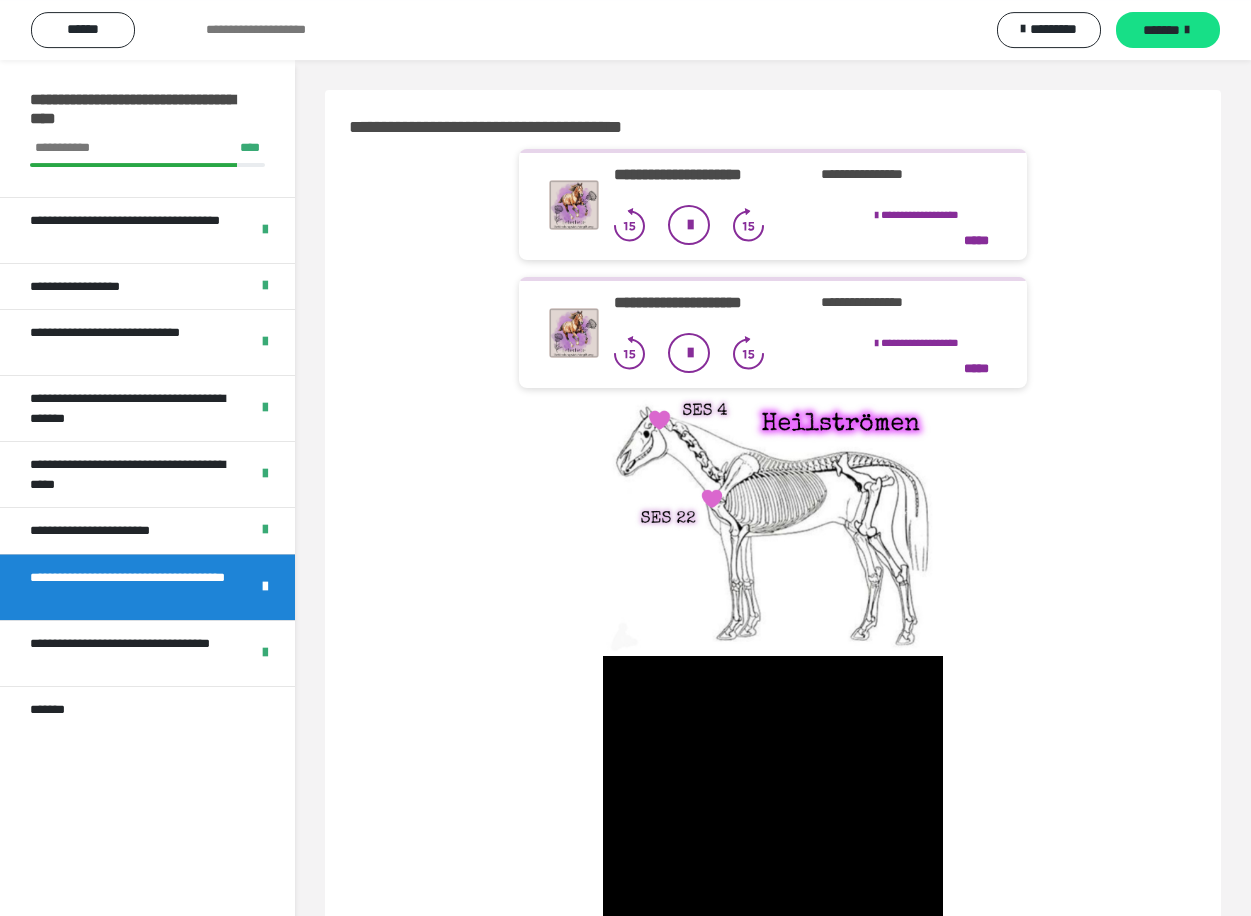 scroll, scrollTop: 0, scrollLeft: 0, axis: both 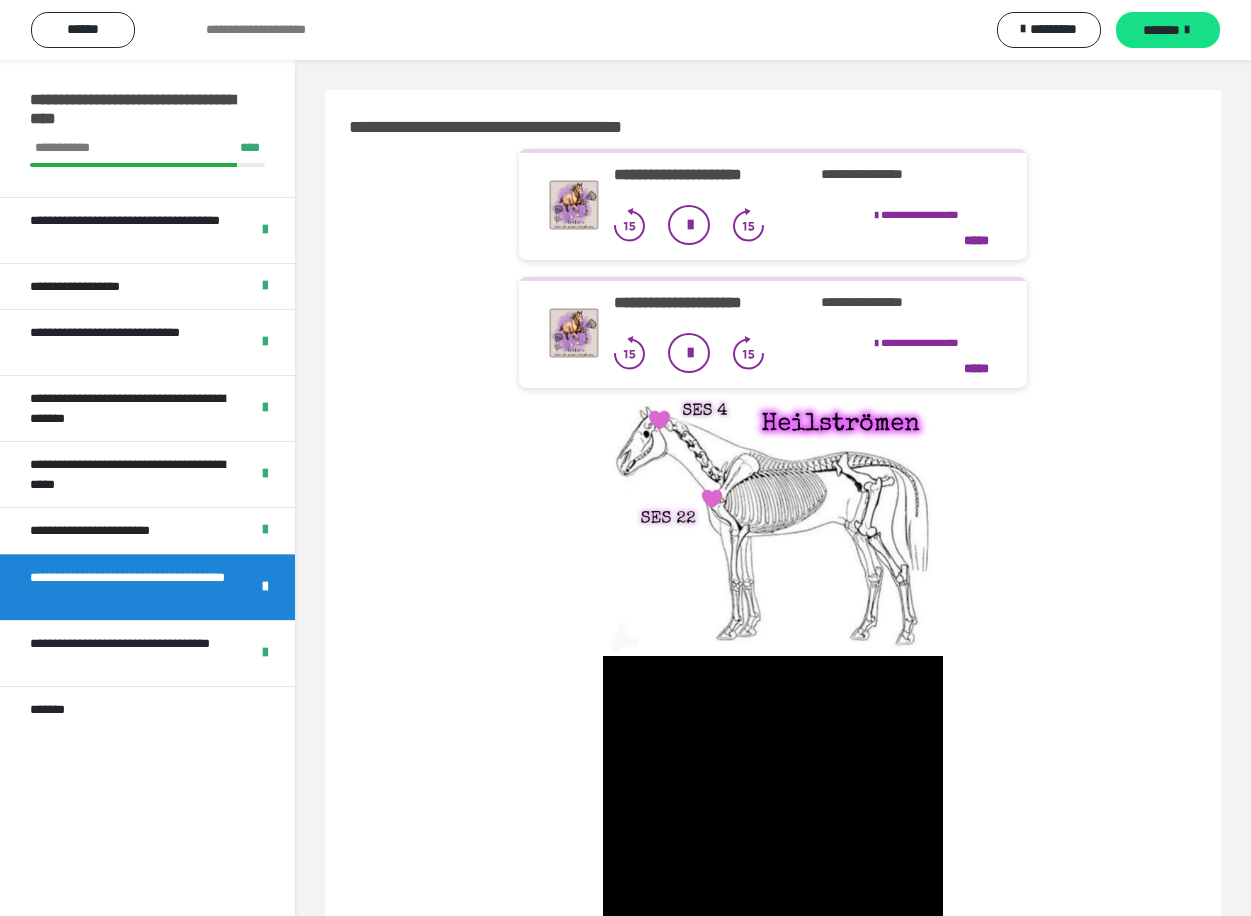 drag, startPoint x: 566, startPoint y: 444, endPoint x: 887, endPoint y: 579, distance: 348.23267 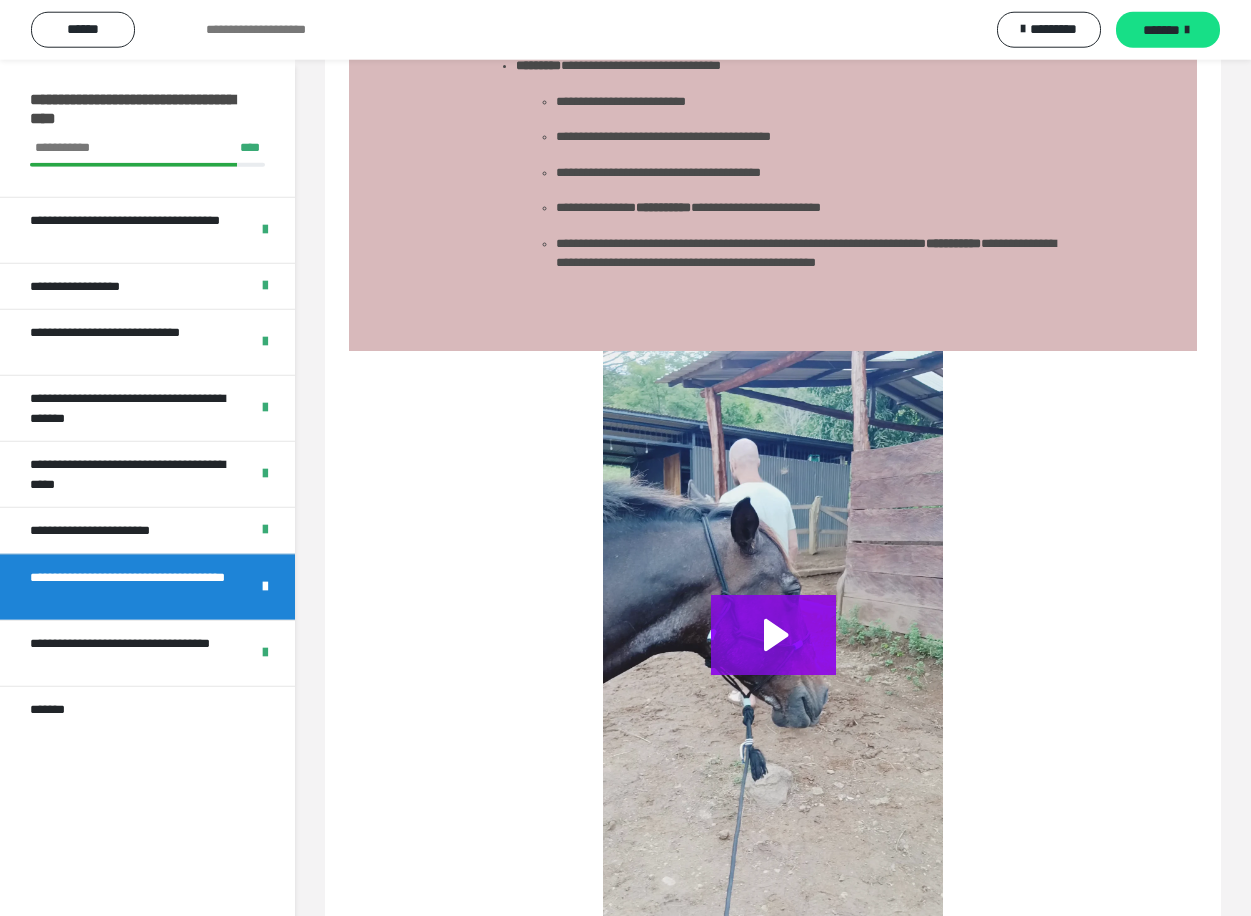 scroll, scrollTop: 3264, scrollLeft: 0, axis: vertical 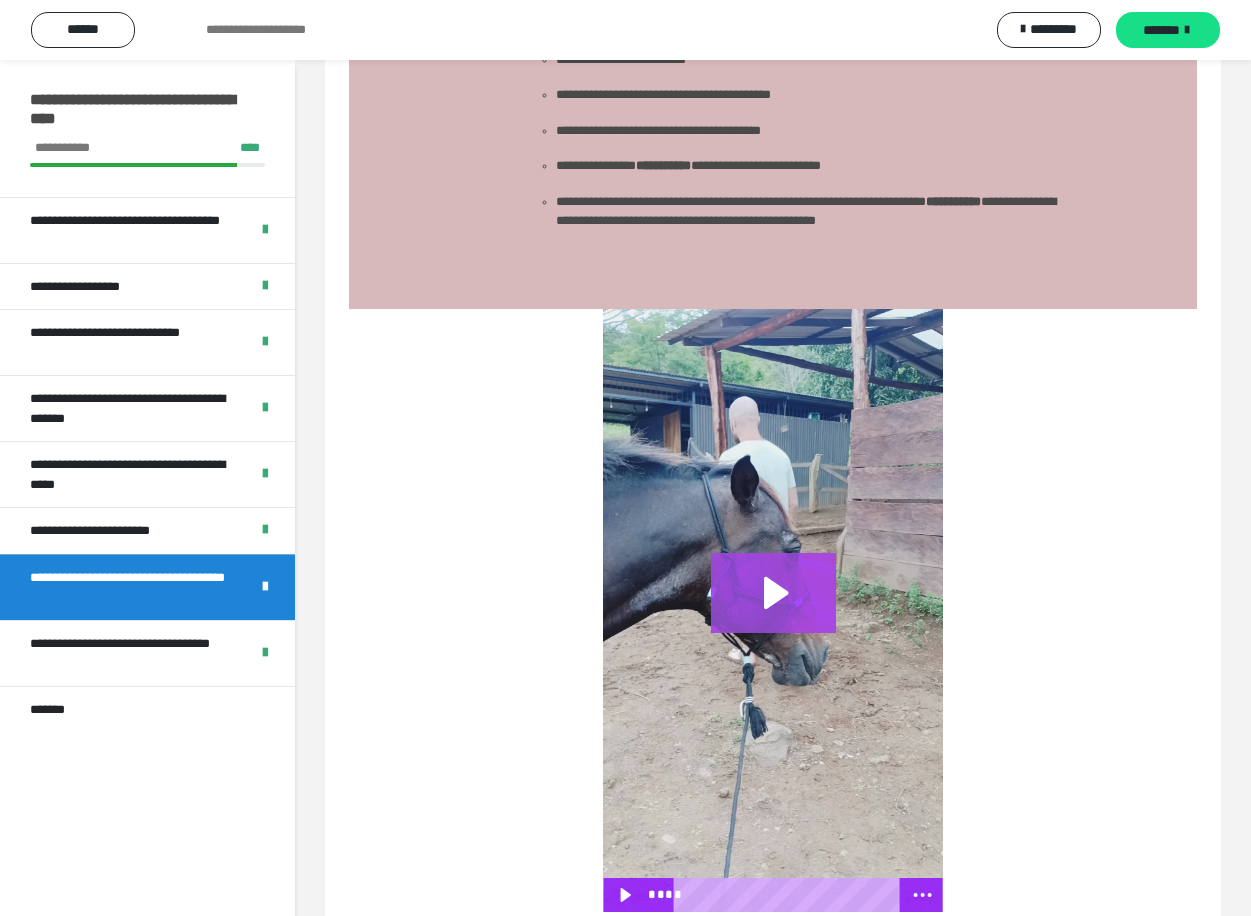 click 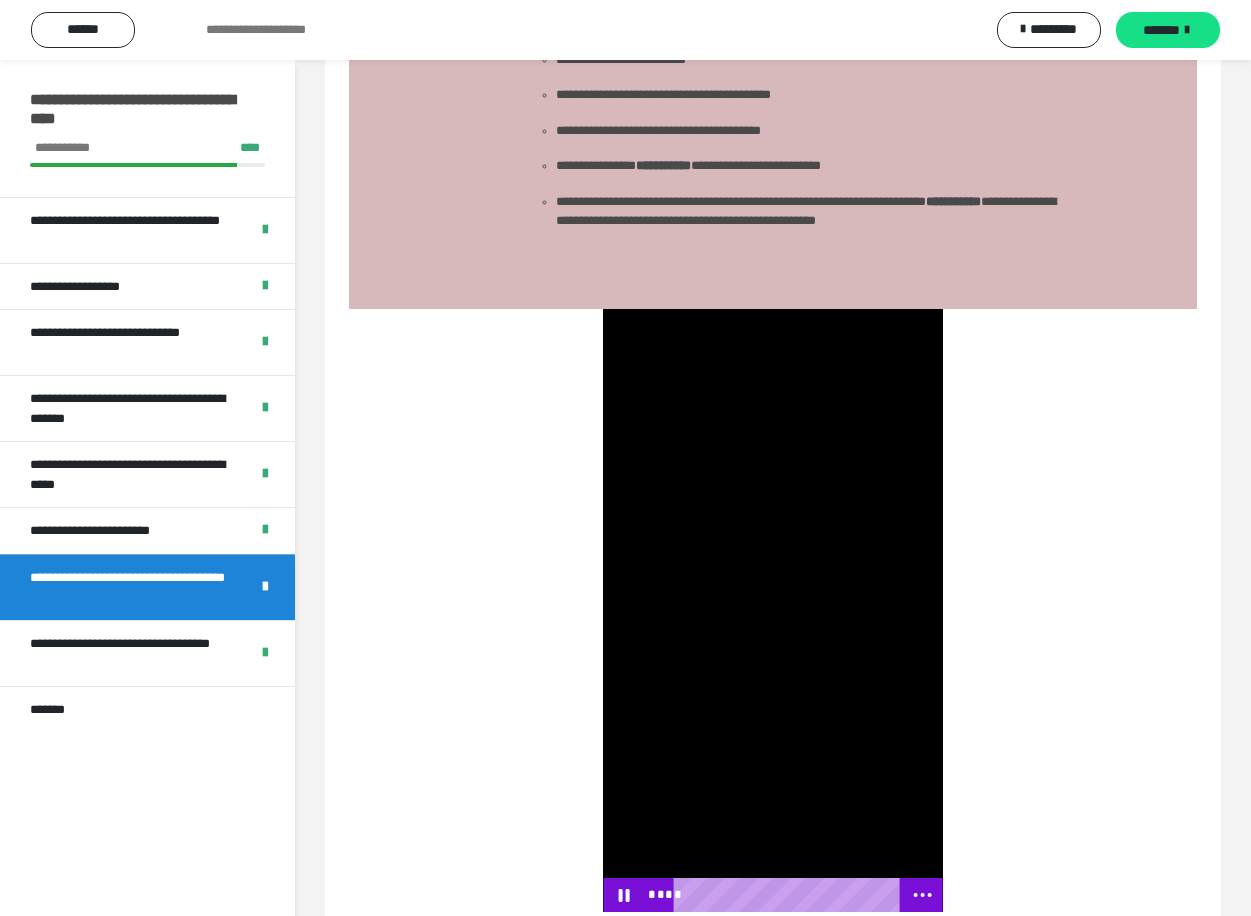 click at bounding box center [772, 610] 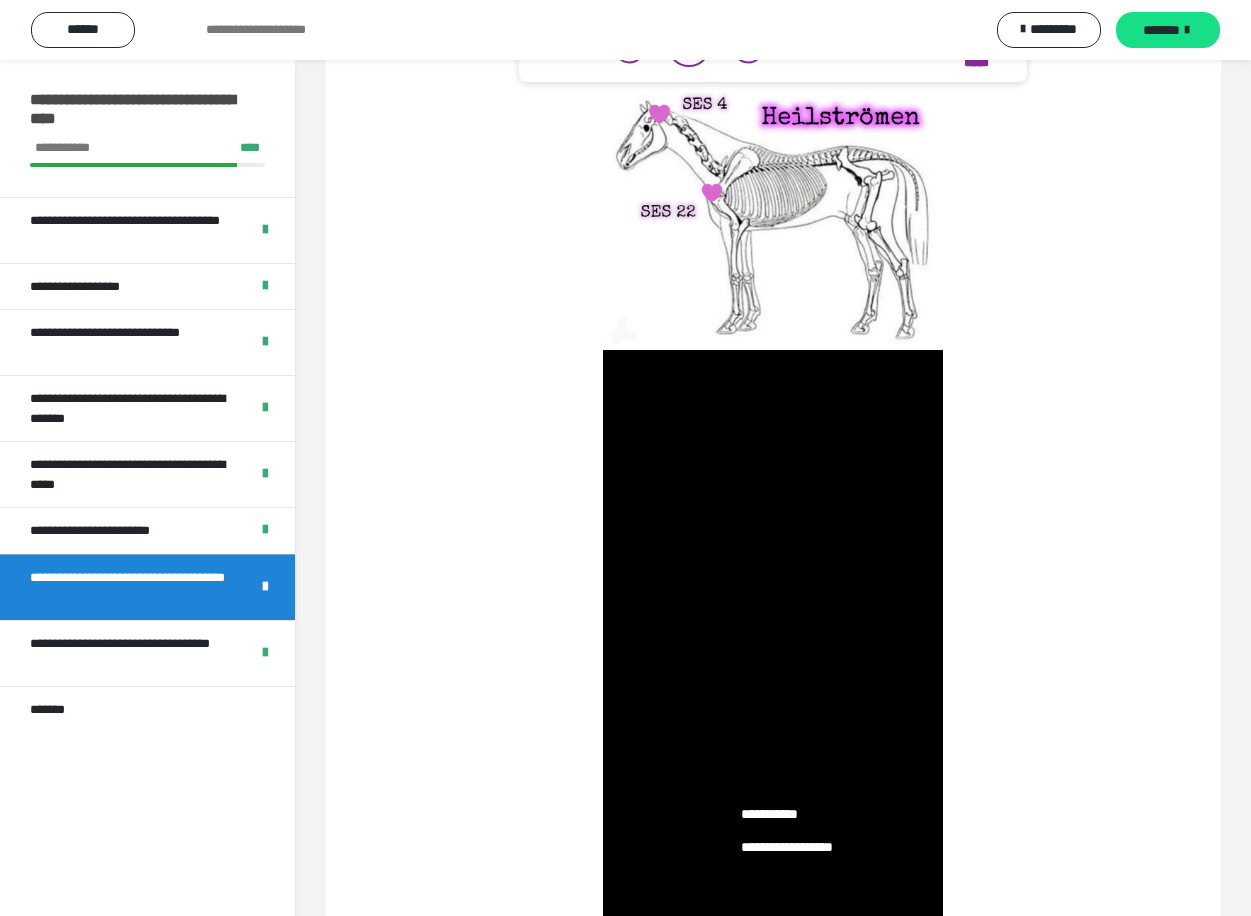 scroll, scrollTop: 0, scrollLeft: 0, axis: both 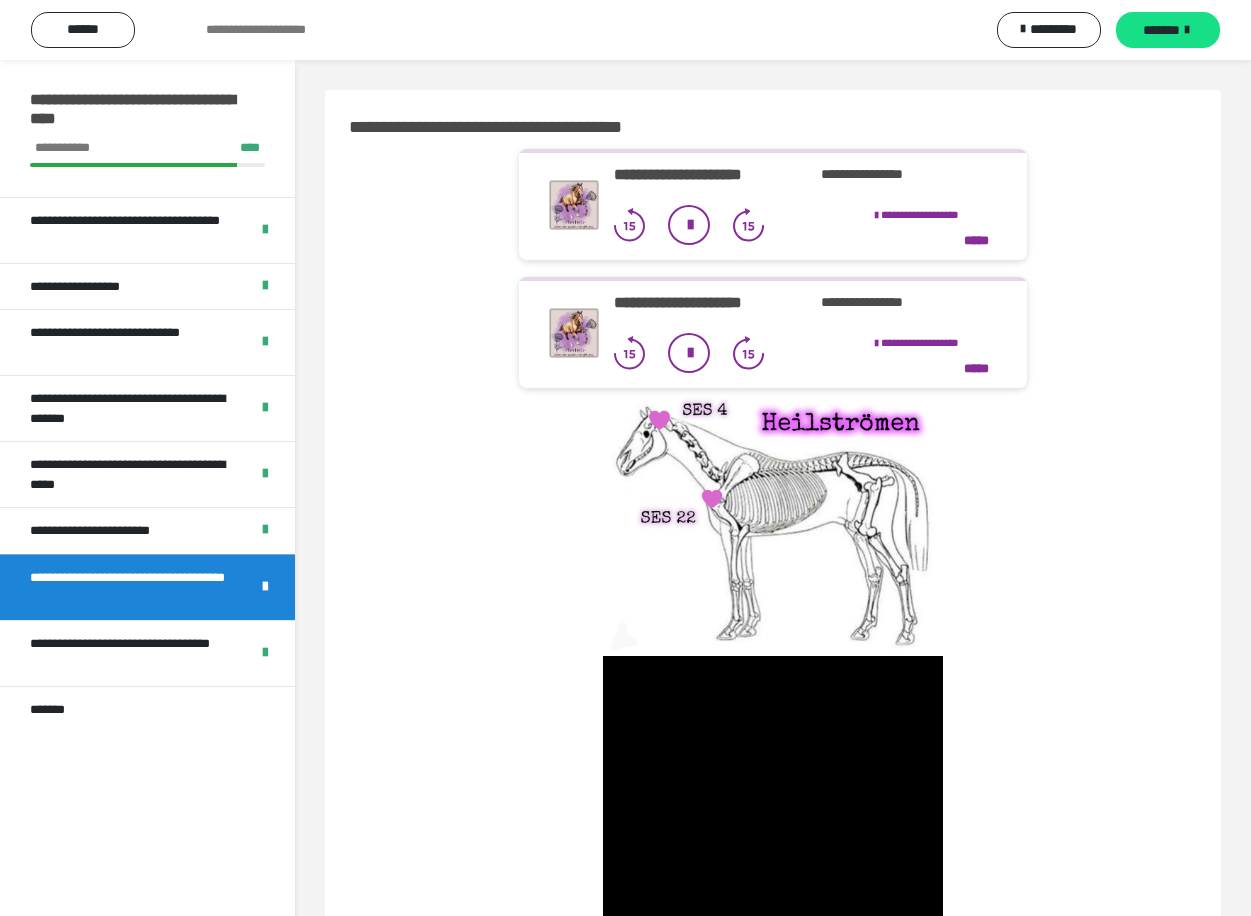 click at bounding box center (773, 526) 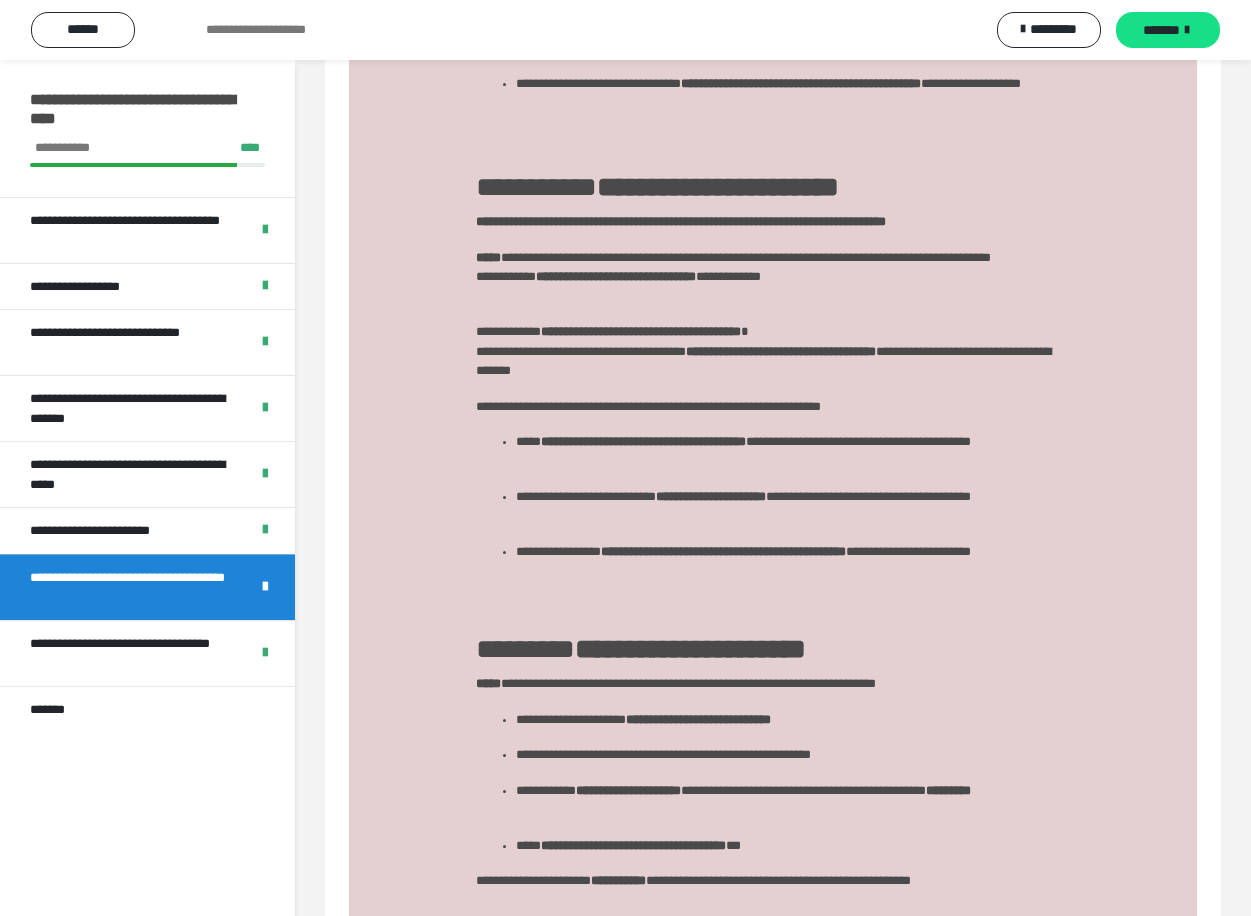 scroll, scrollTop: 2346, scrollLeft: 0, axis: vertical 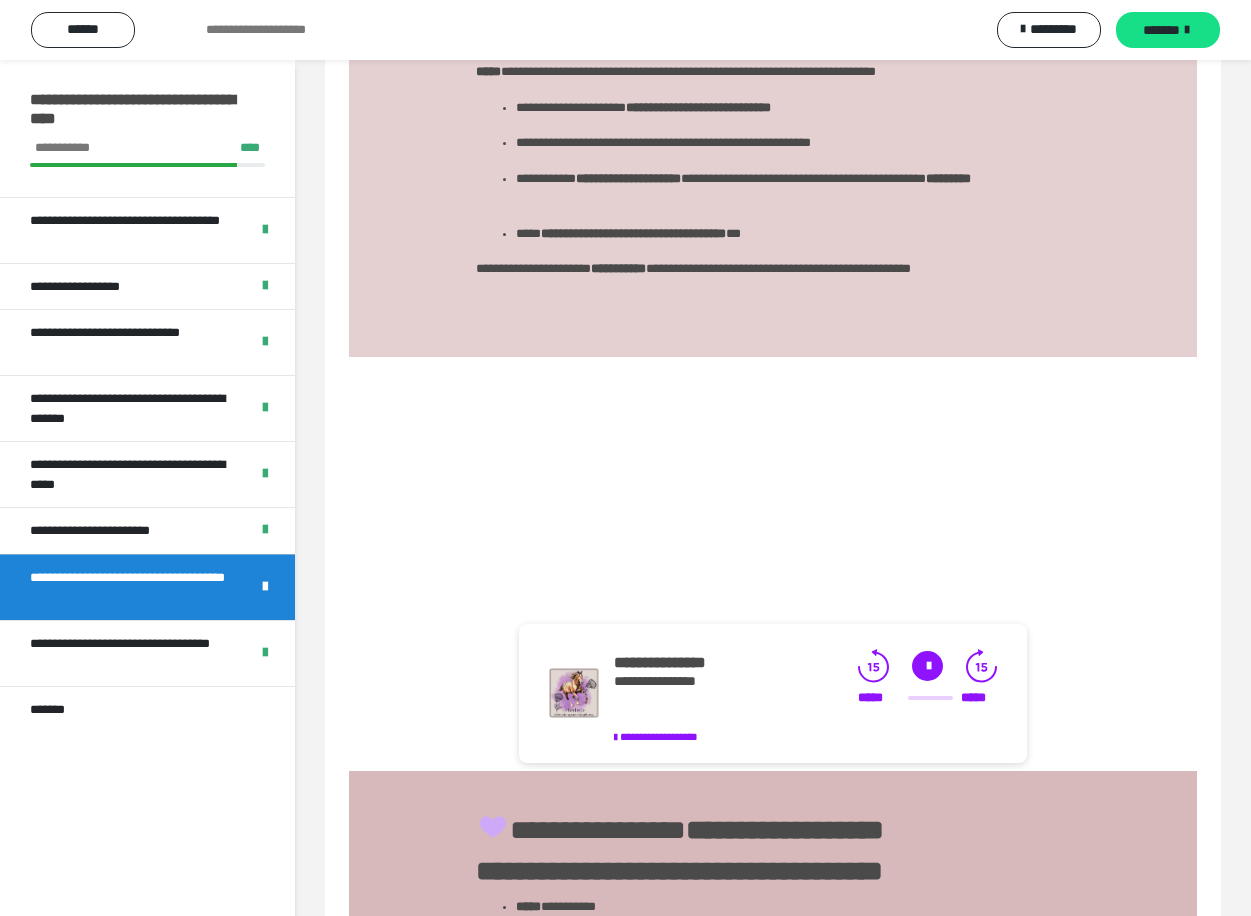 drag, startPoint x: 572, startPoint y: 430, endPoint x: 1002, endPoint y: 844, distance: 596.90533 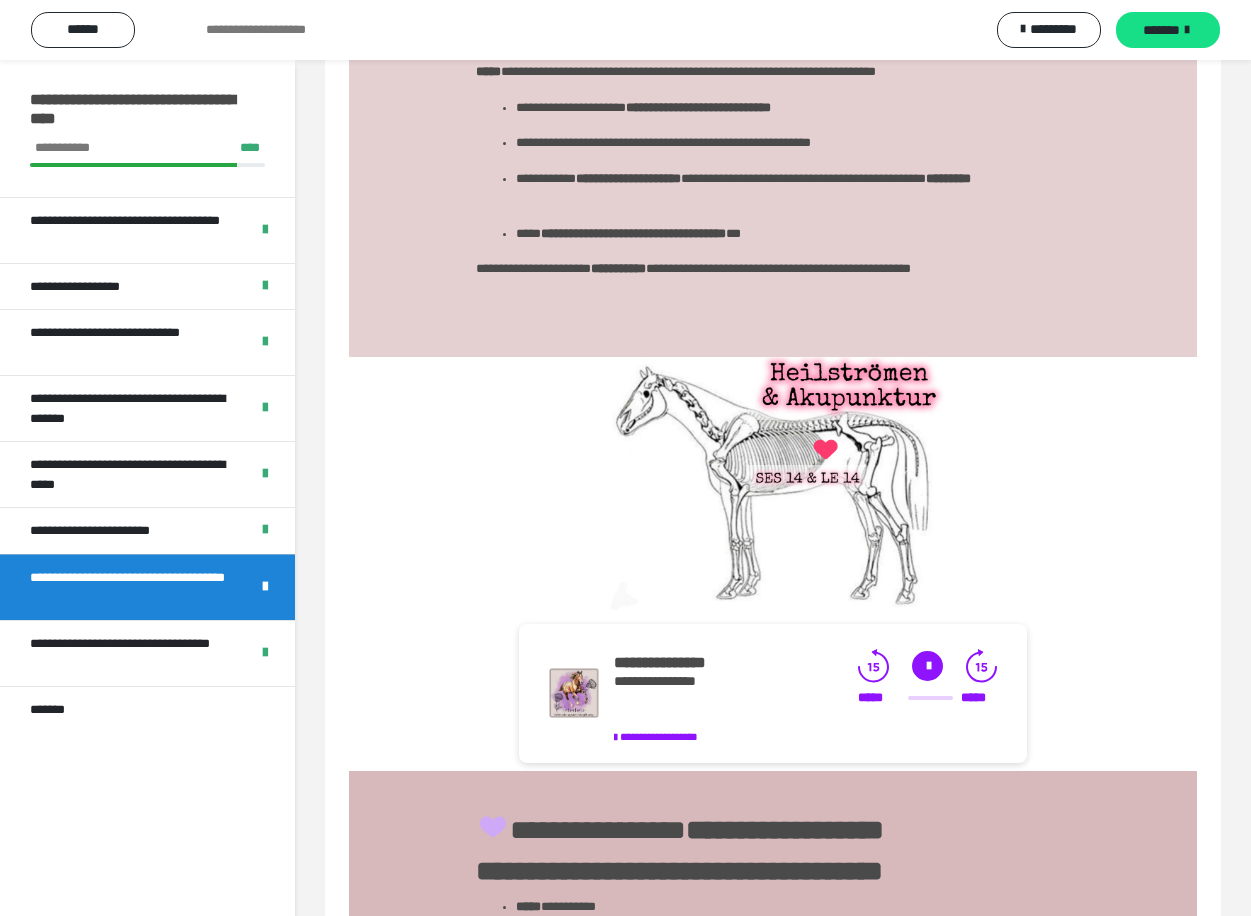 click on "**********" at bounding box center (773, -188) 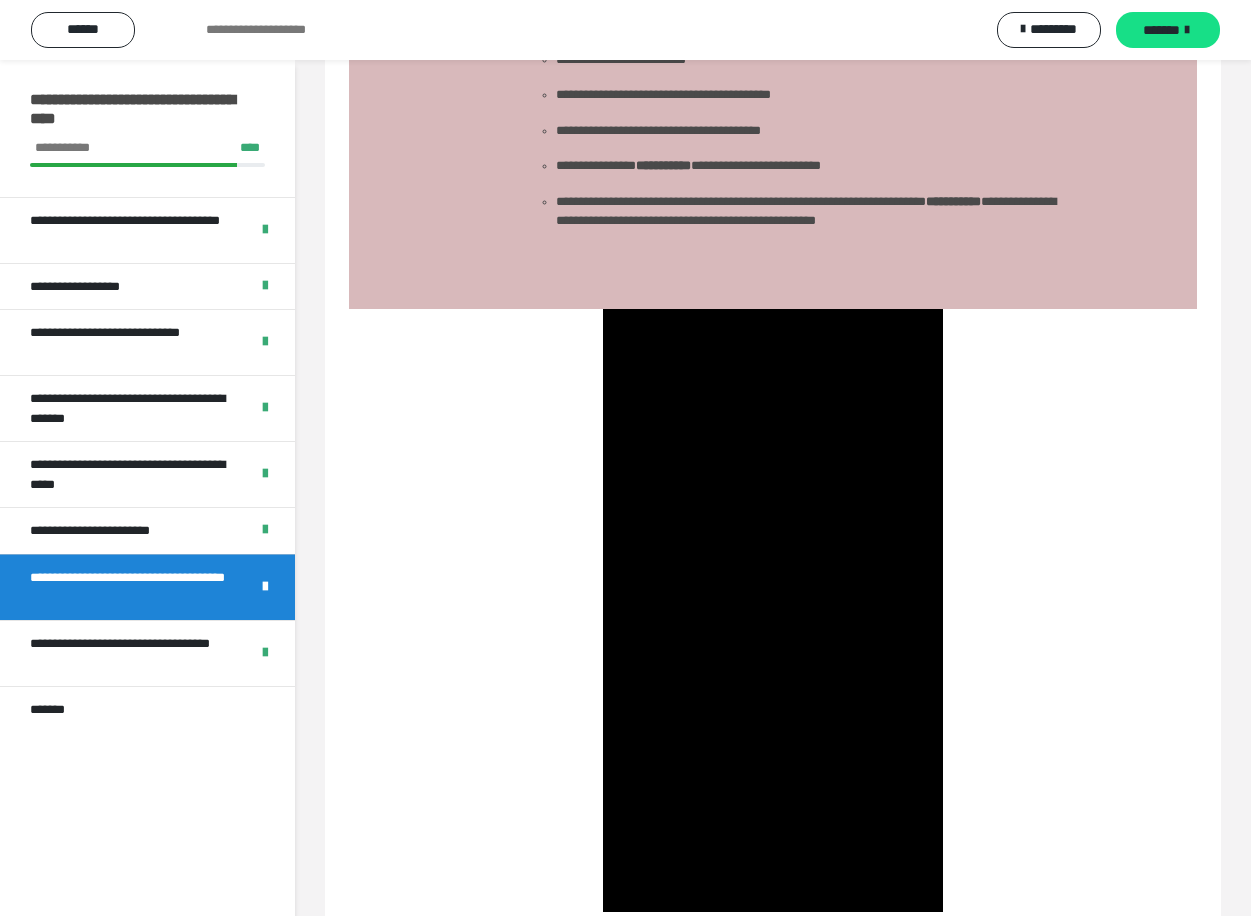 scroll, scrollTop: 3314, scrollLeft: 0, axis: vertical 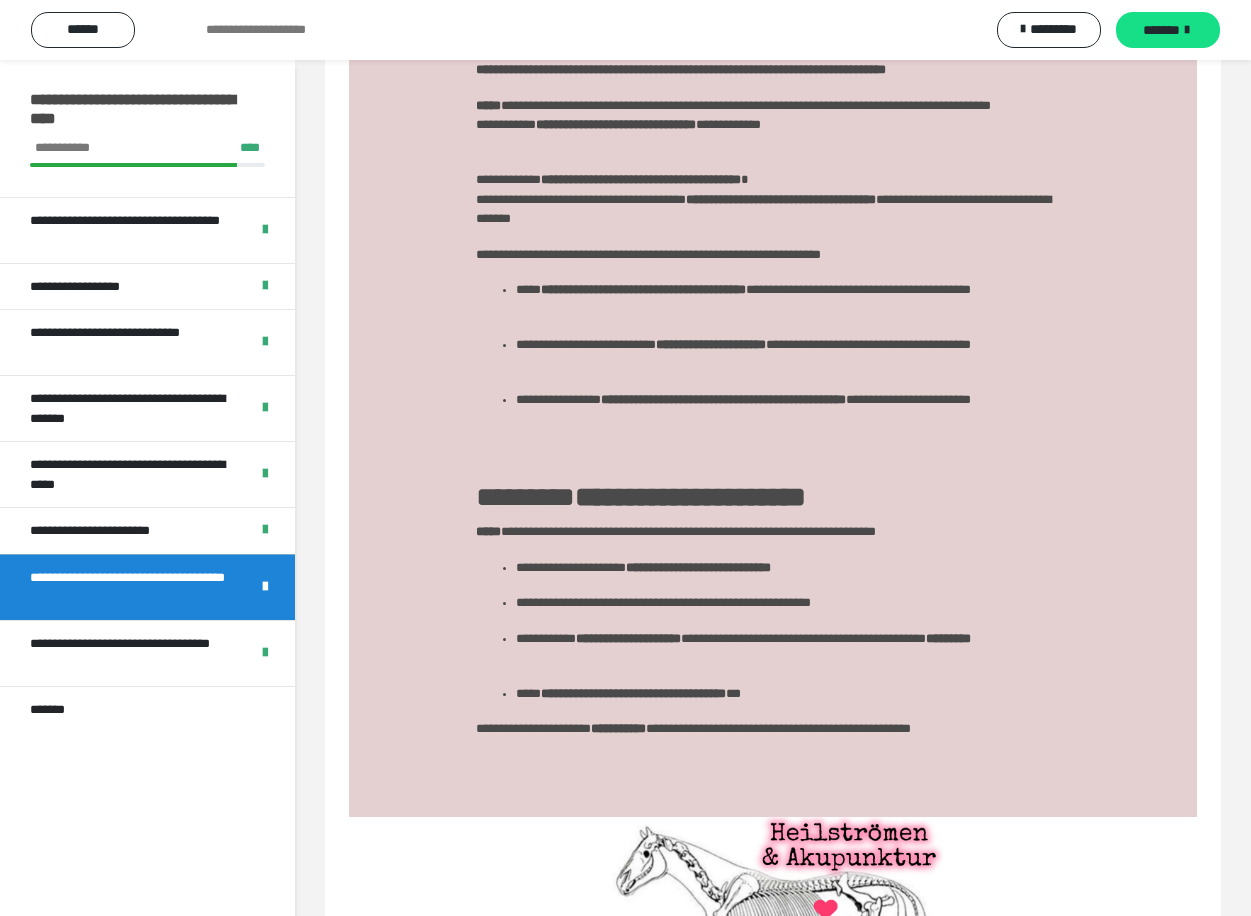 click on "**********" at bounding box center [773, 272] 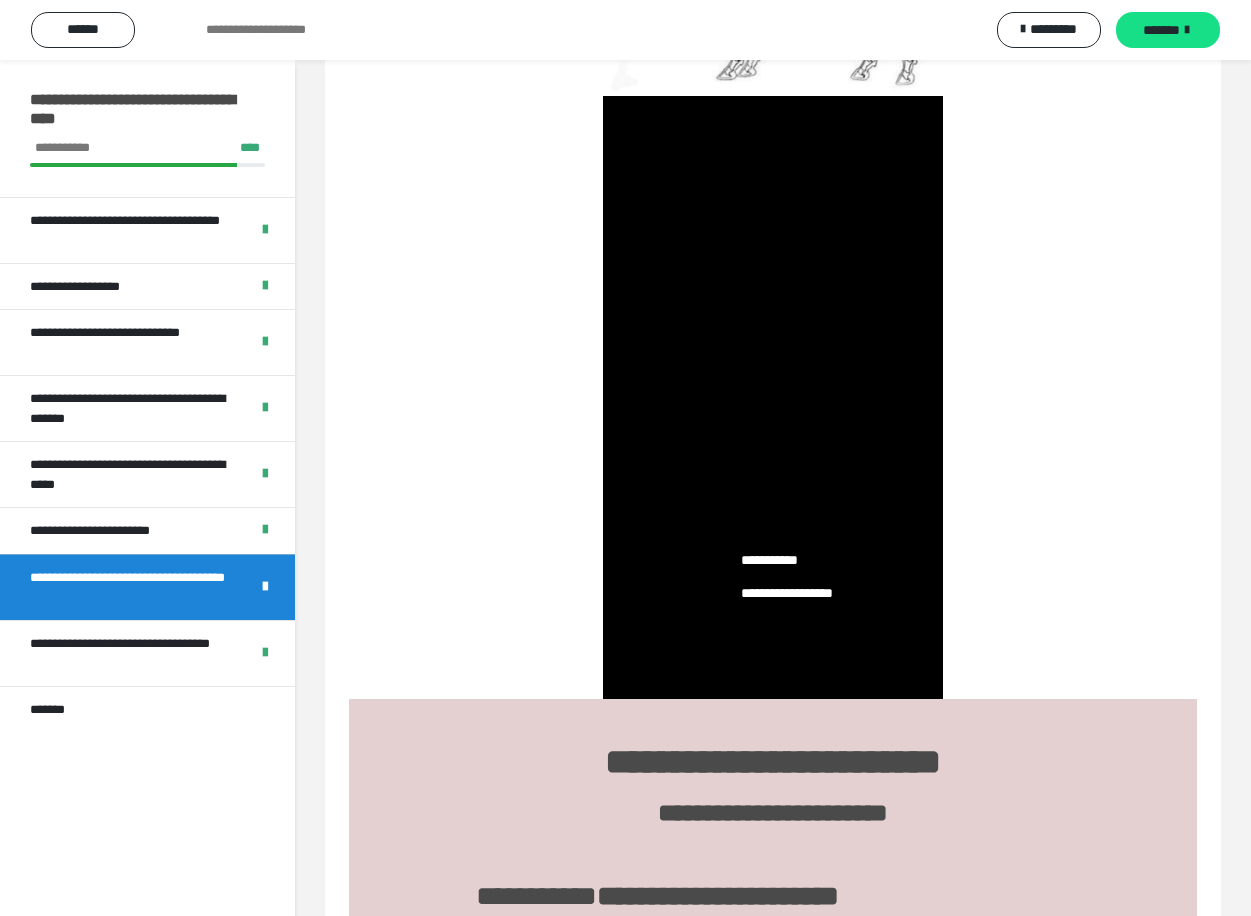 scroll, scrollTop: 0, scrollLeft: 0, axis: both 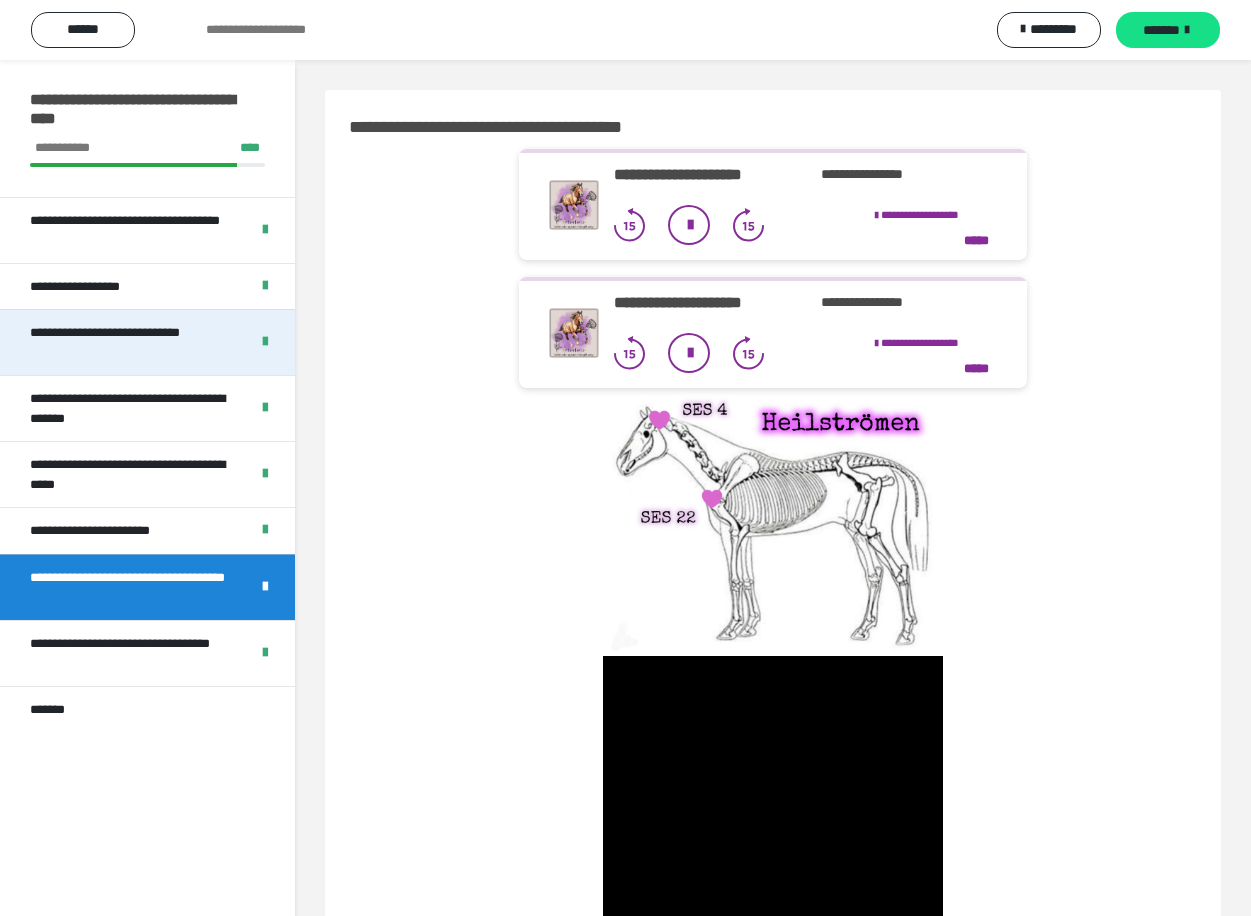 click on "**********" at bounding box center (131, 342) 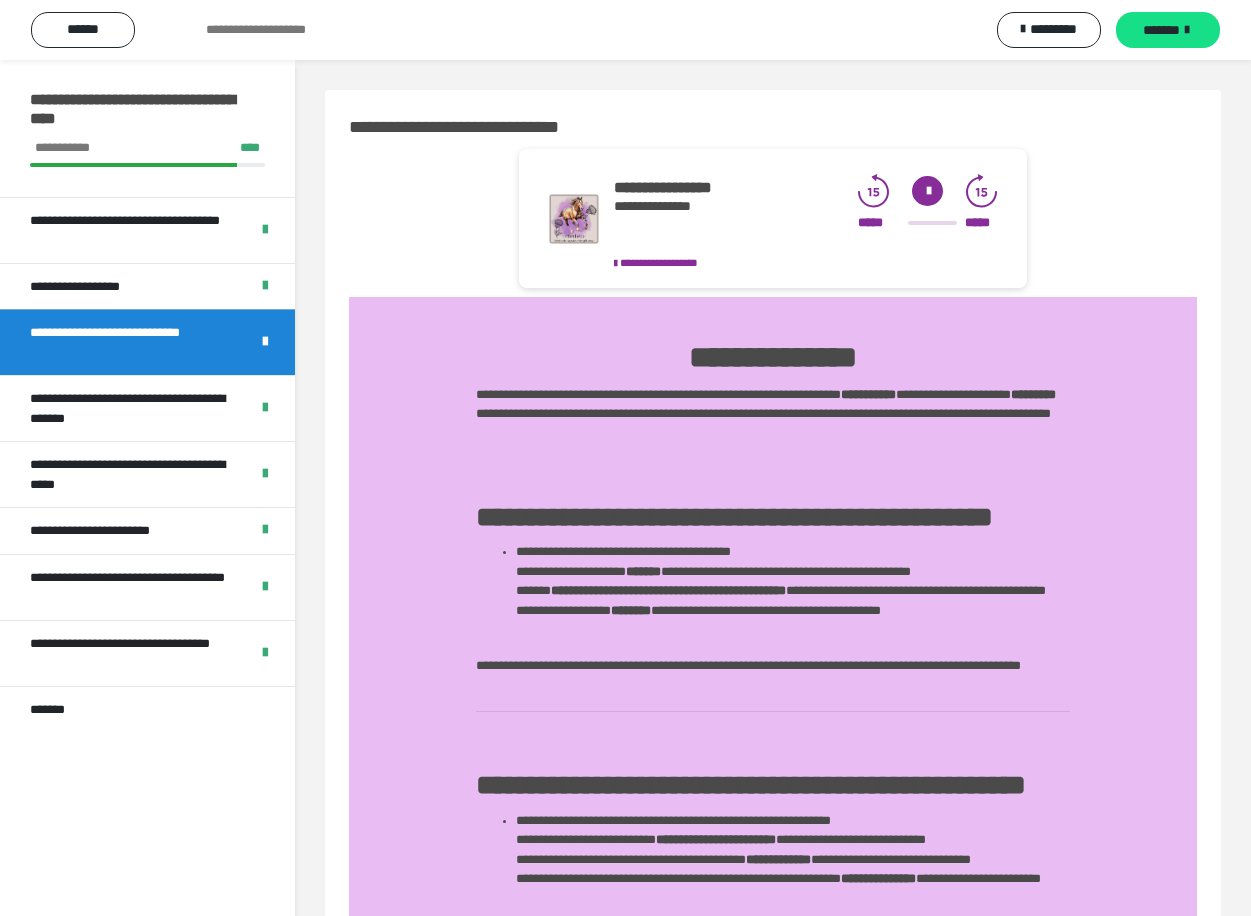 scroll, scrollTop: 473, scrollLeft: 0, axis: vertical 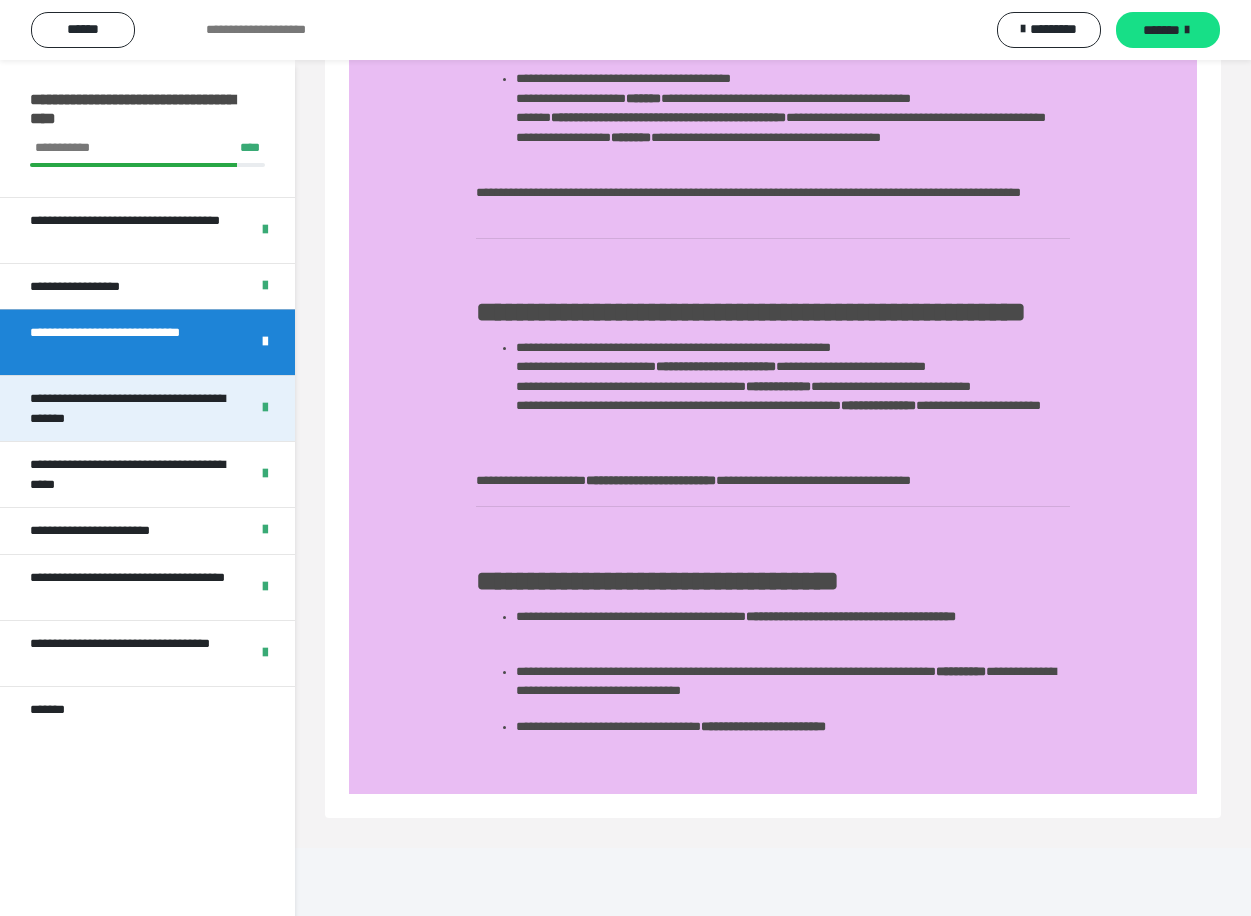 click on "**********" at bounding box center (131, 408) 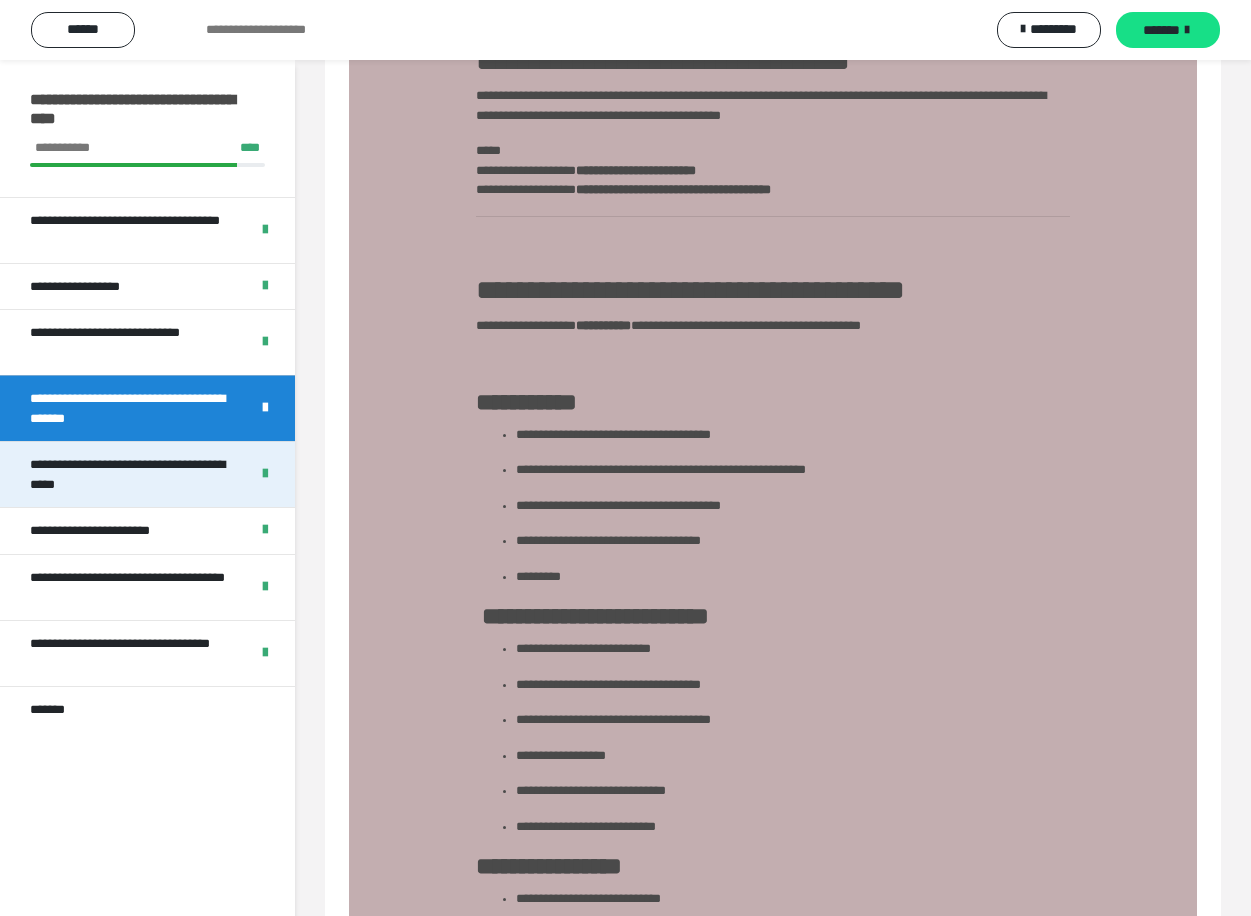 click on "**********" at bounding box center (131, 474) 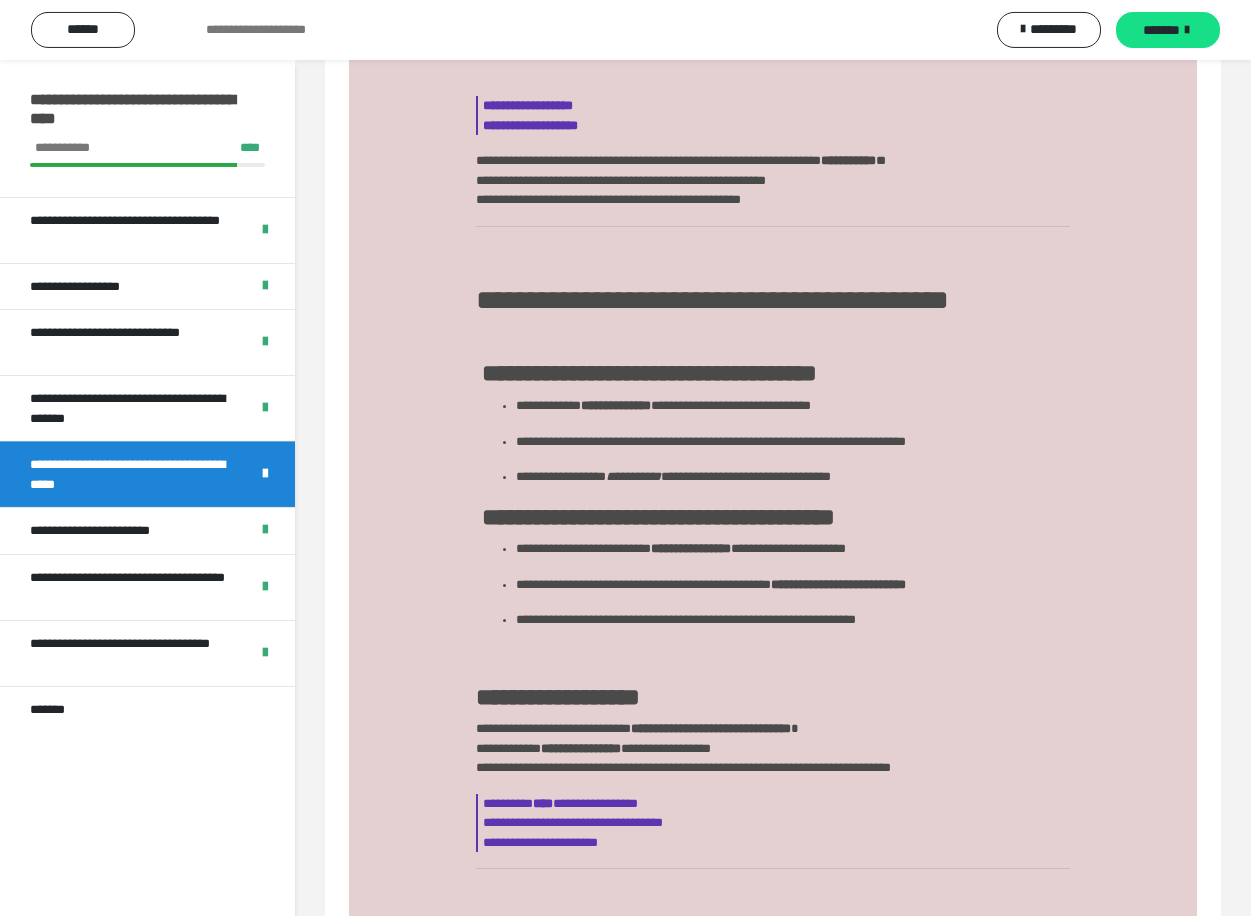 scroll, scrollTop: 469, scrollLeft: 0, axis: vertical 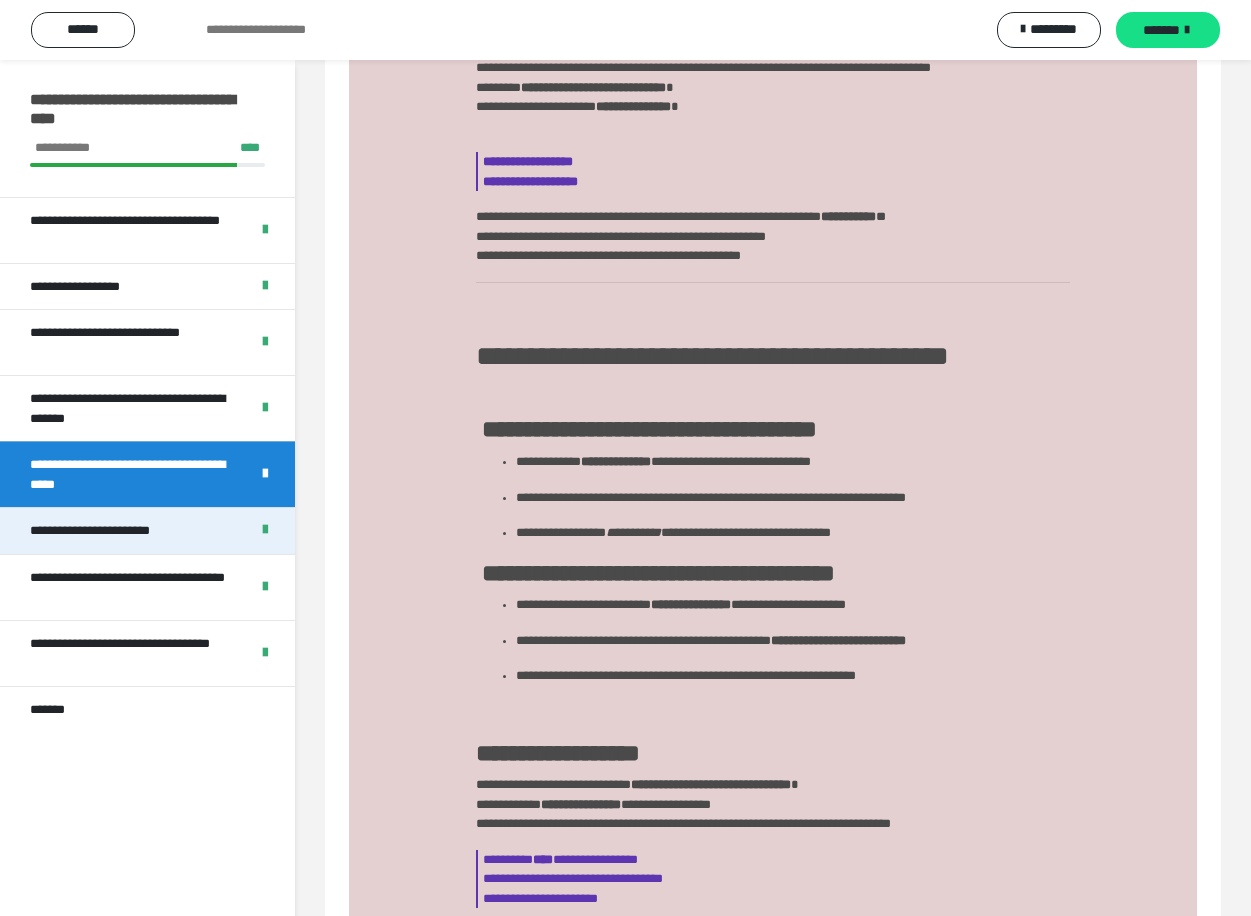 click on "**********" at bounding box center [107, 531] 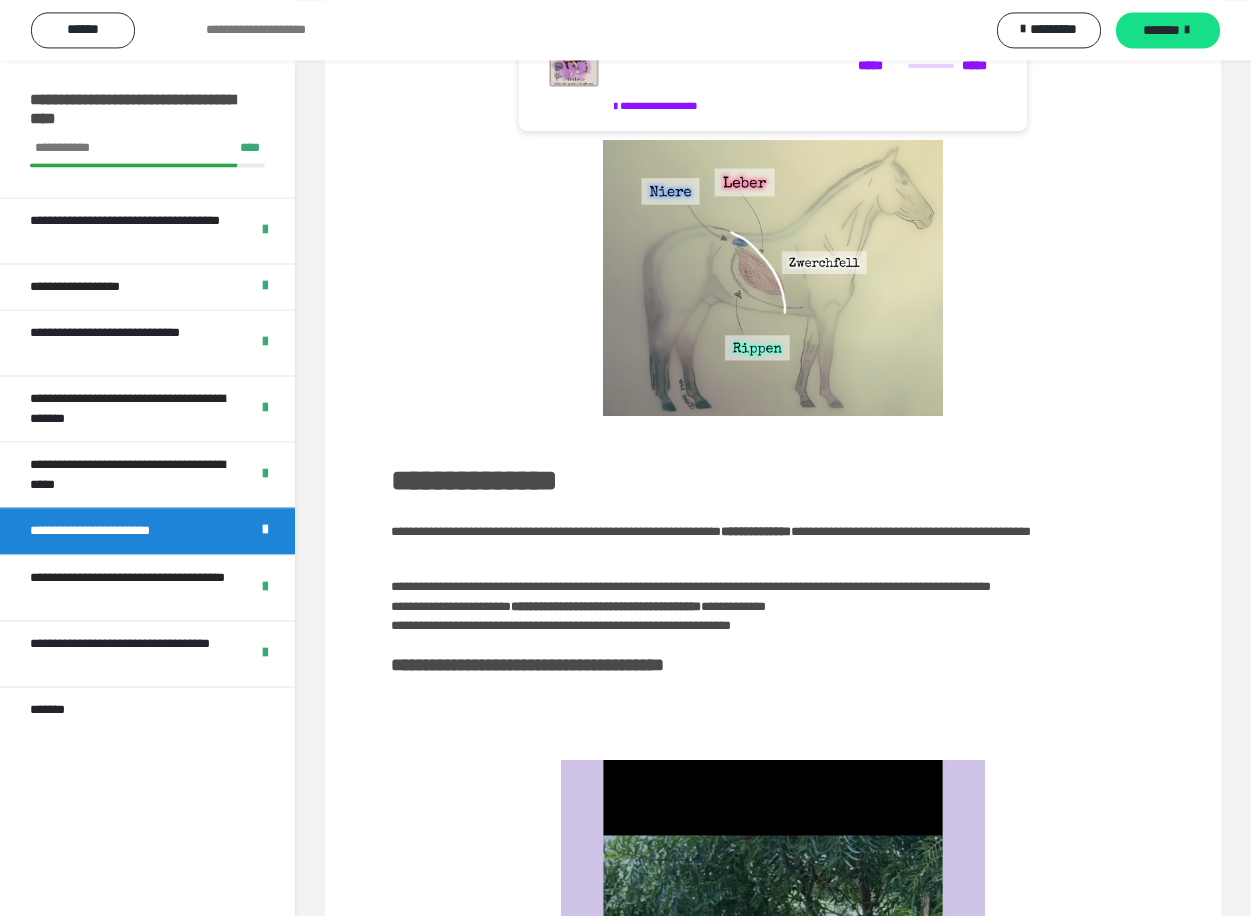 scroll, scrollTop: 60, scrollLeft: 0, axis: vertical 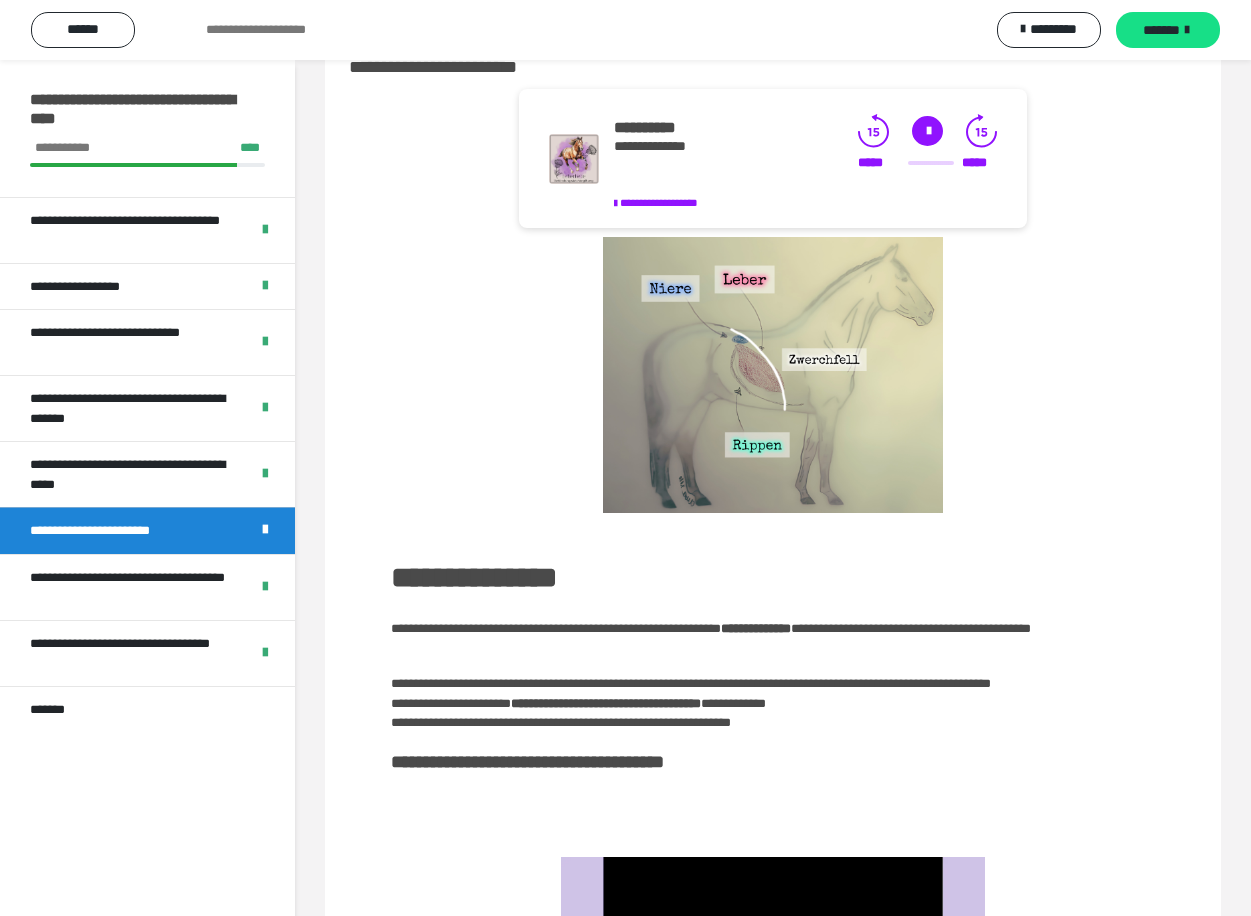 click on "**********" at bounding box center (772, 685) 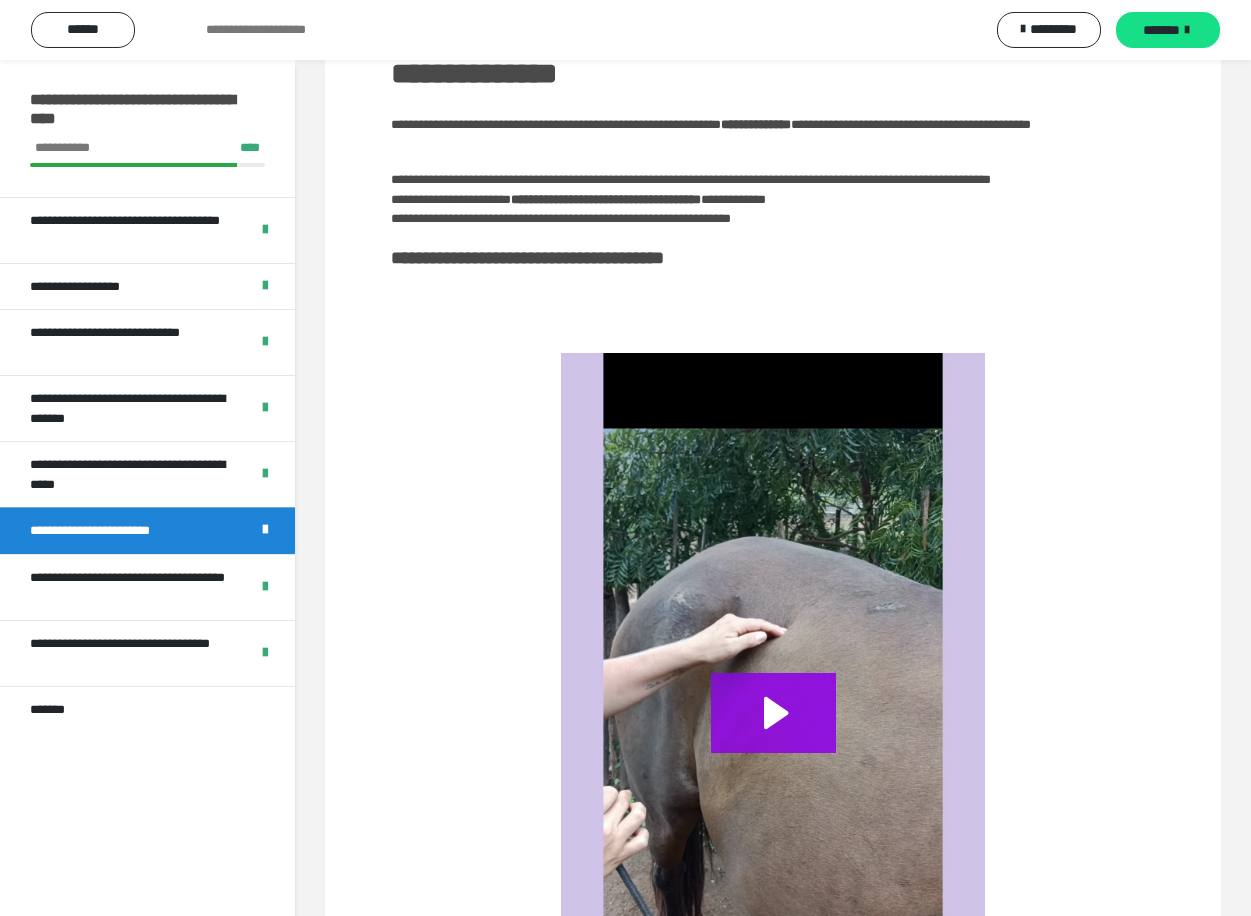 scroll, scrollTop: 570, scrollLeft: 0, axis: vertical 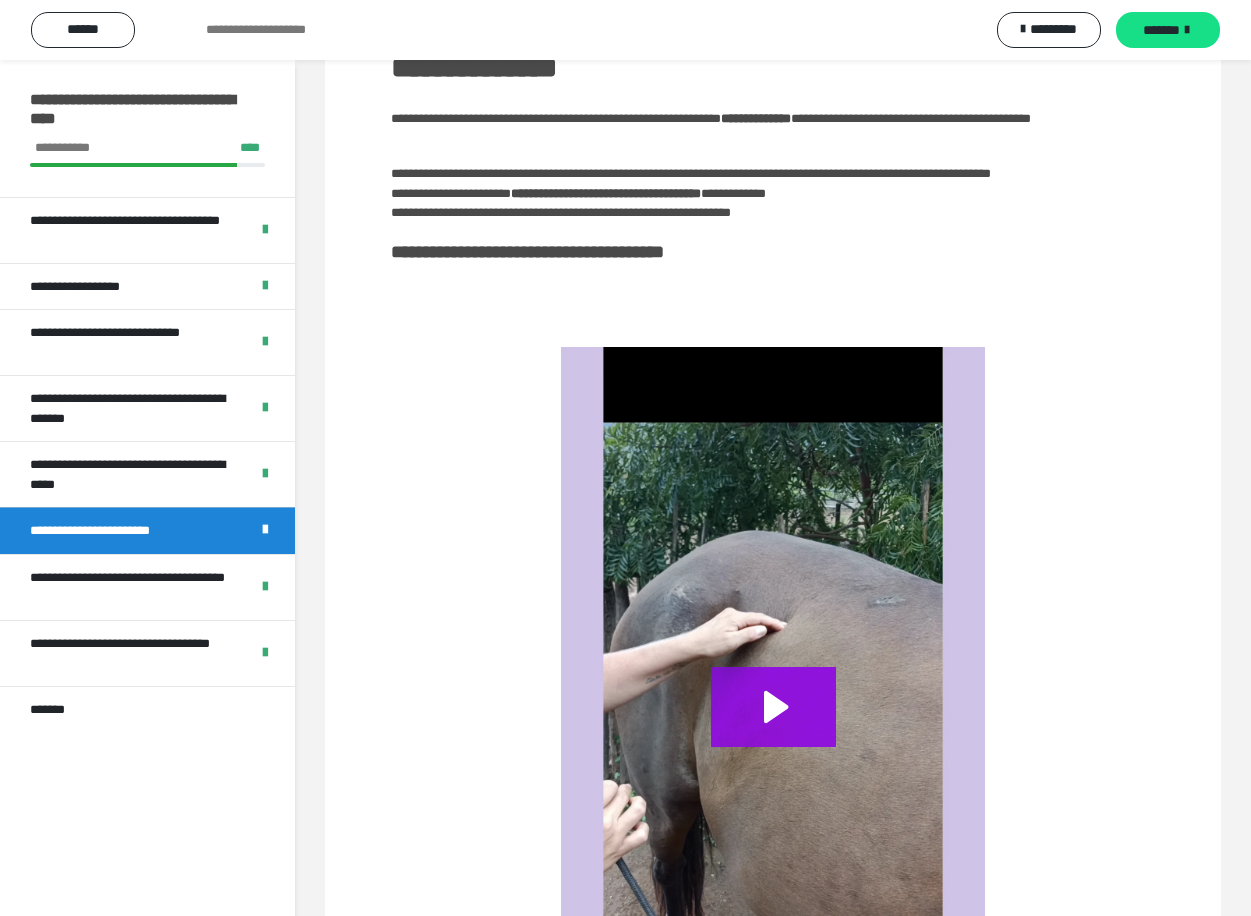 click at bounding box center (773, 724) 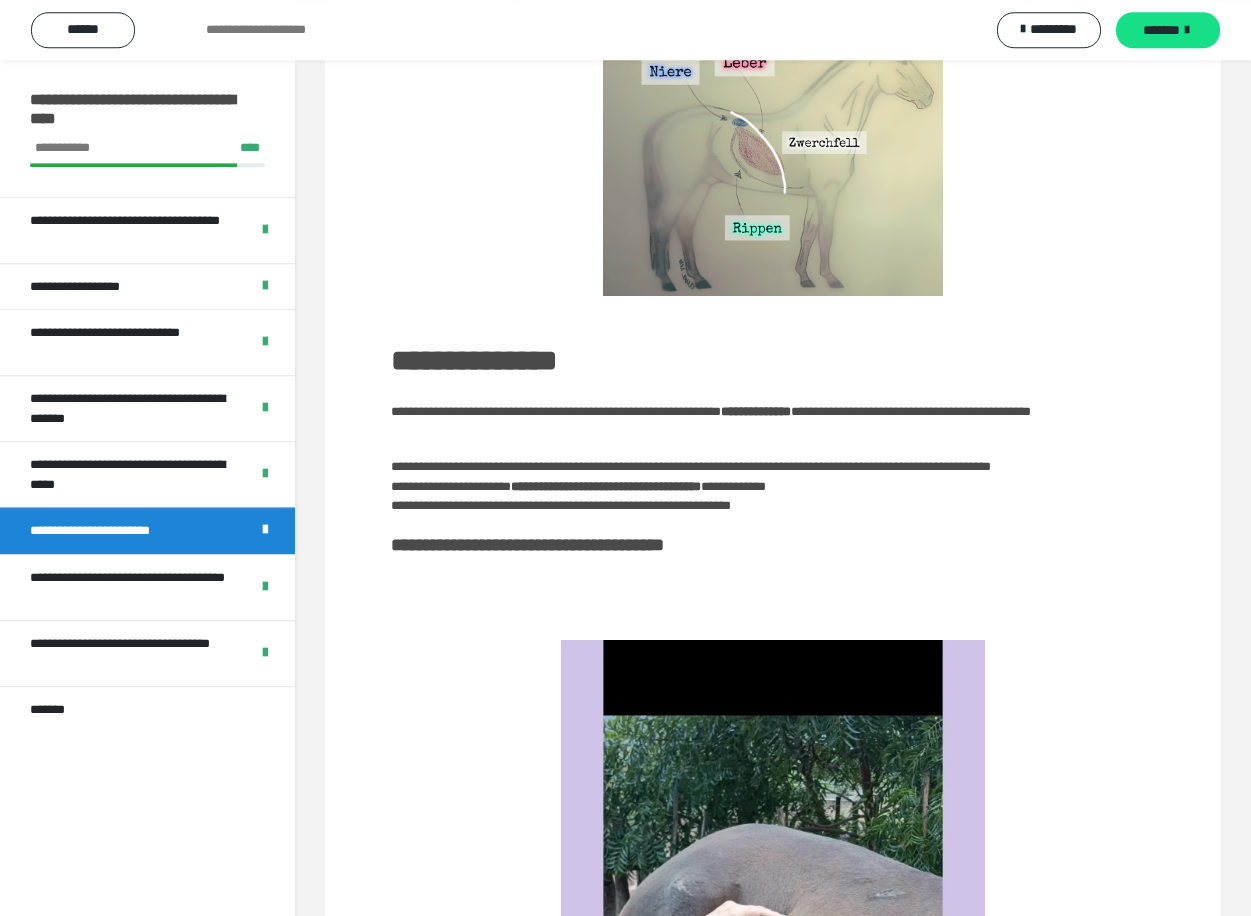 scroll, scrollTop: 95, scrollLeft: 0, axis: vertical 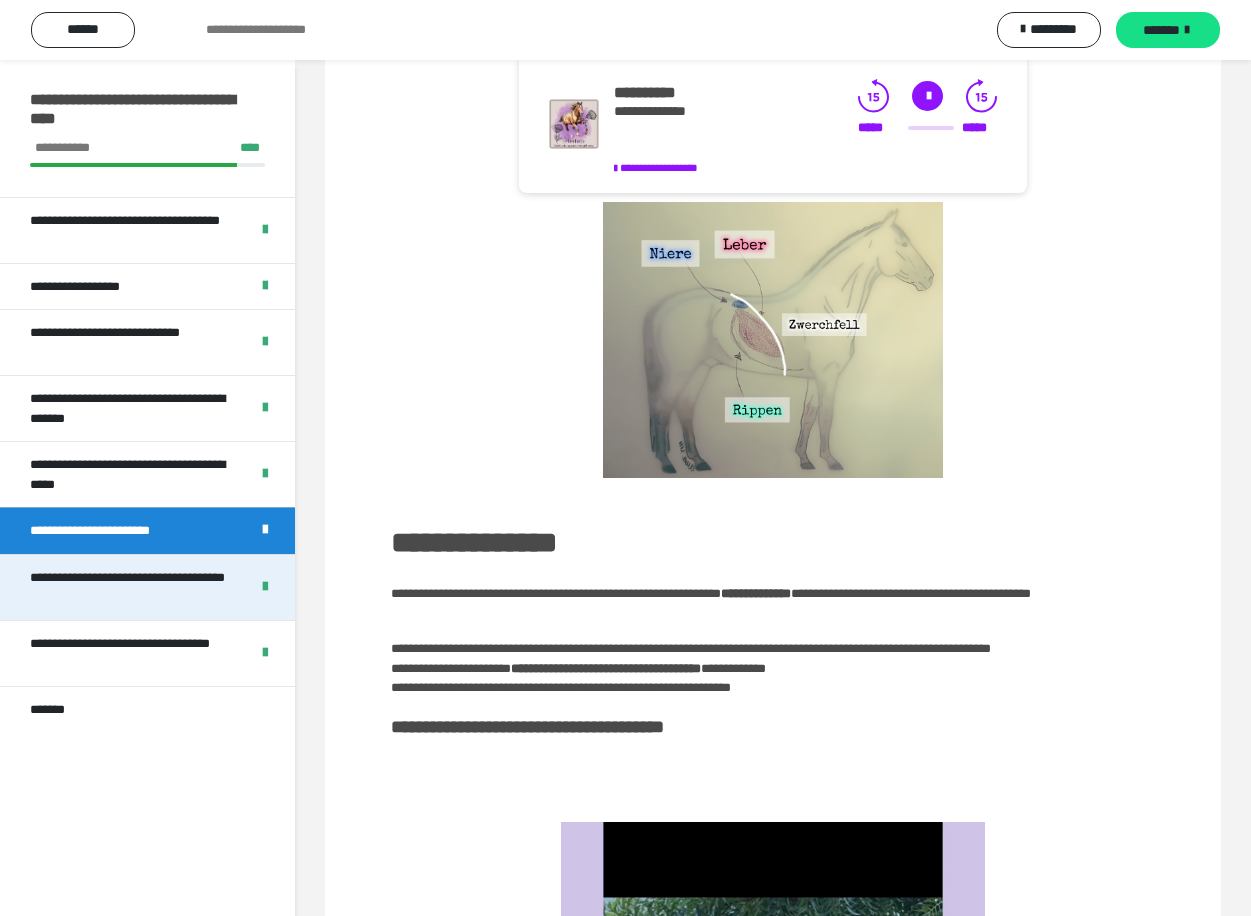 click on "**********" at bounding box center (131, 587) 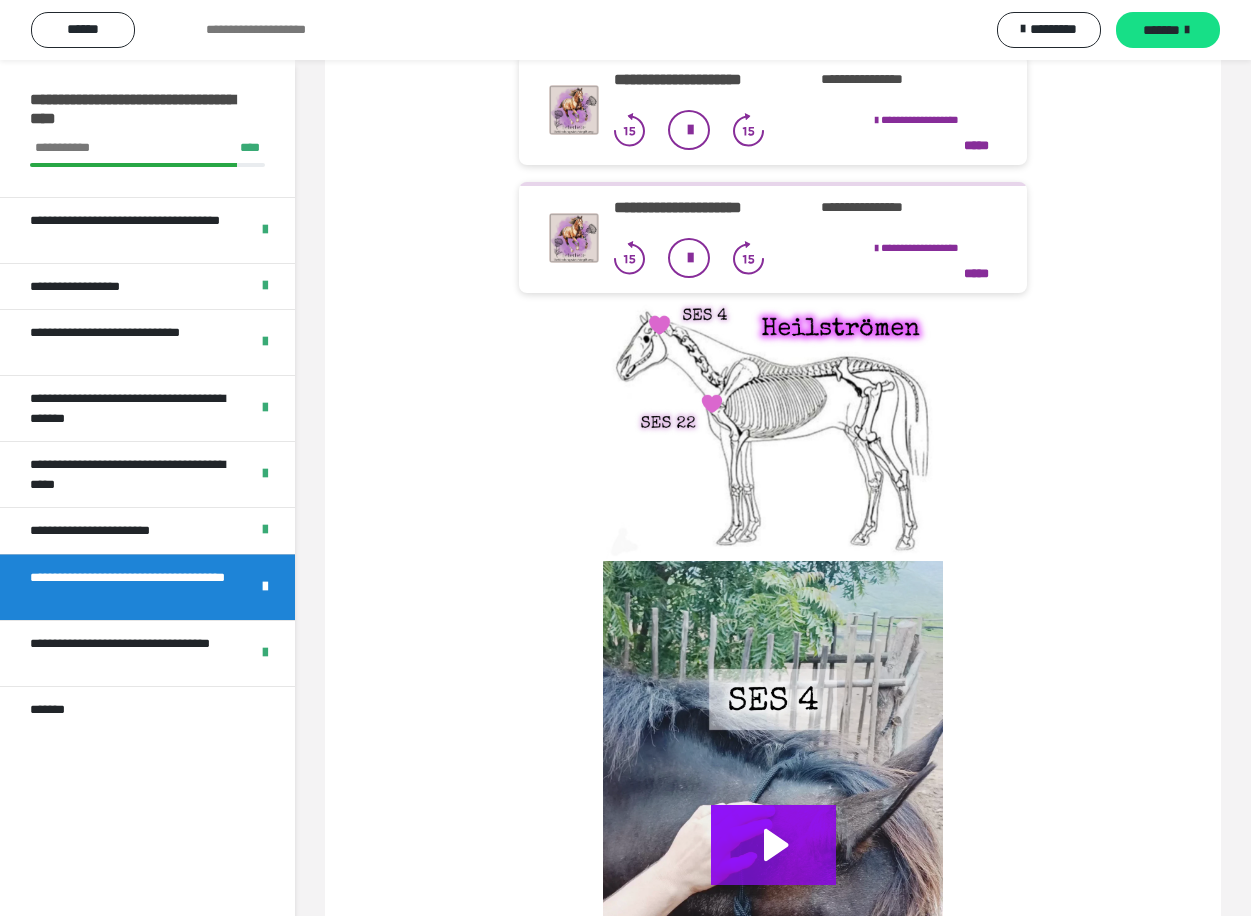click at bounding box center (773, 431) 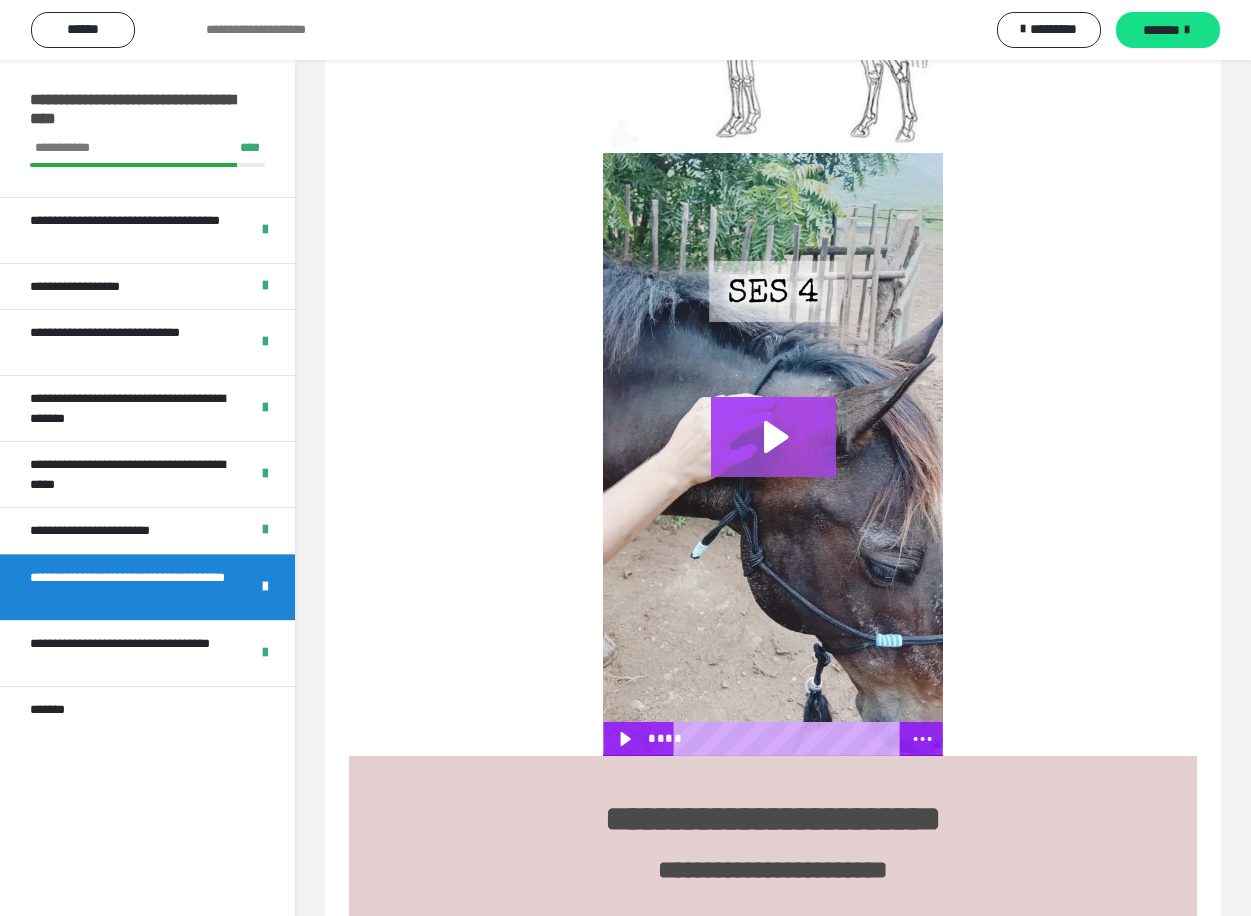 click 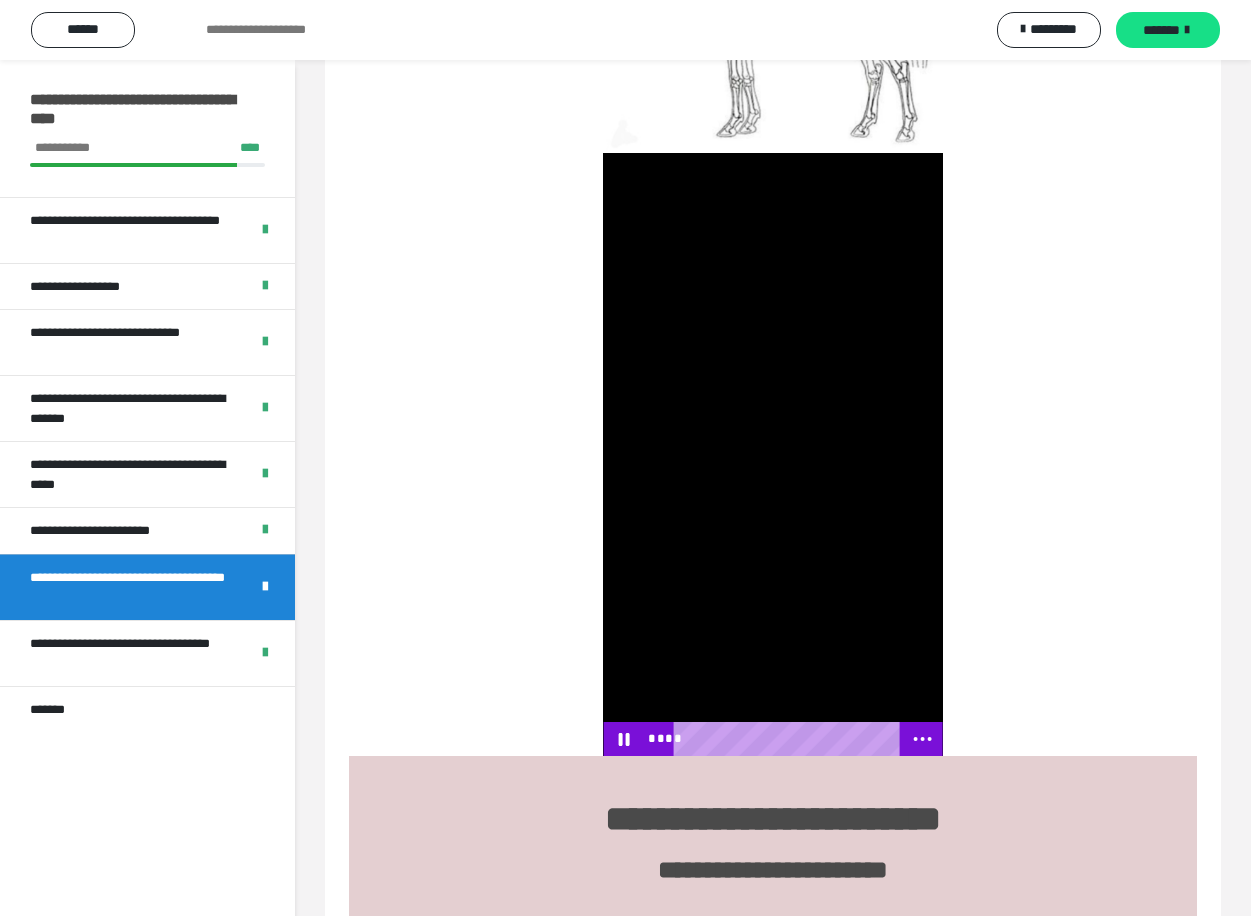 click at bounding box center (772, 454) 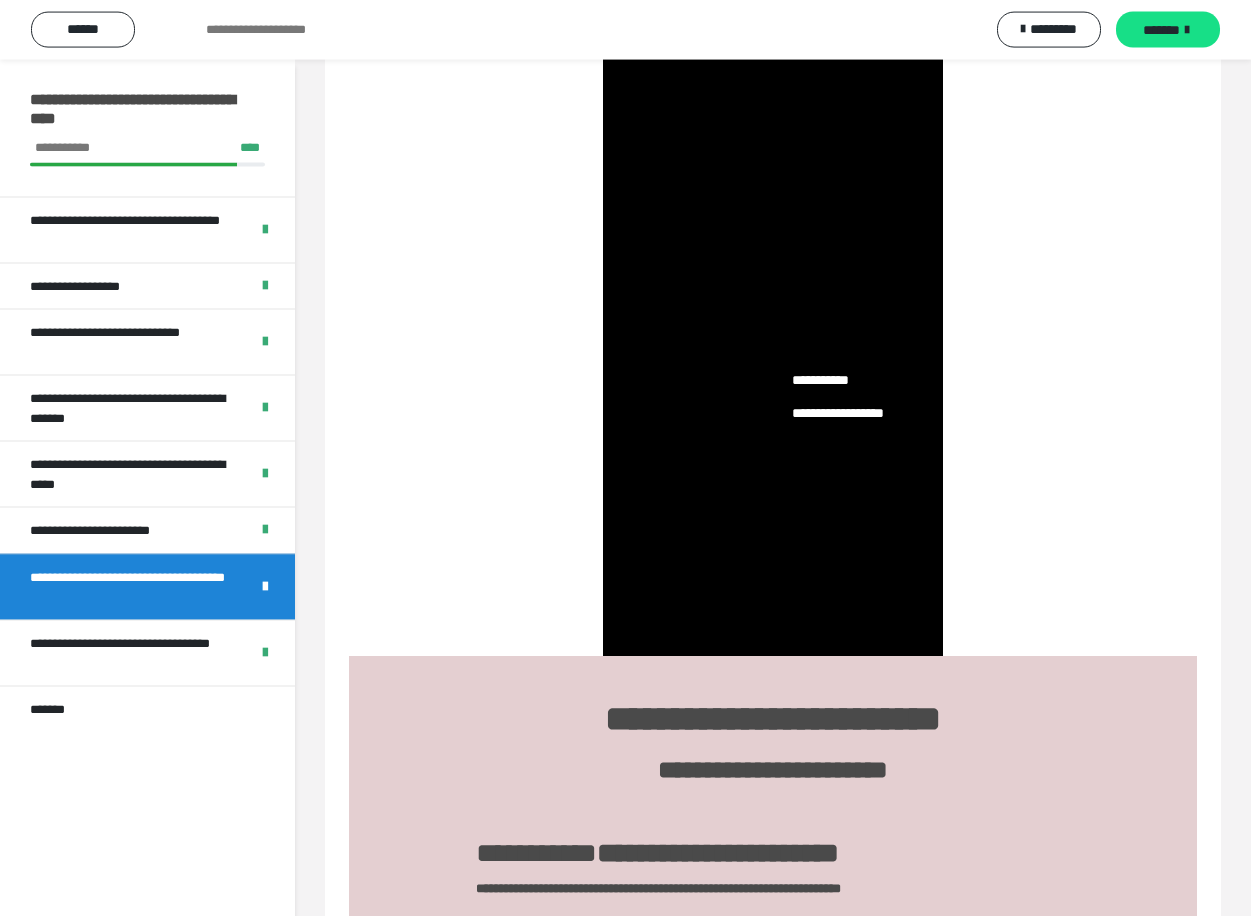 scroll, scrollTop: 612, scrollLeft: 0, axis: vertical 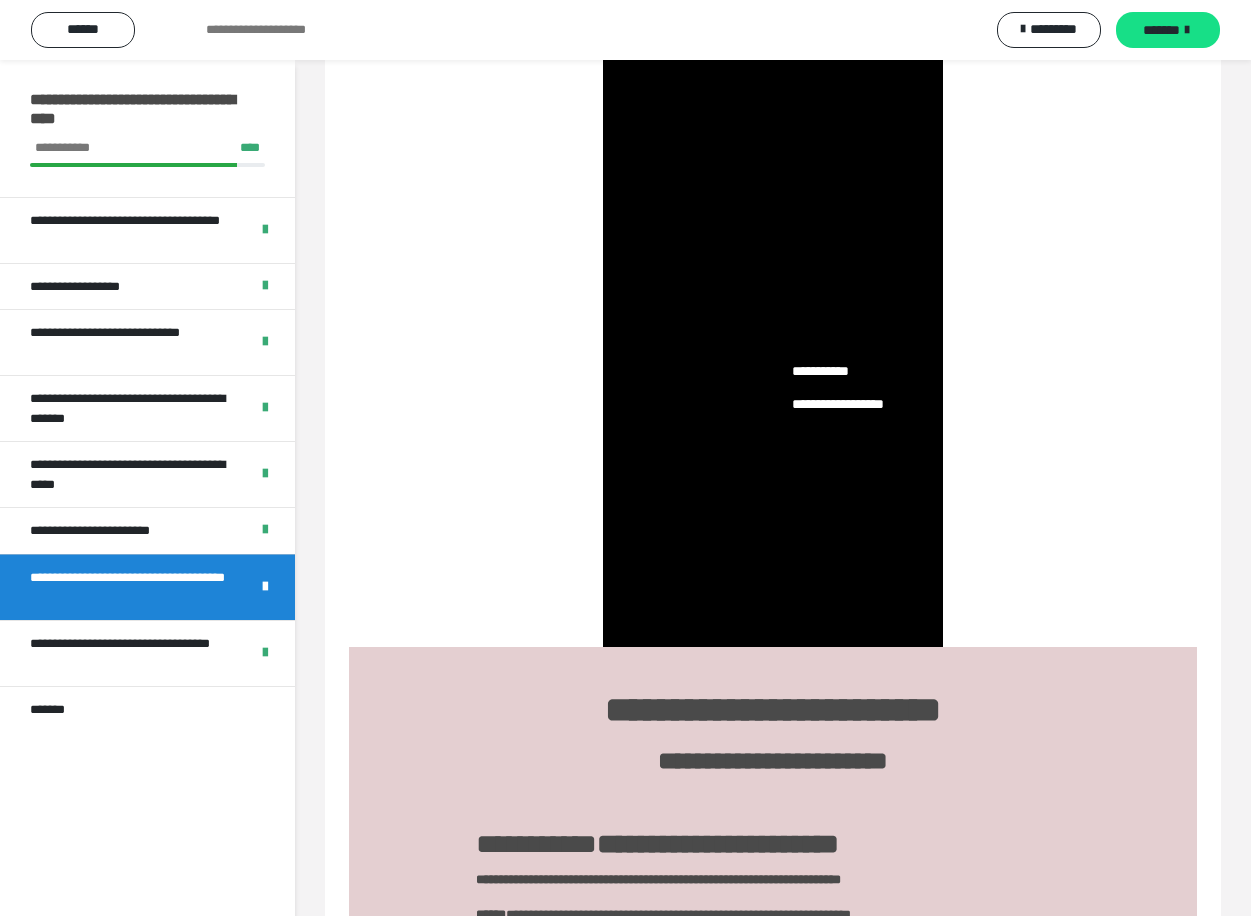 click at bounding box center [773, 345] 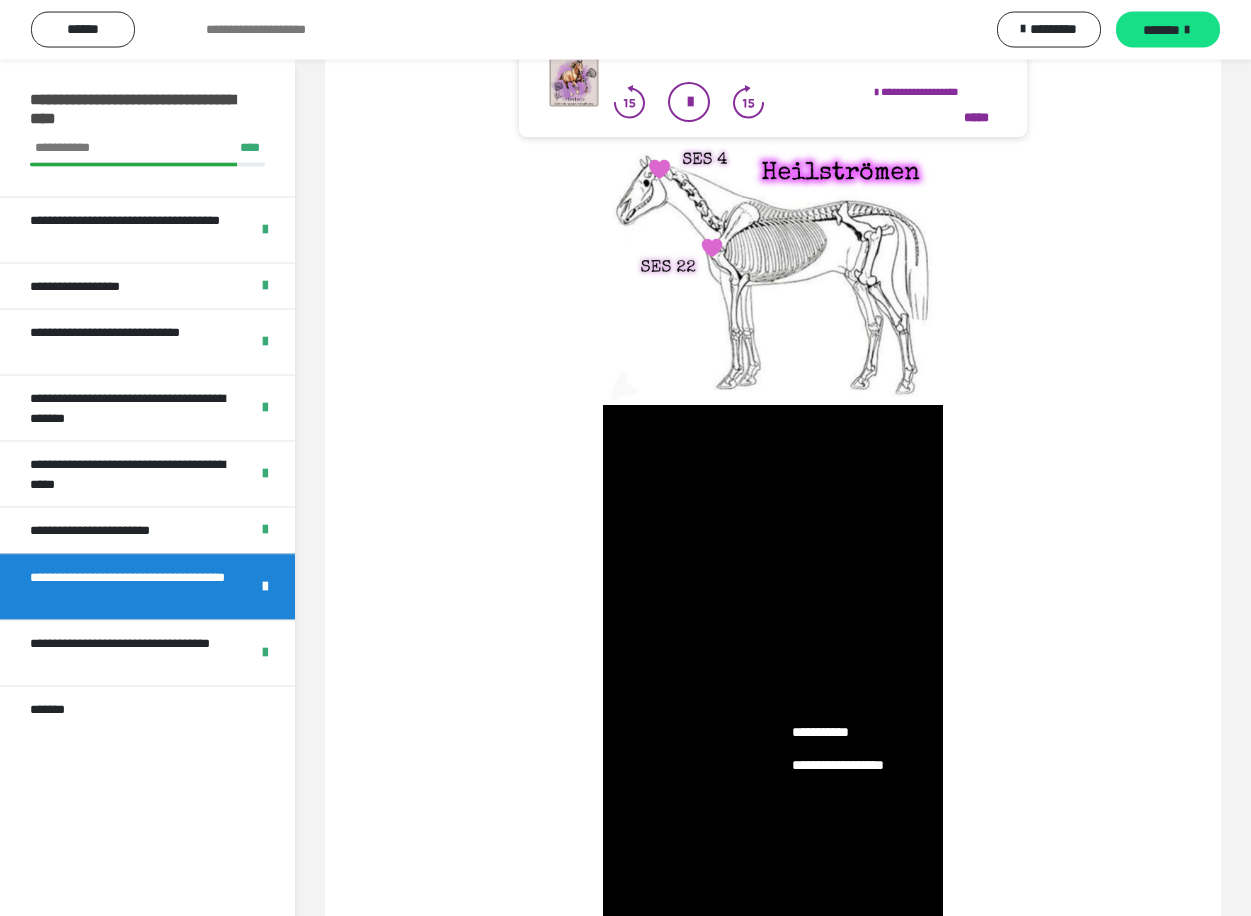 scroll, scrollTop: 306, scrollLeft: 0, axis: vertical 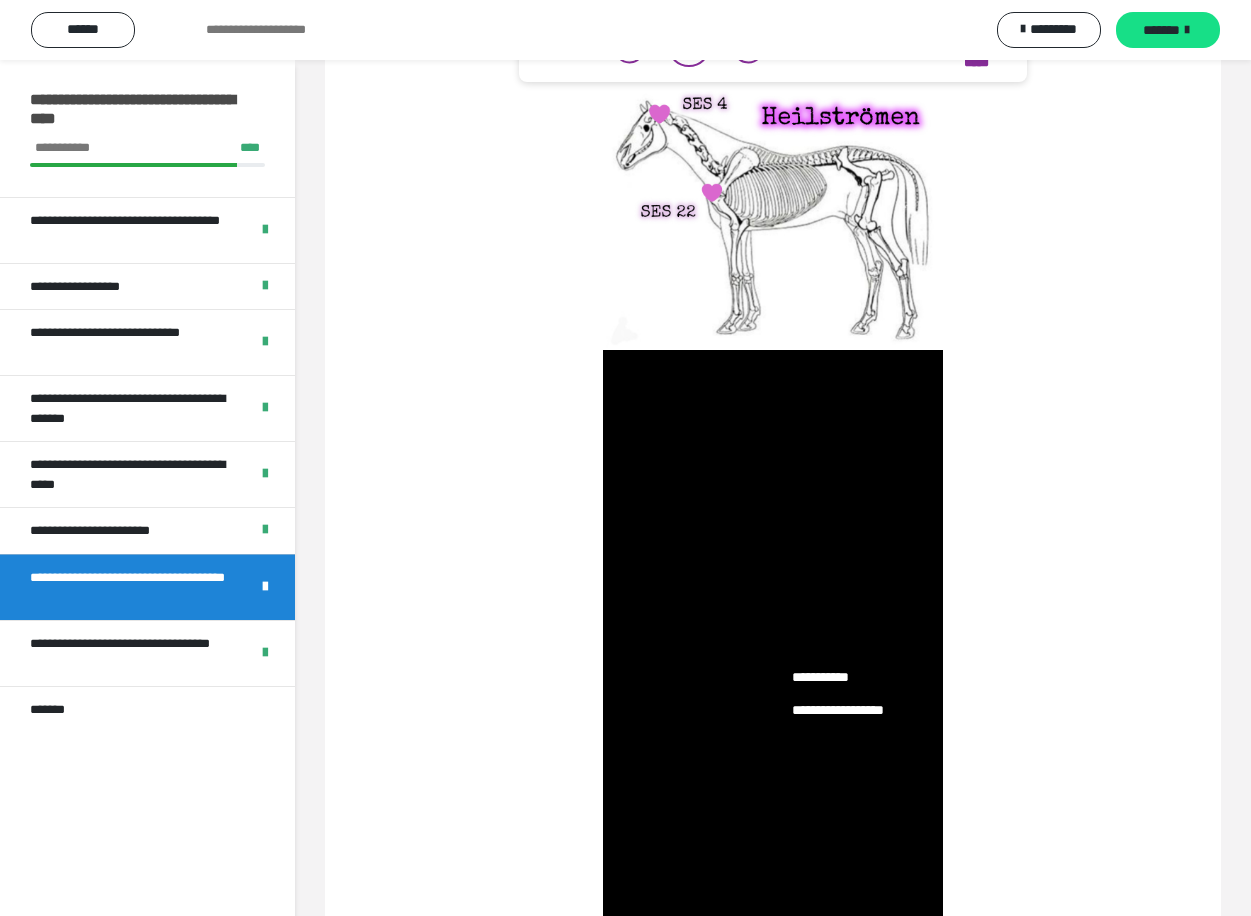 click at bounding box center [772, 651] 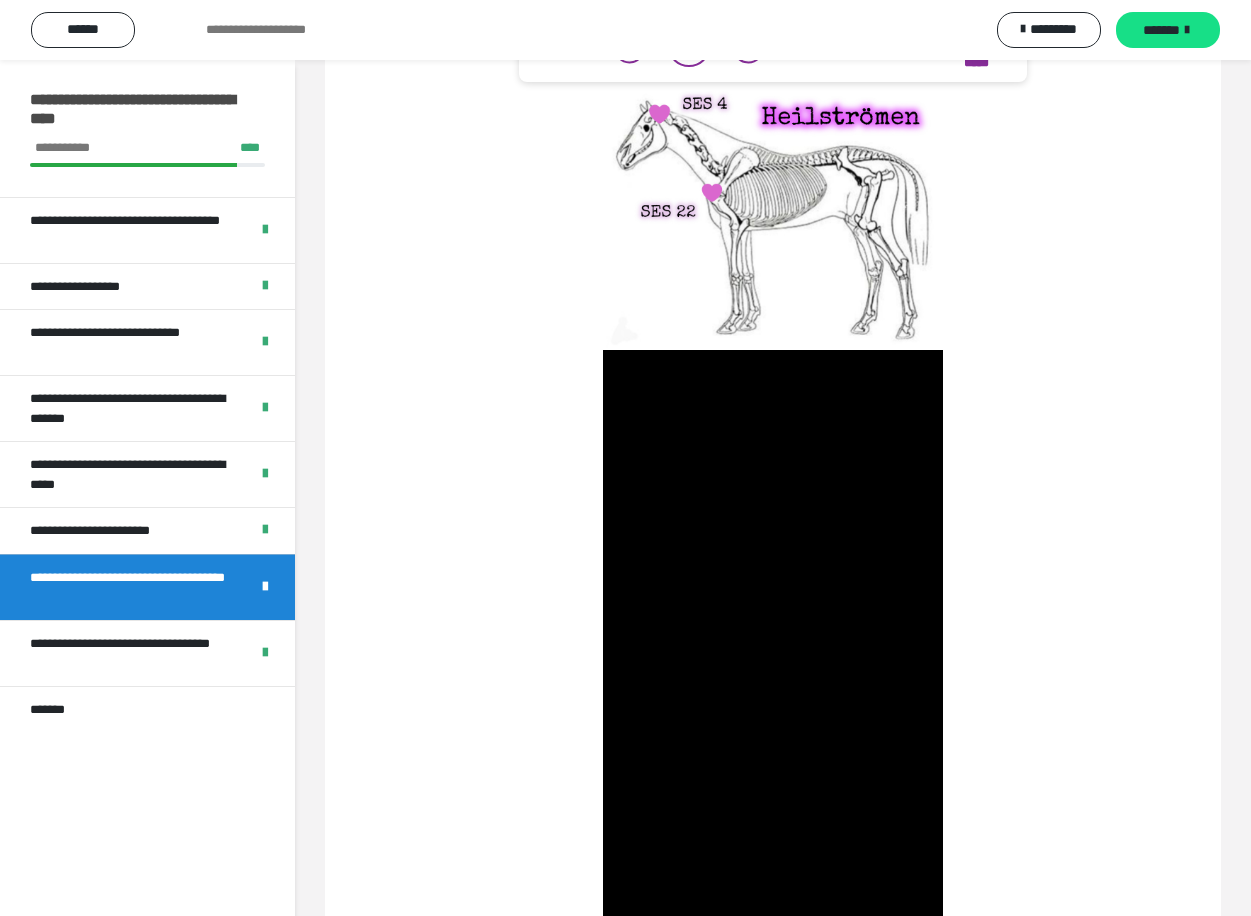 click at bounding box center (772, 651) 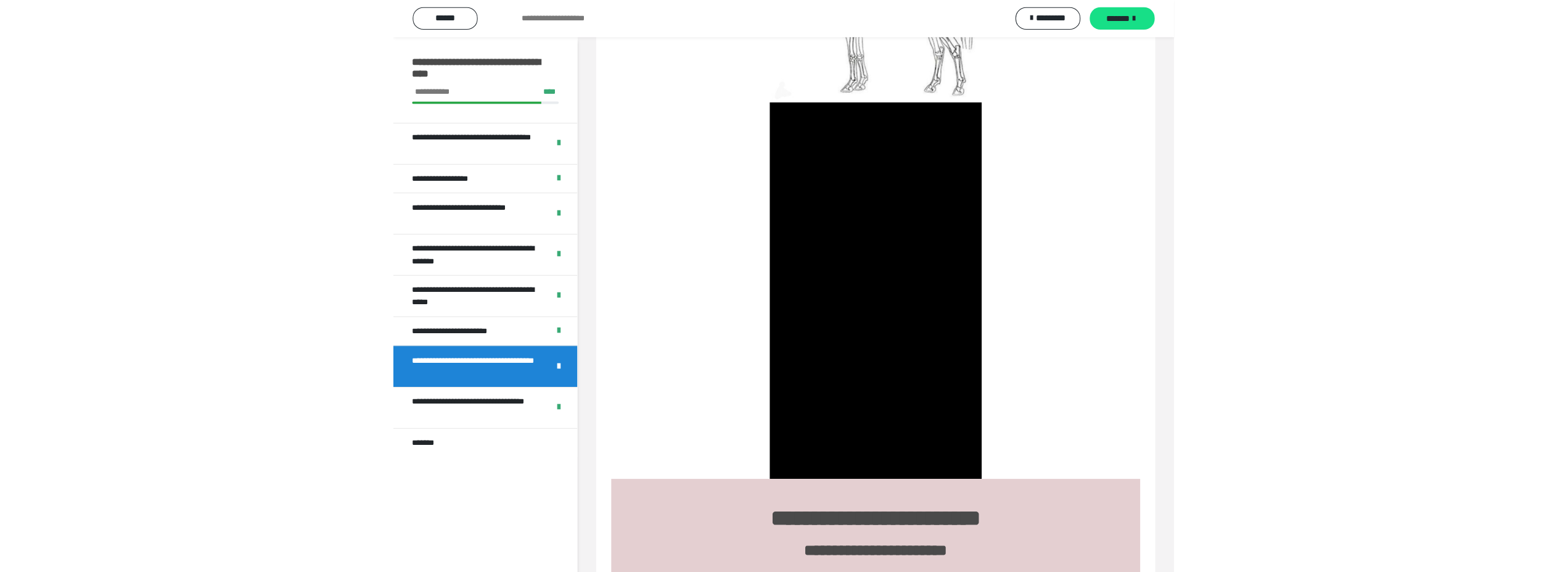 scroll, scrollTop: 315, scrollLeft: 0, axis: vertical 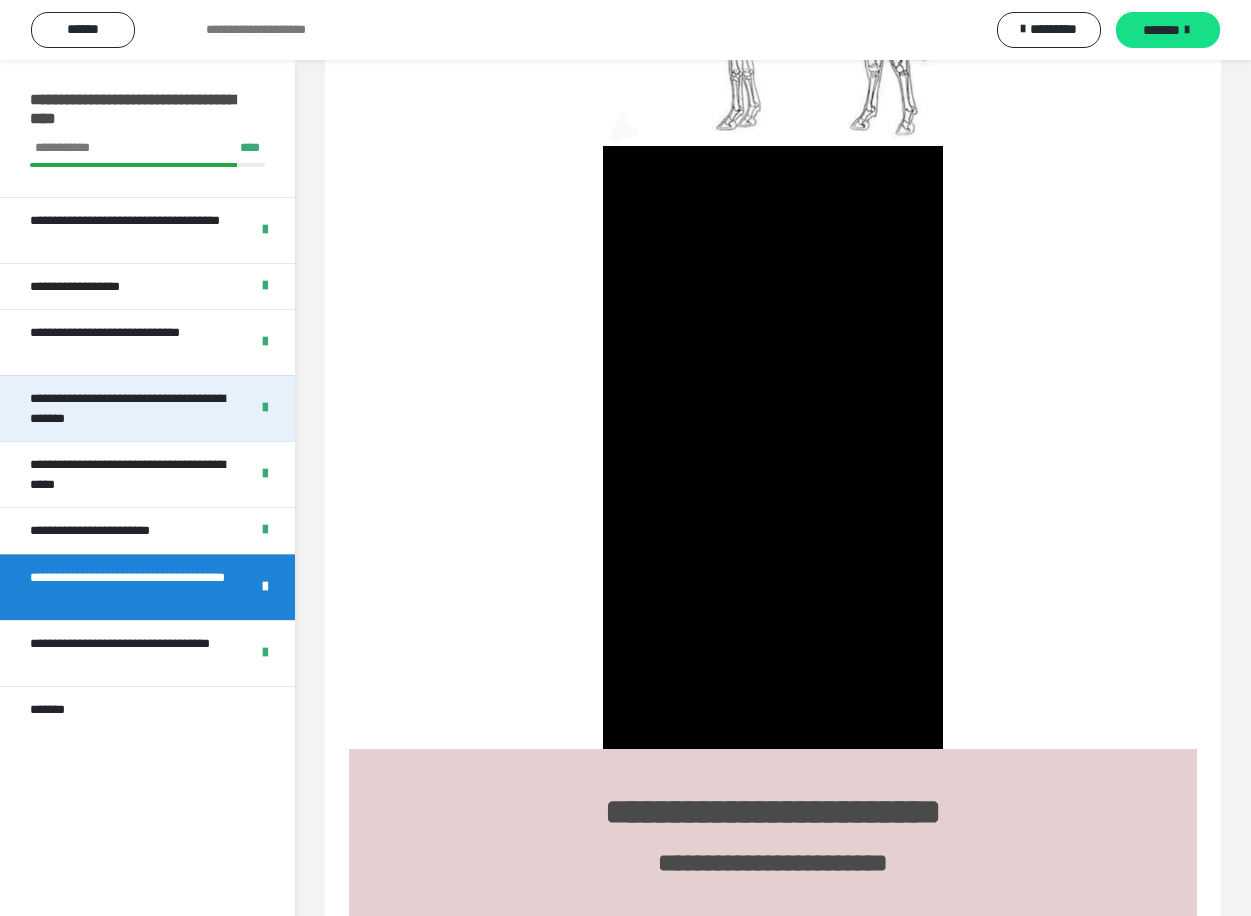 type 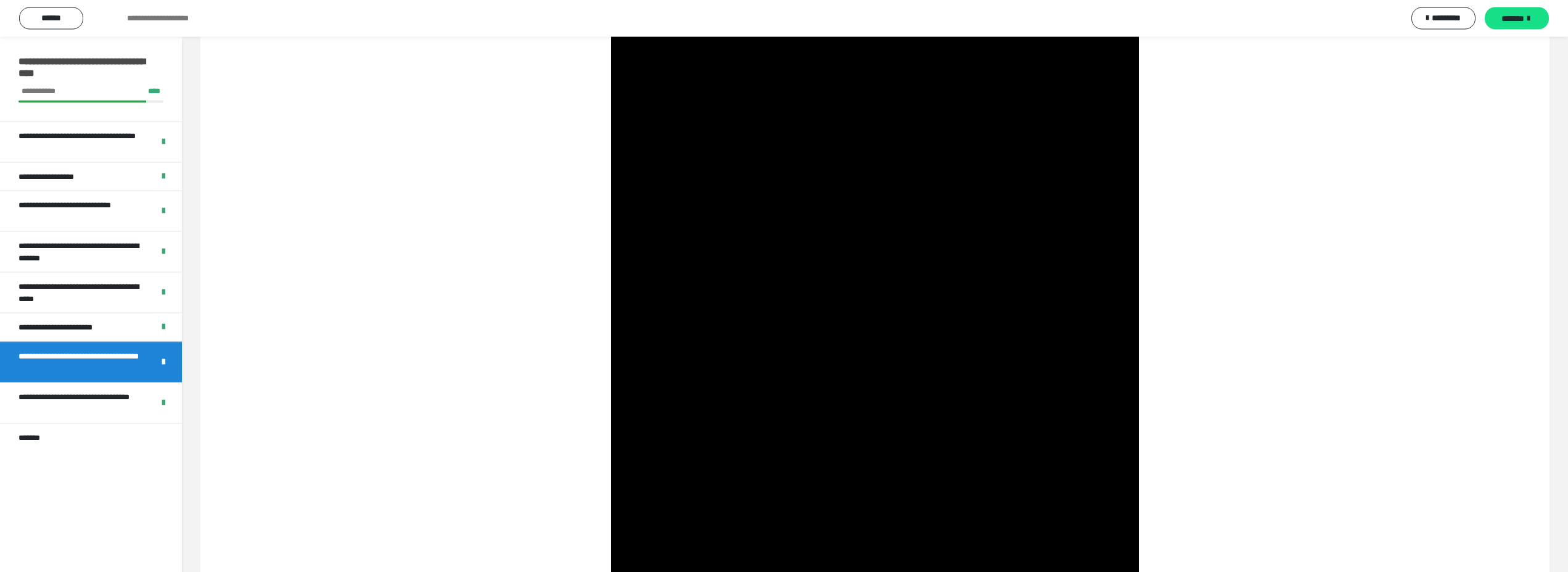 scroll, scrollTop: 818, scrollLeft: 0, axis: vertical 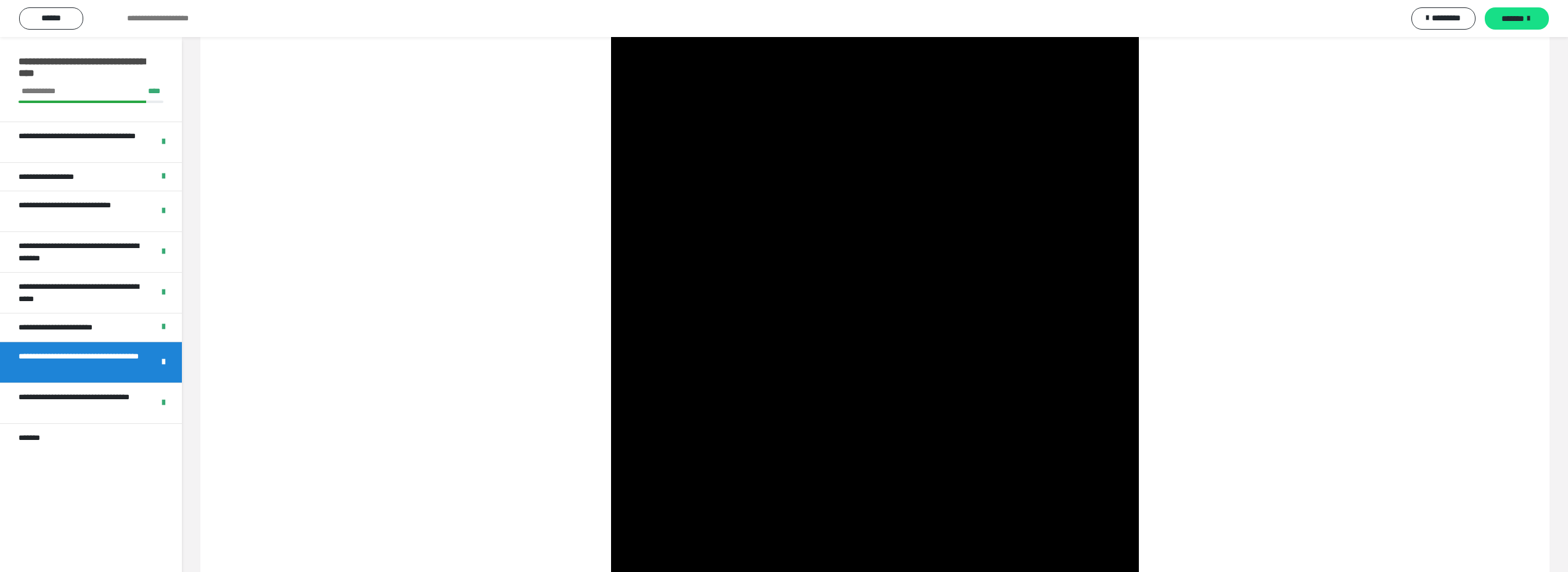 click at bounding box center [875, 292] 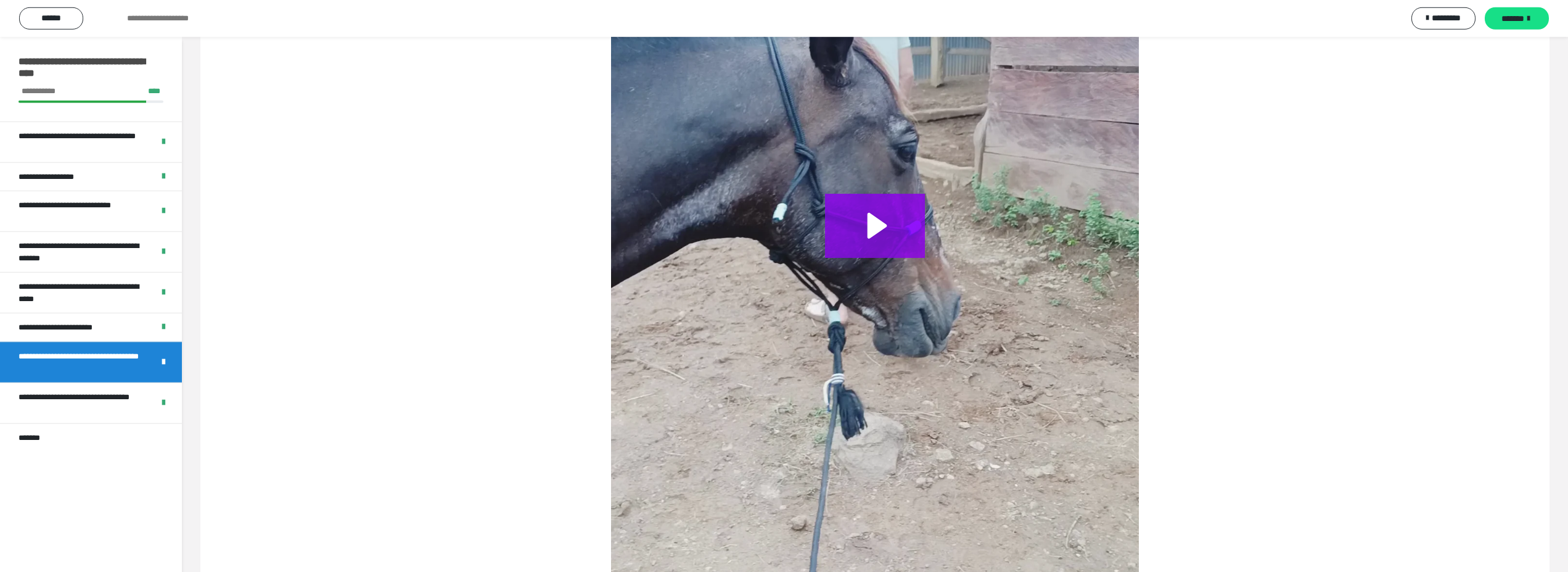 scroll, scrollTop: 3462, scrollLeft: 0, axis: vertical 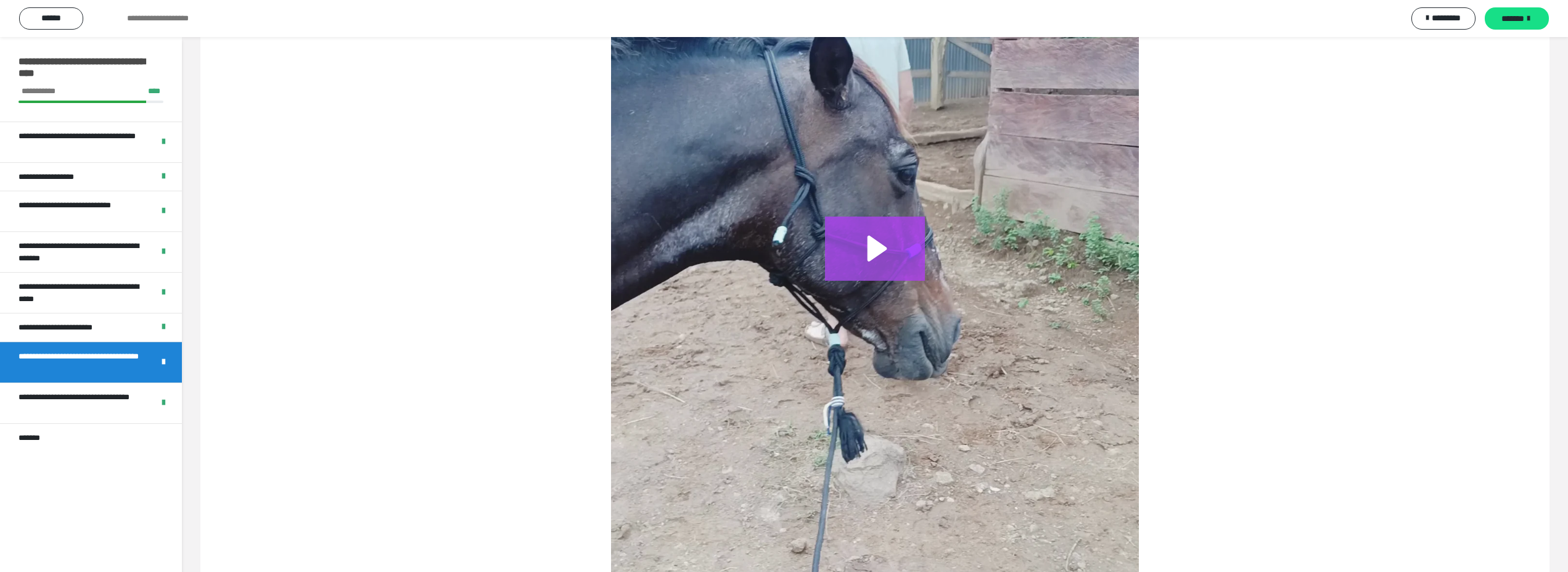 click 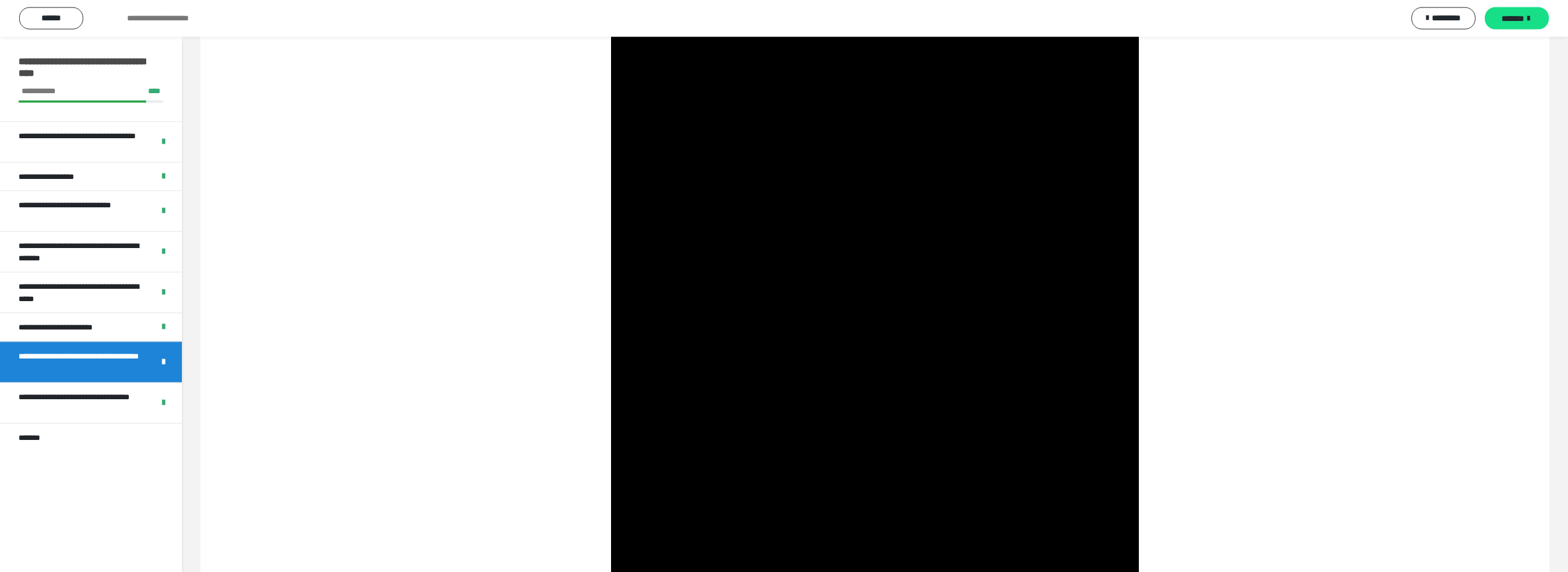 scroll, scrollTop: 3336, scrollLeft: 0, axis: vertical 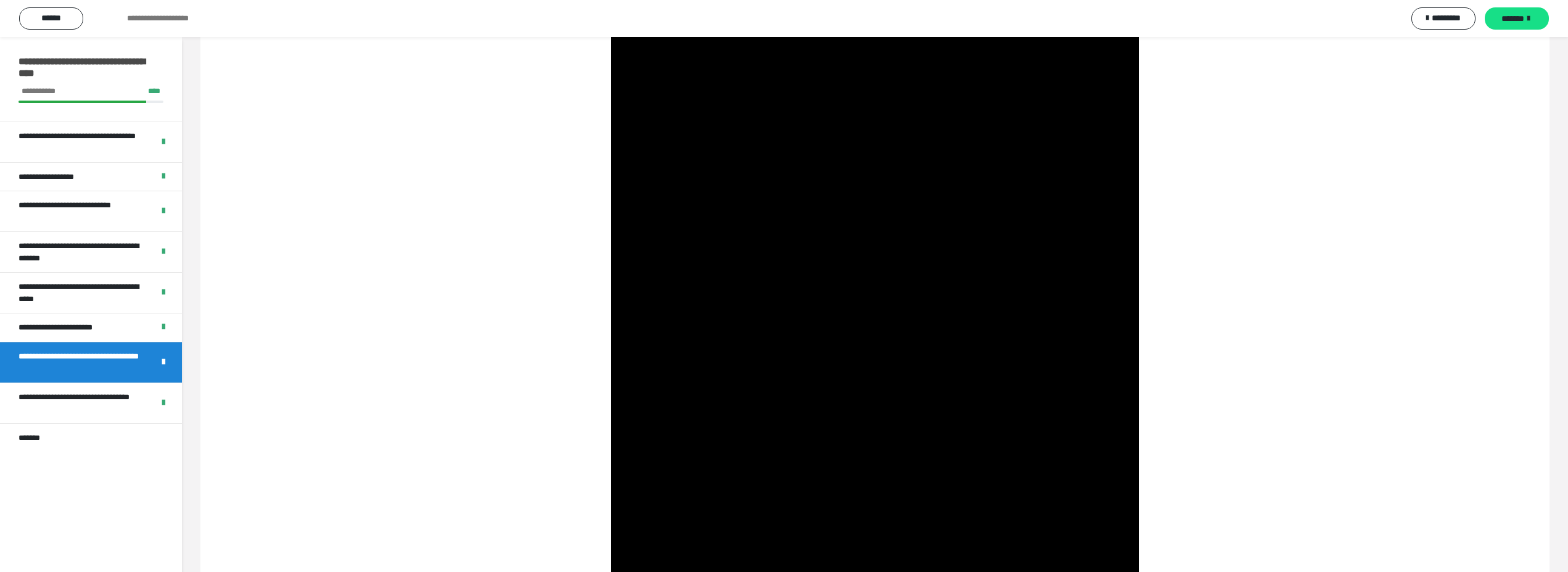click at bounding box center [875, 388] 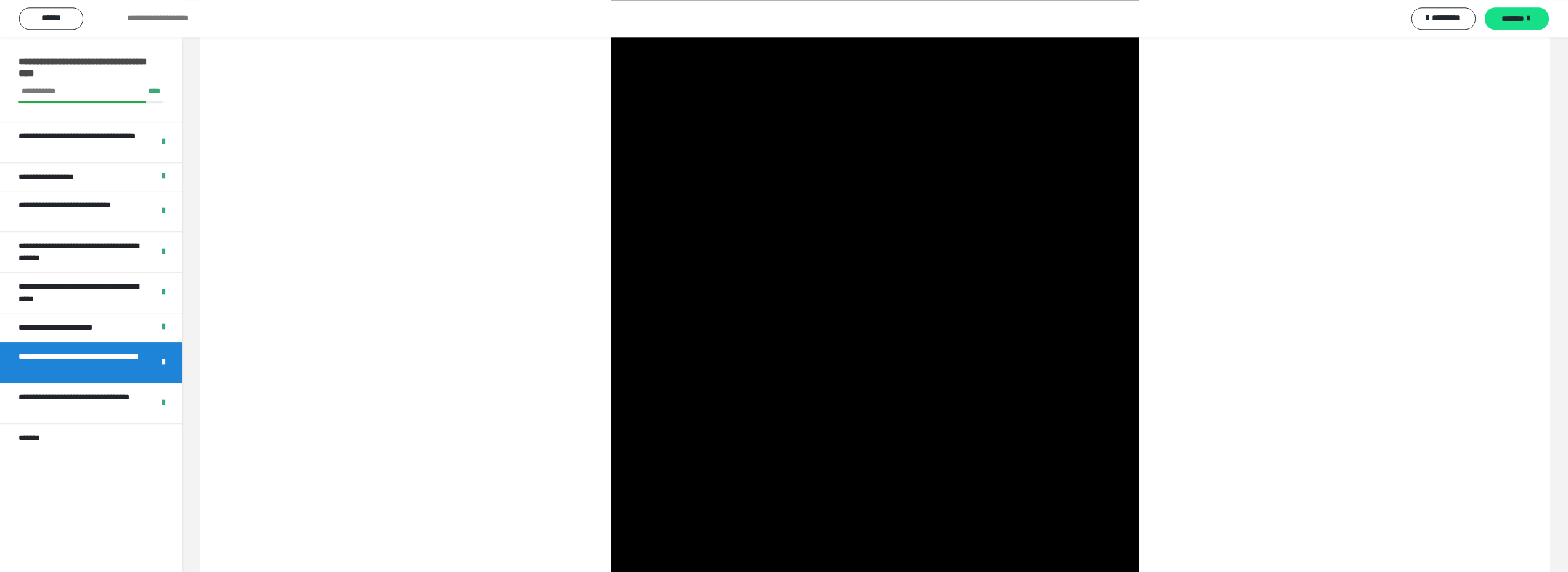 scroll, scrollTop: 755, scrollLeft: 0, axis: vertical 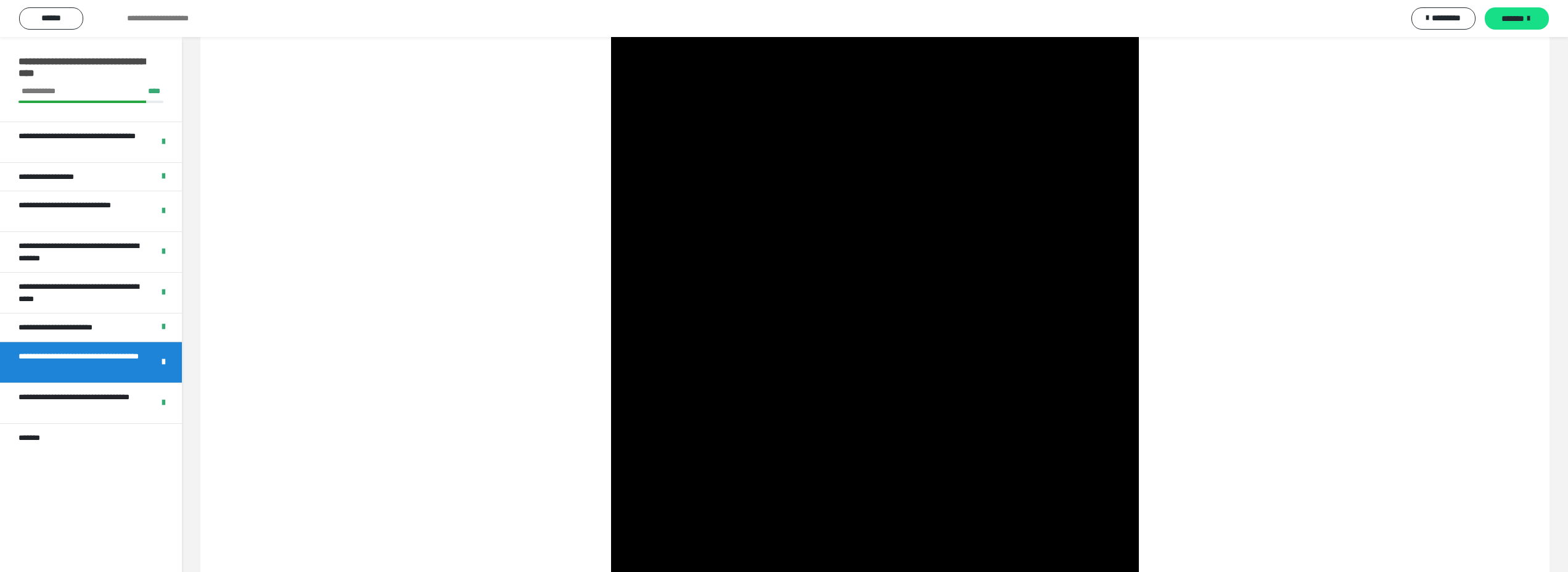 click at bounding box center (875, 355) 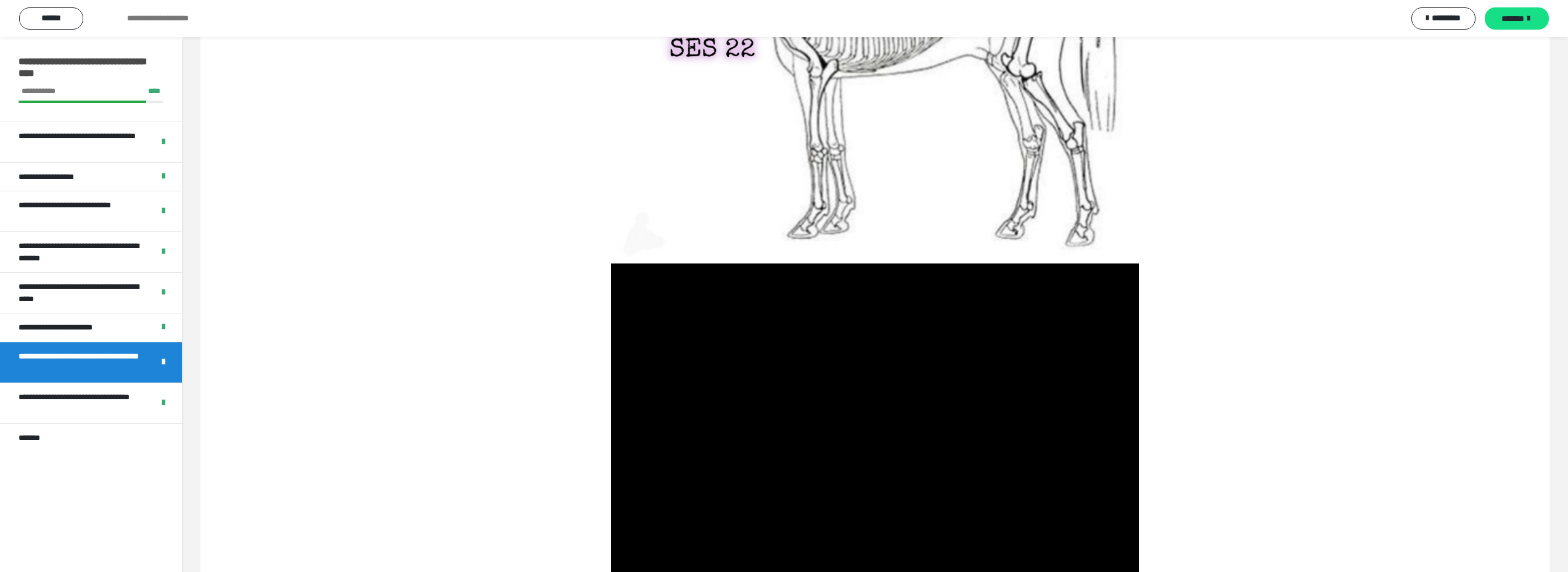 scroll, scrollTop: 0, scrollLeft: 0, axis: both 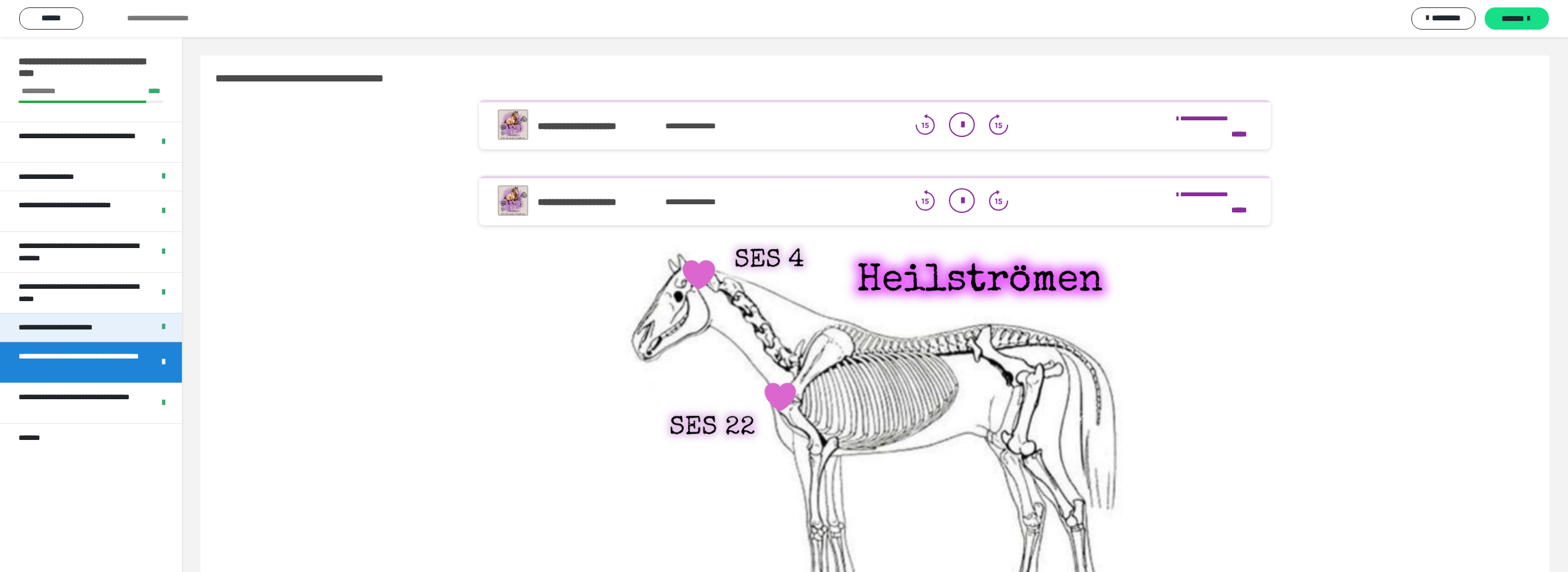 click on "**********" at bounding box center [66, 328] 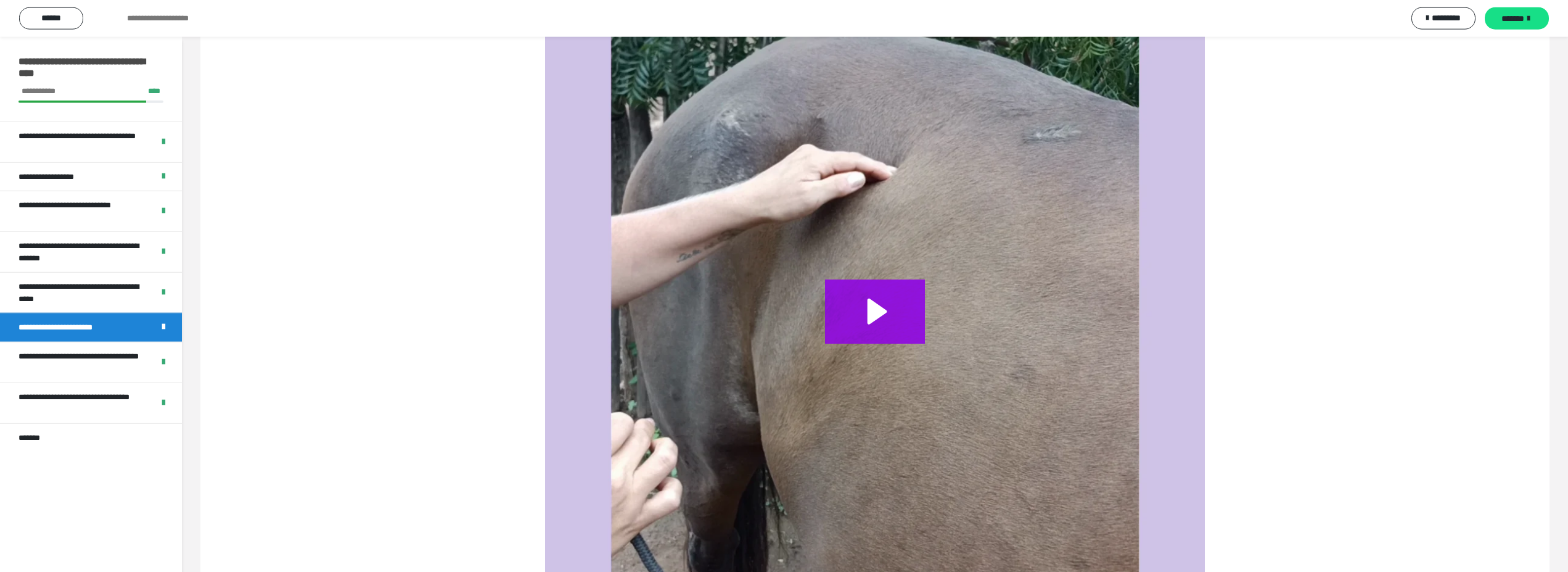 scroll, scrollTop: 1133, scrollLeft: 0, axis: vertical 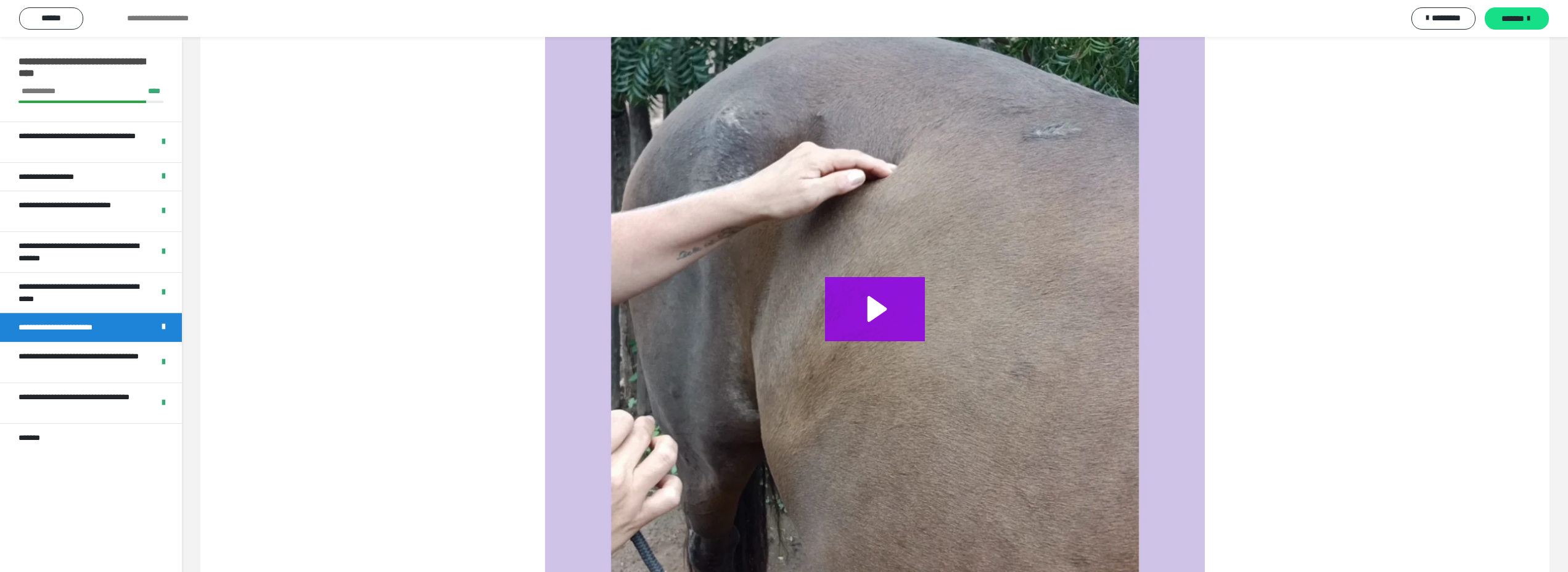 click at bounding box center (875, 323) 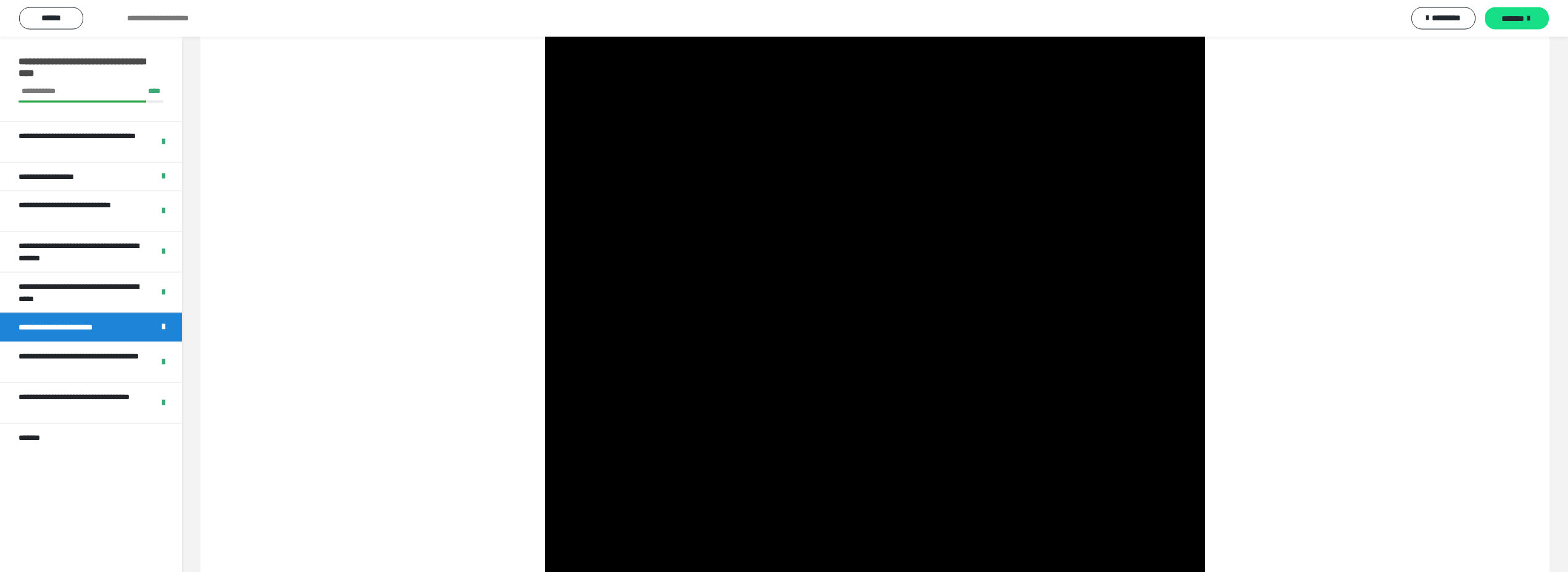 scroll, scrollTop: 1007, scrollLeft: 0, axis: vertical 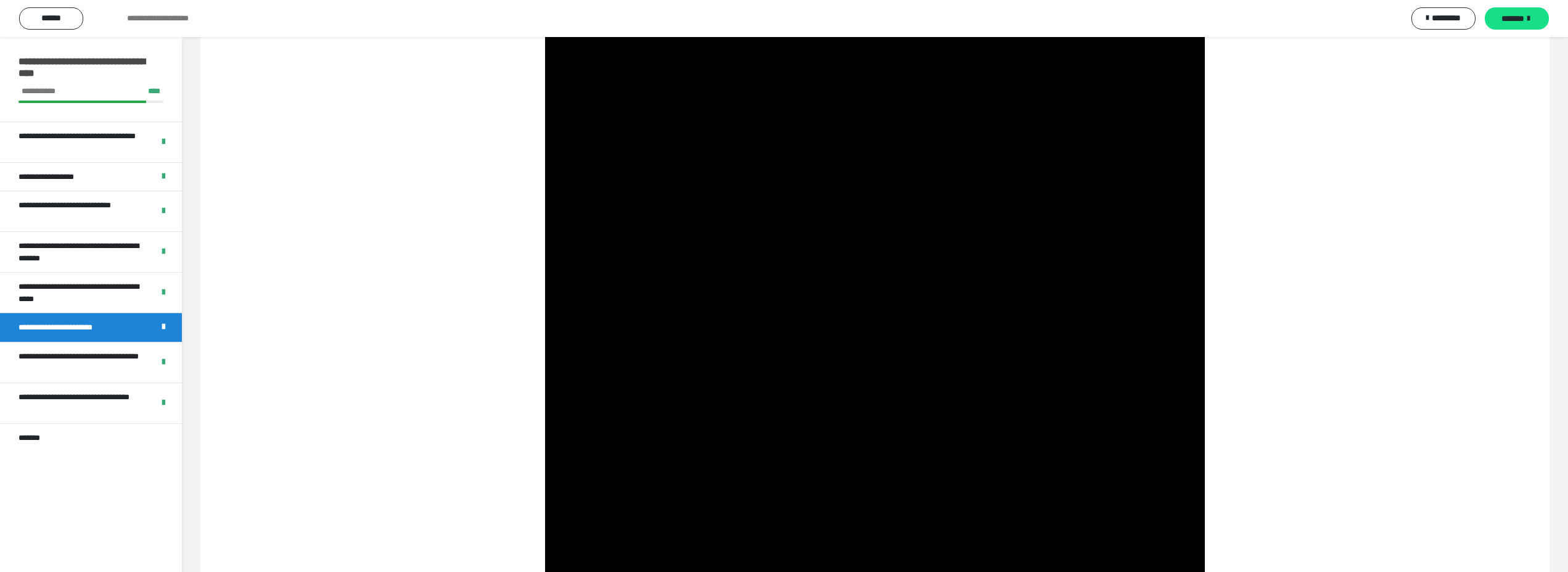 click at bounding box center (875, 449) 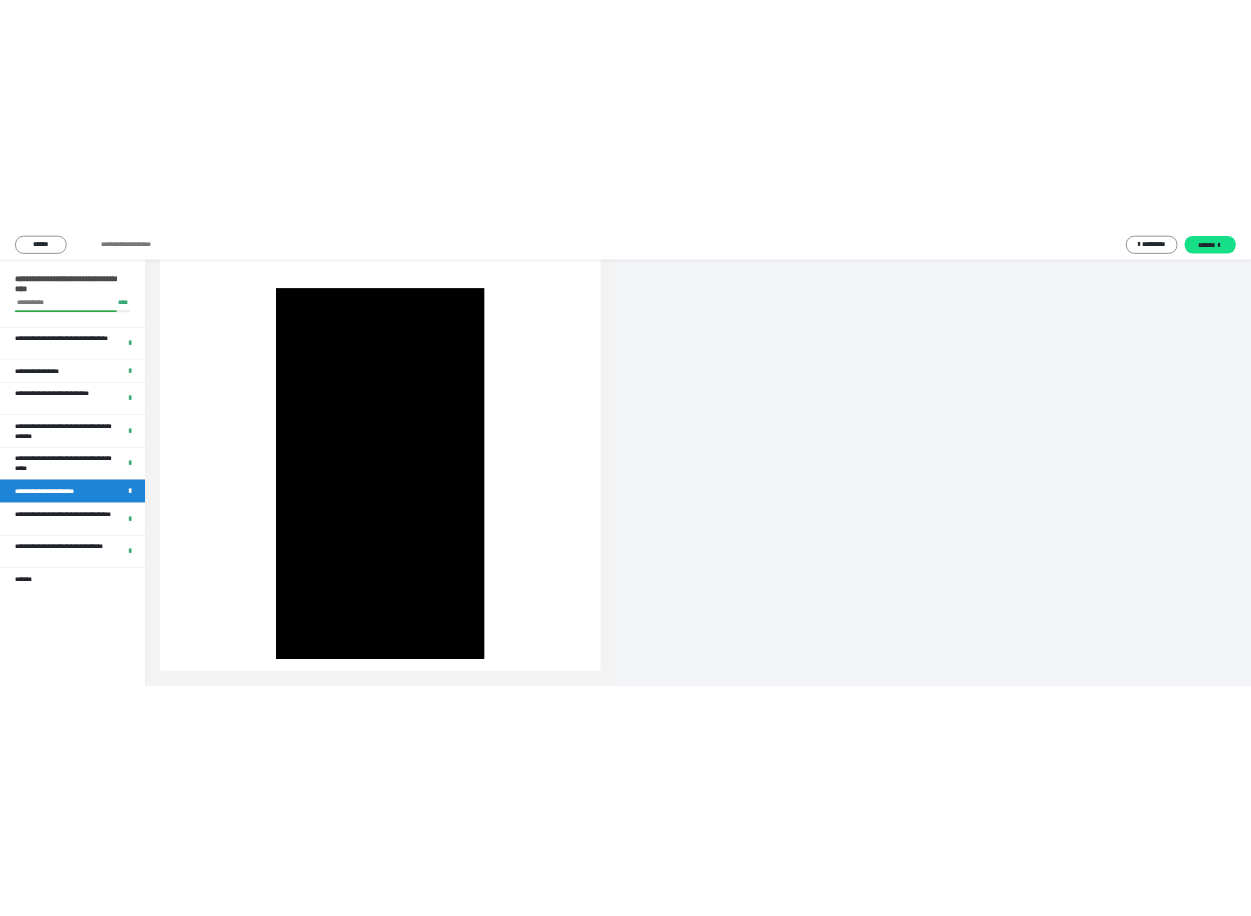 scroll, scrollTop: 809, scrollLeft: 0, axis: vertical 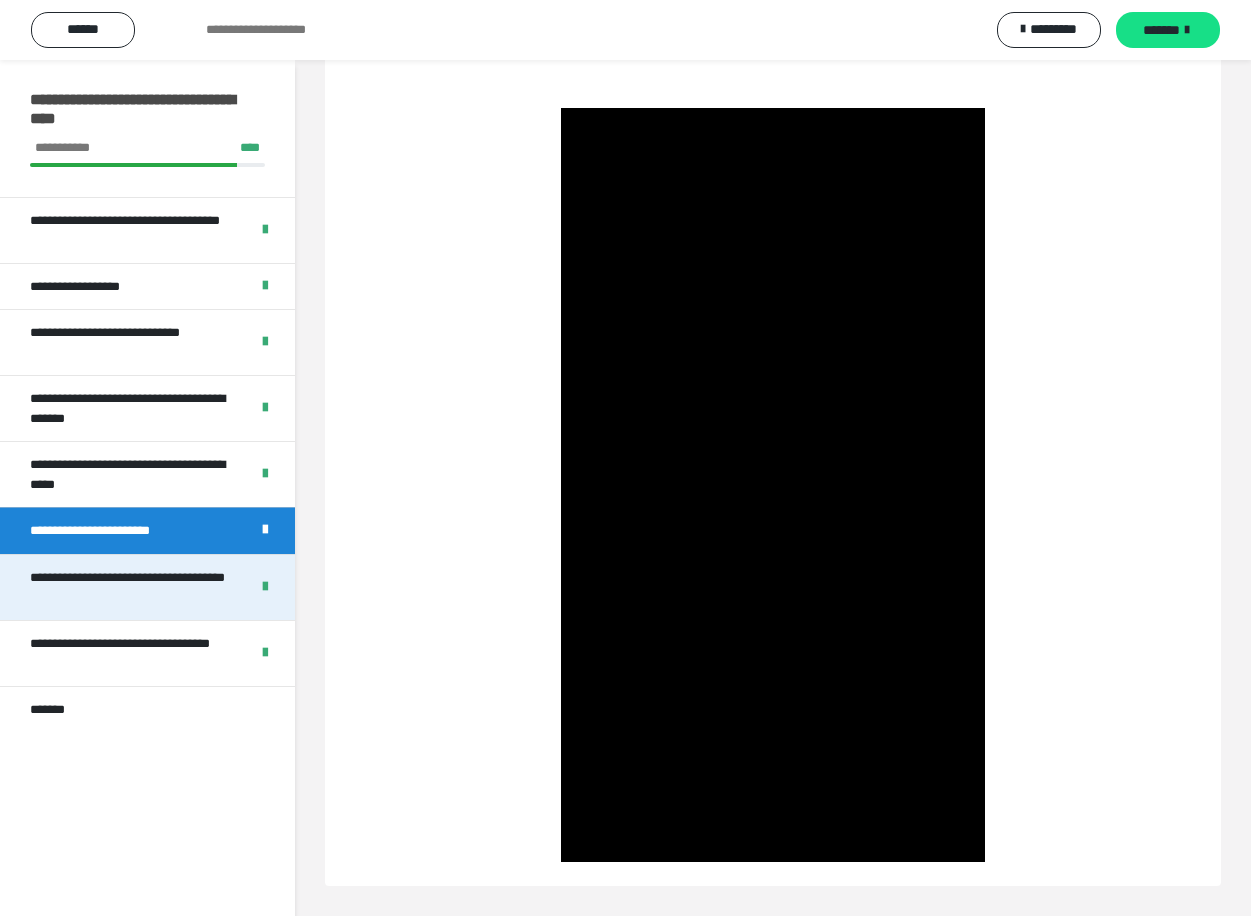 click on "**********" at bounding box center [131, 587] 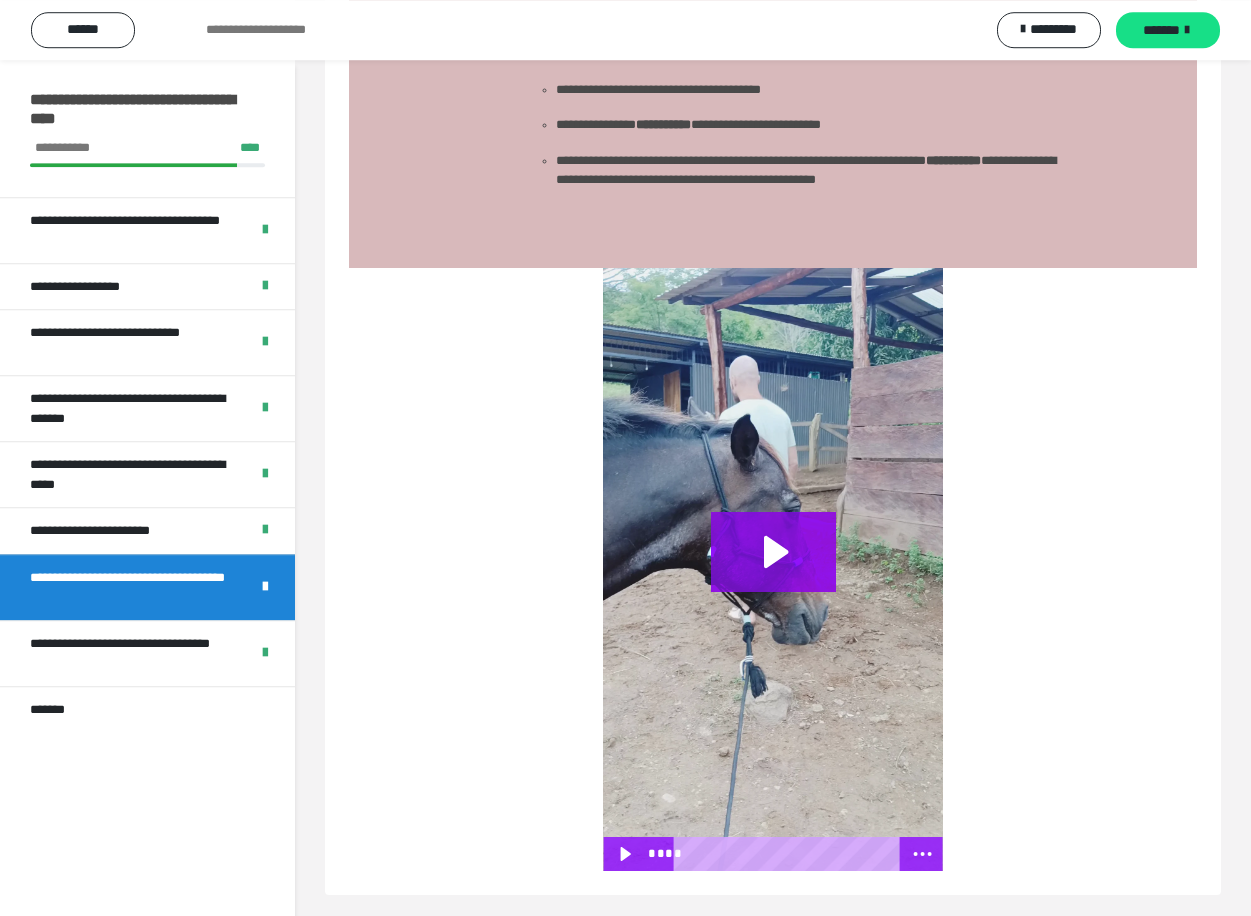 scroll, scrollTop: 3311, scrollLeft: 0, axis: vertical 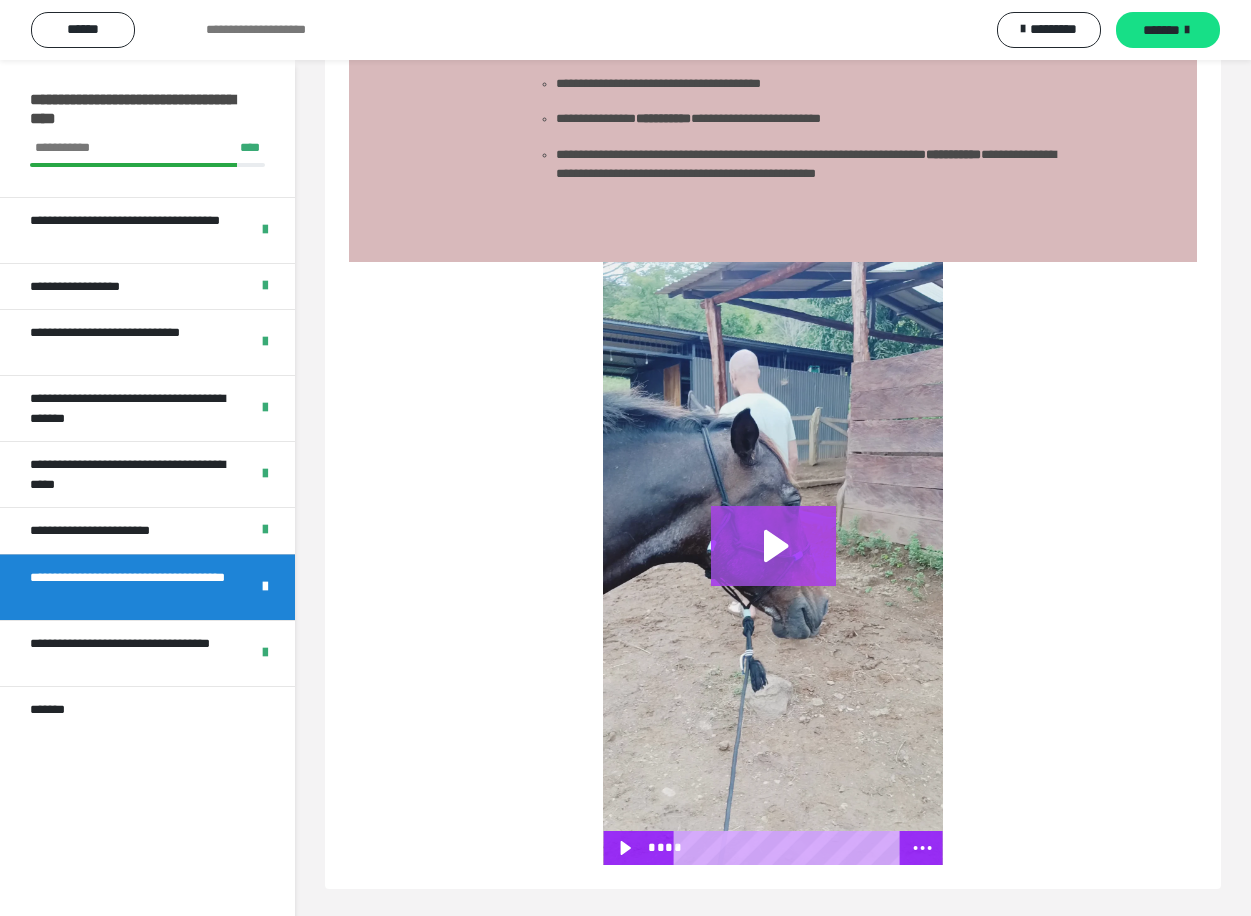 click 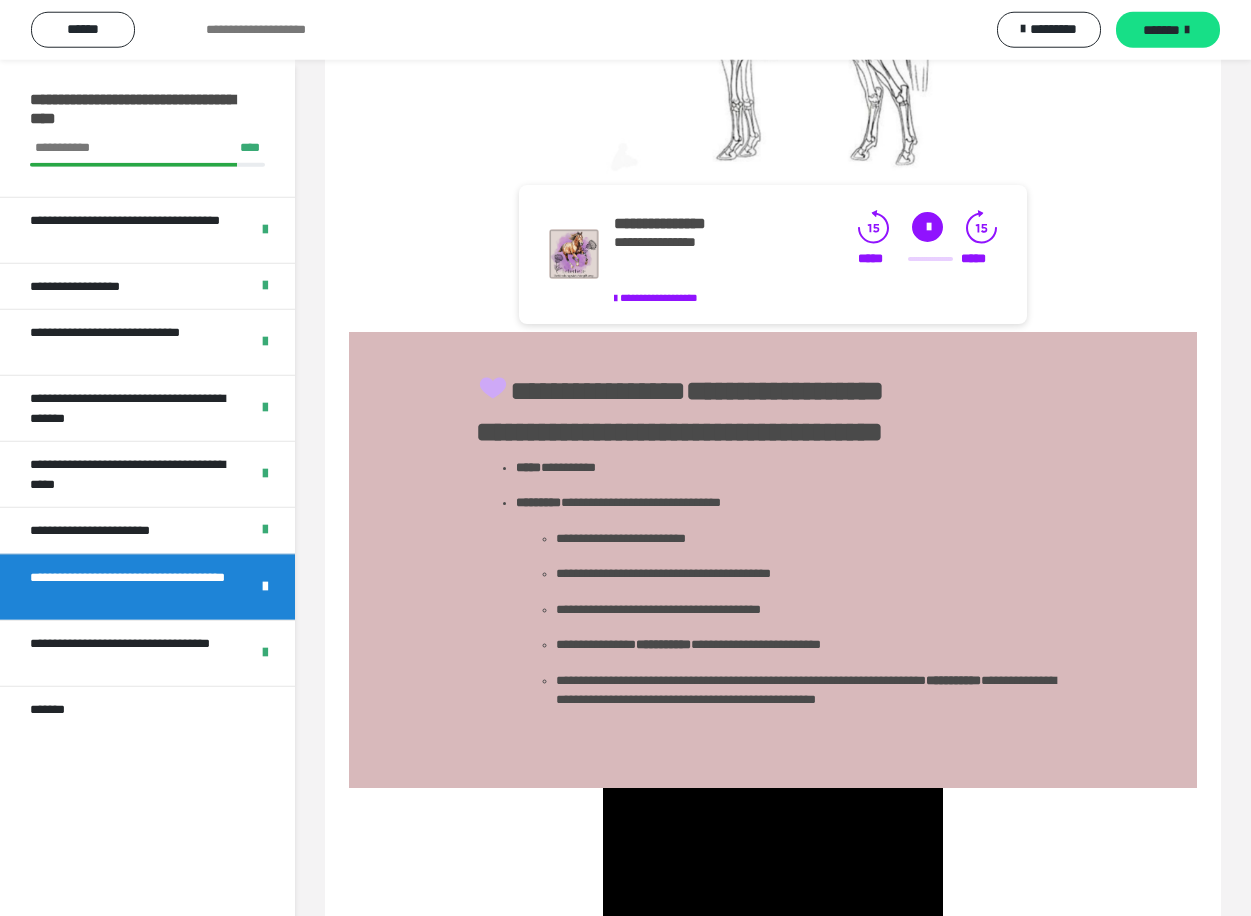 scroll, scrollTop: 2597, scrollLeft: 0, axis: vertical 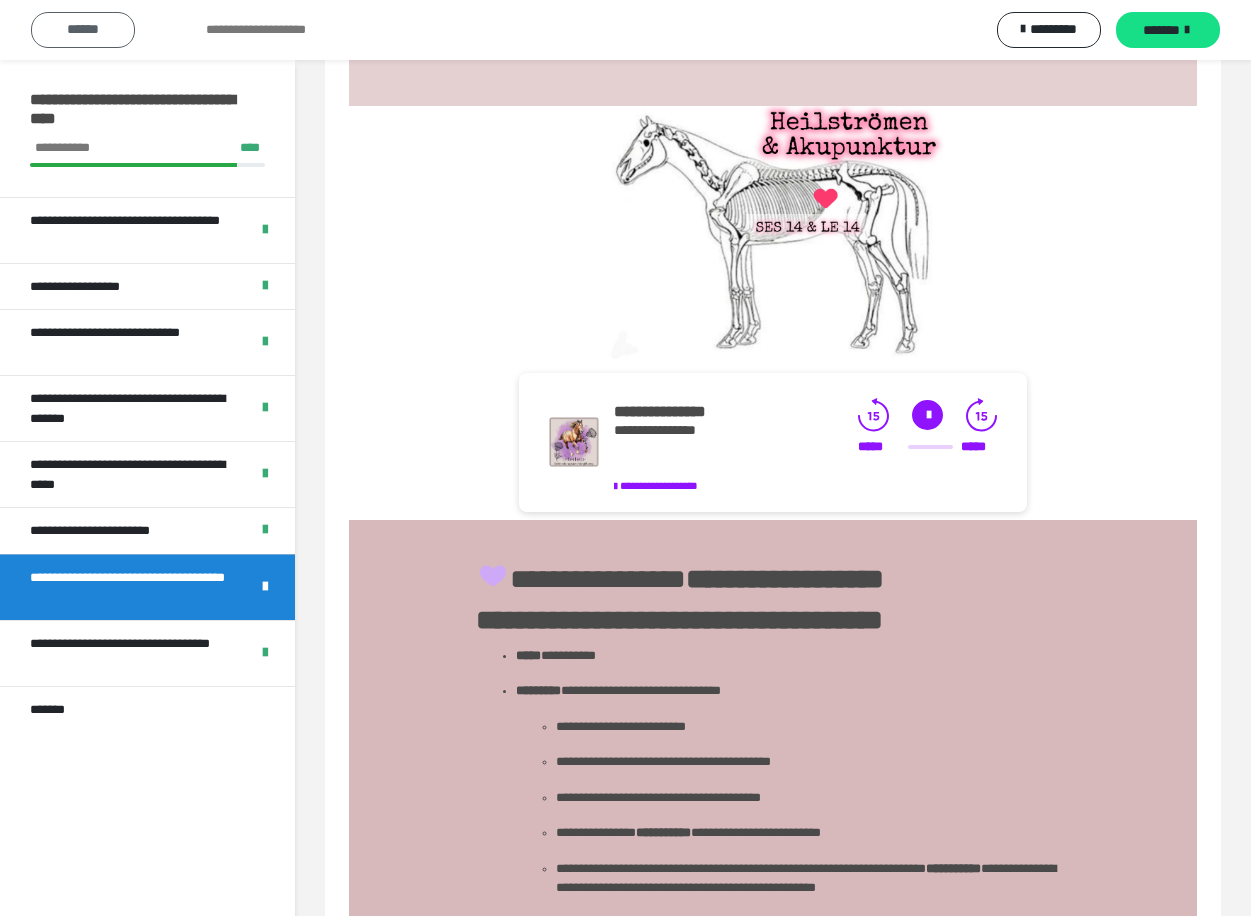 click on "******" at bounding box center [83, 30] 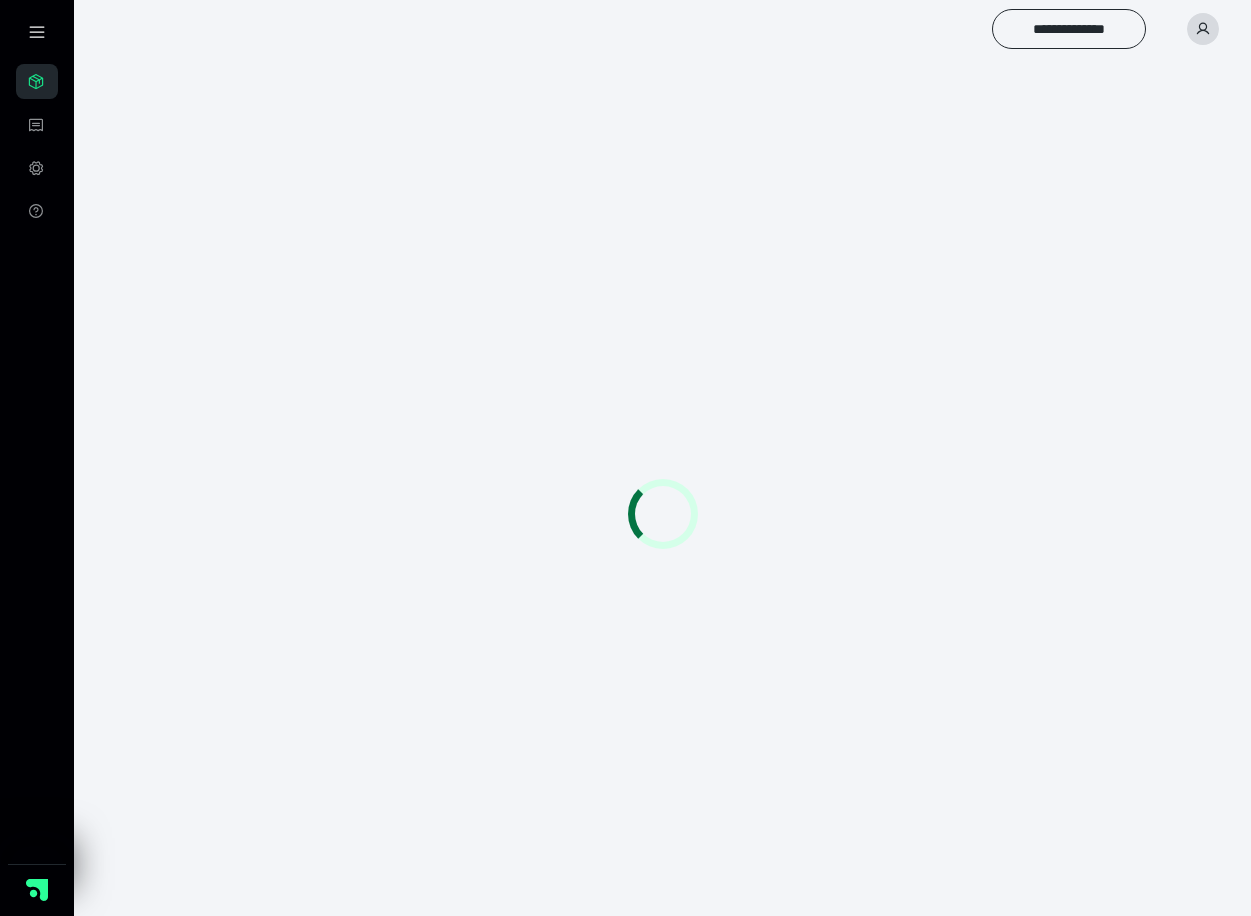 scroll, scrollTop: 0, scrollLeft: 0, axis: both 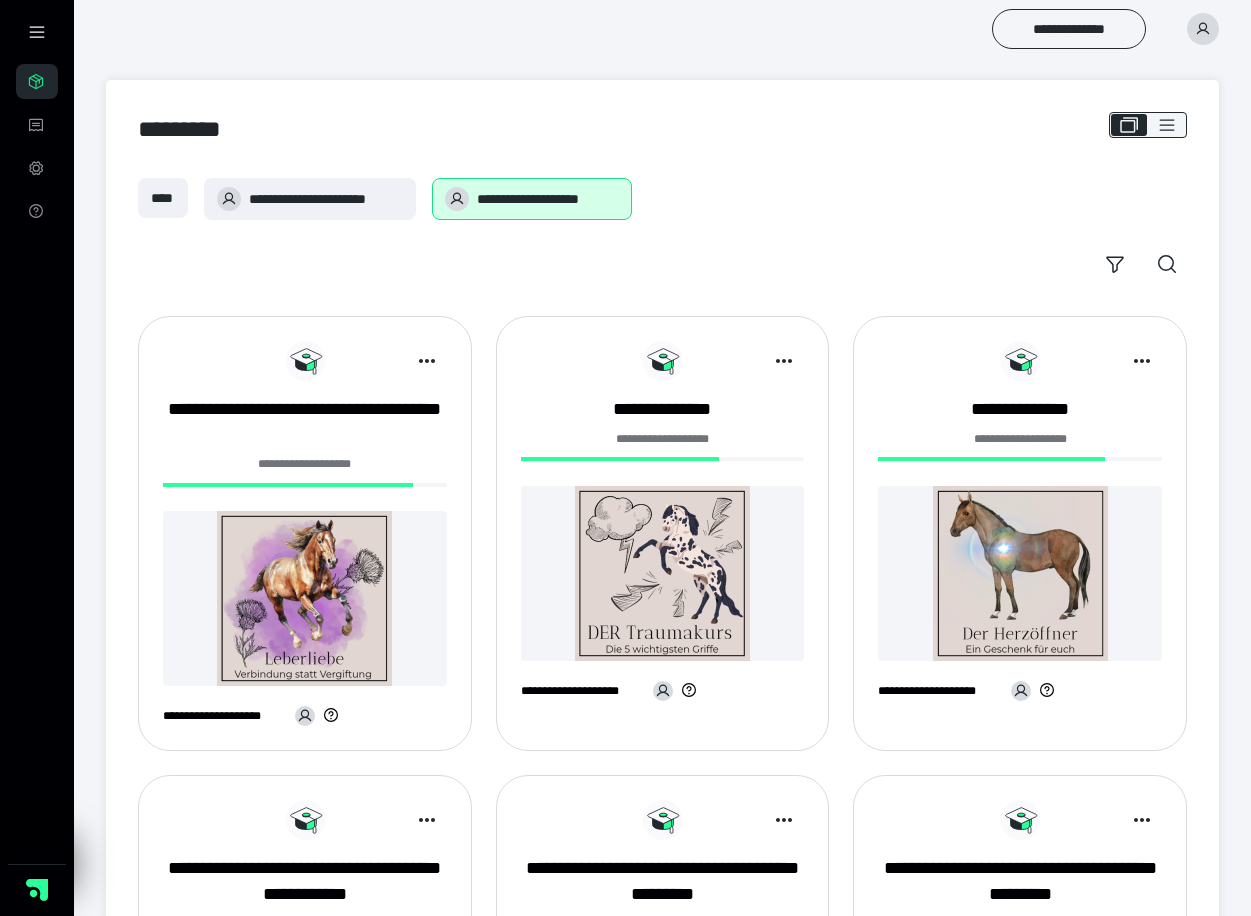click at bounding box center [663, 573] 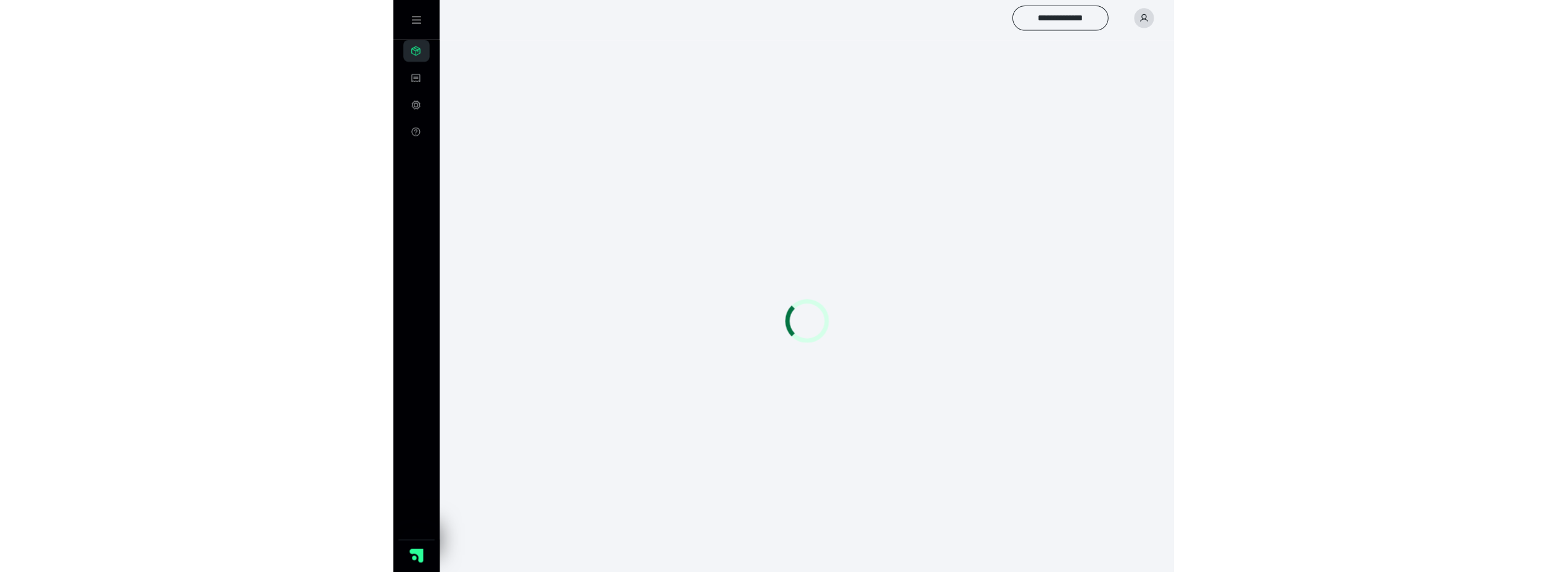 scroll, scrollTop: 0, scrollLeft: 0, axis: both 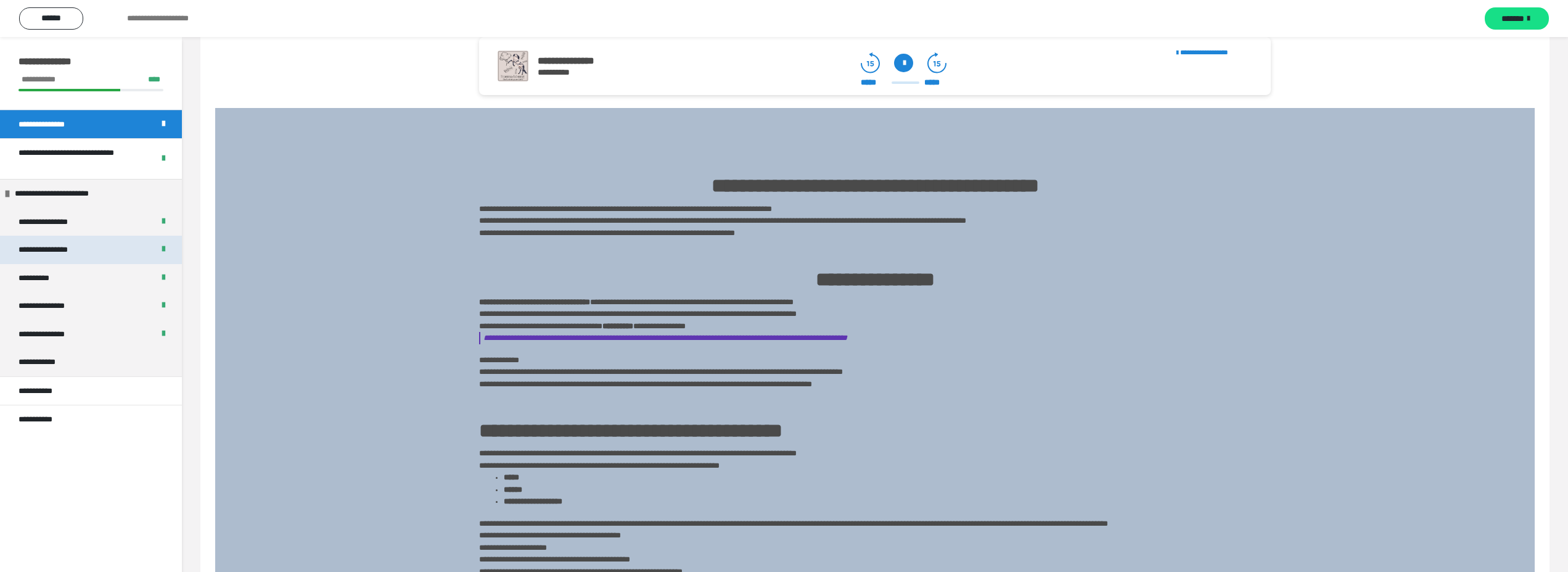 click on "**********" at bounding box center (55, 250) 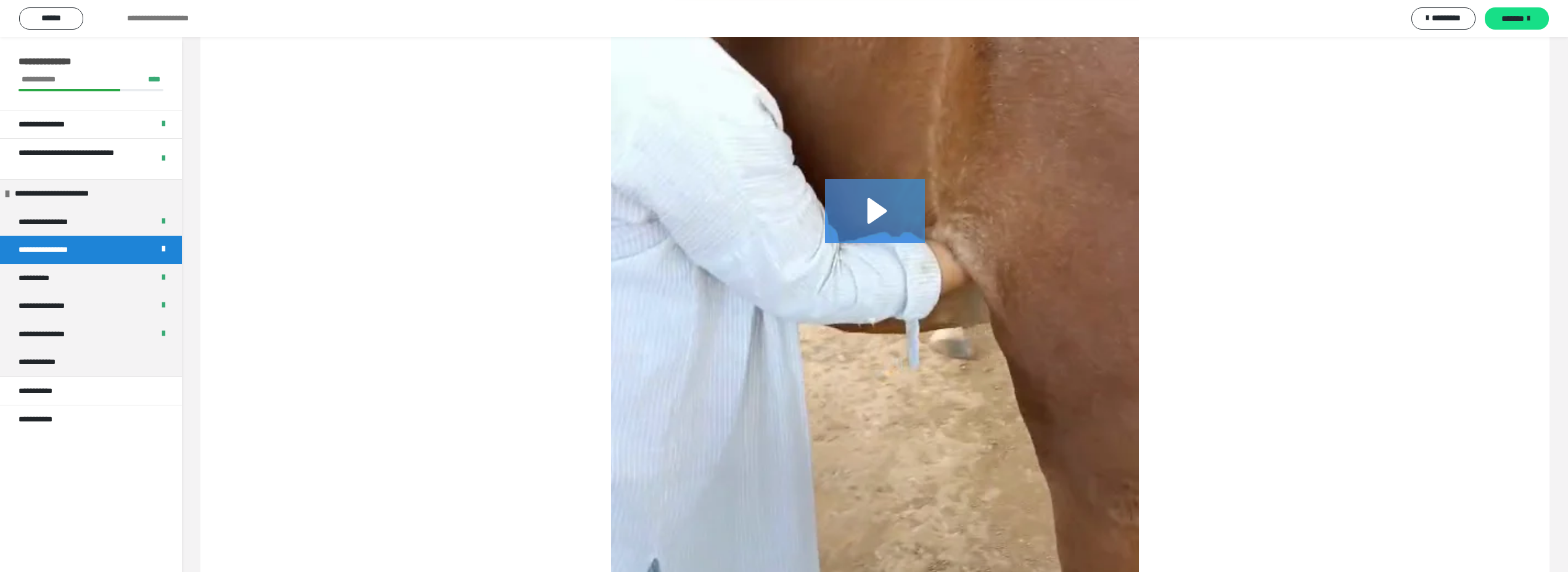 scroll, scrollTop: 2606, scrollLeft: 0, axis: vertical 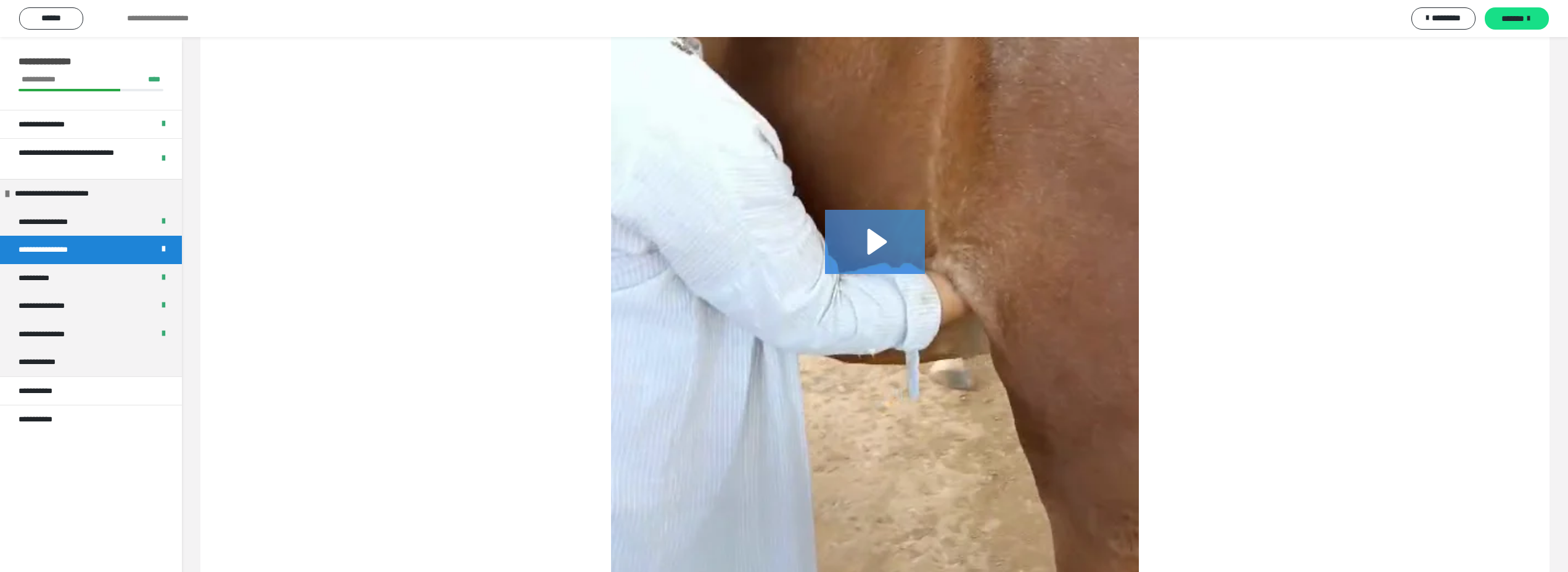 click at bounding box center [875, 255] 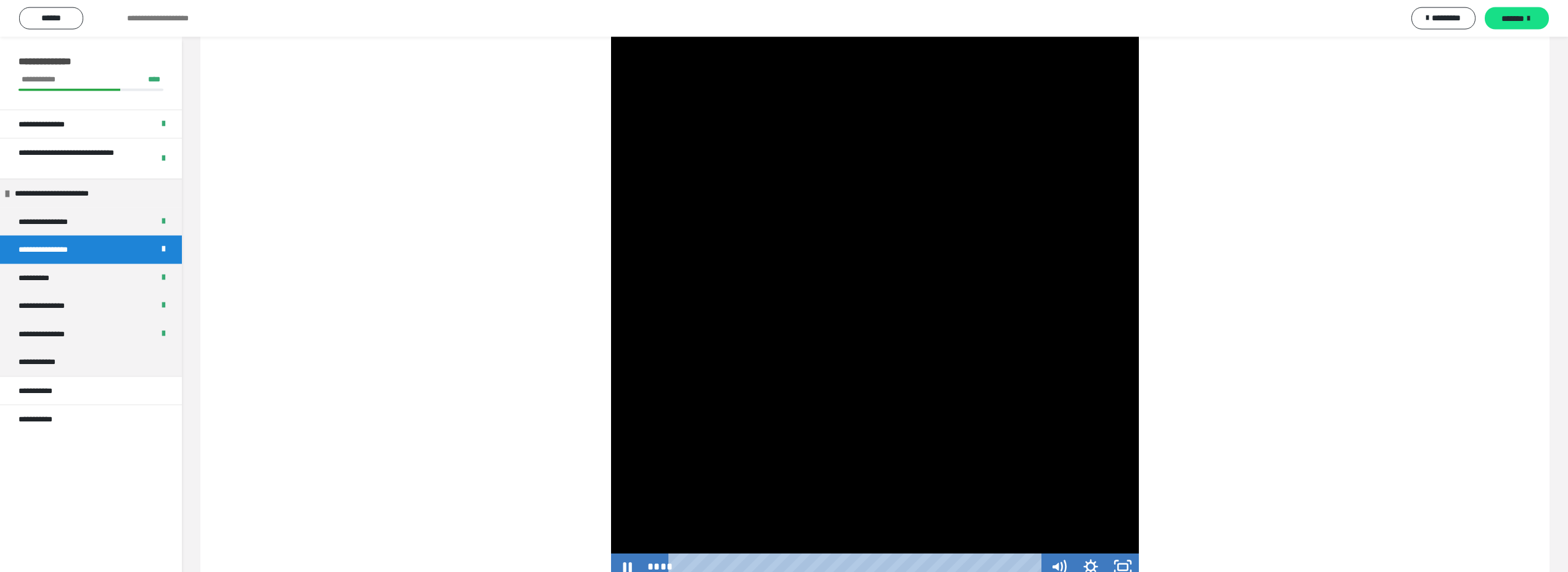 scroll, scrollTop: 2795, scrollLeft: 0, axis: vertical 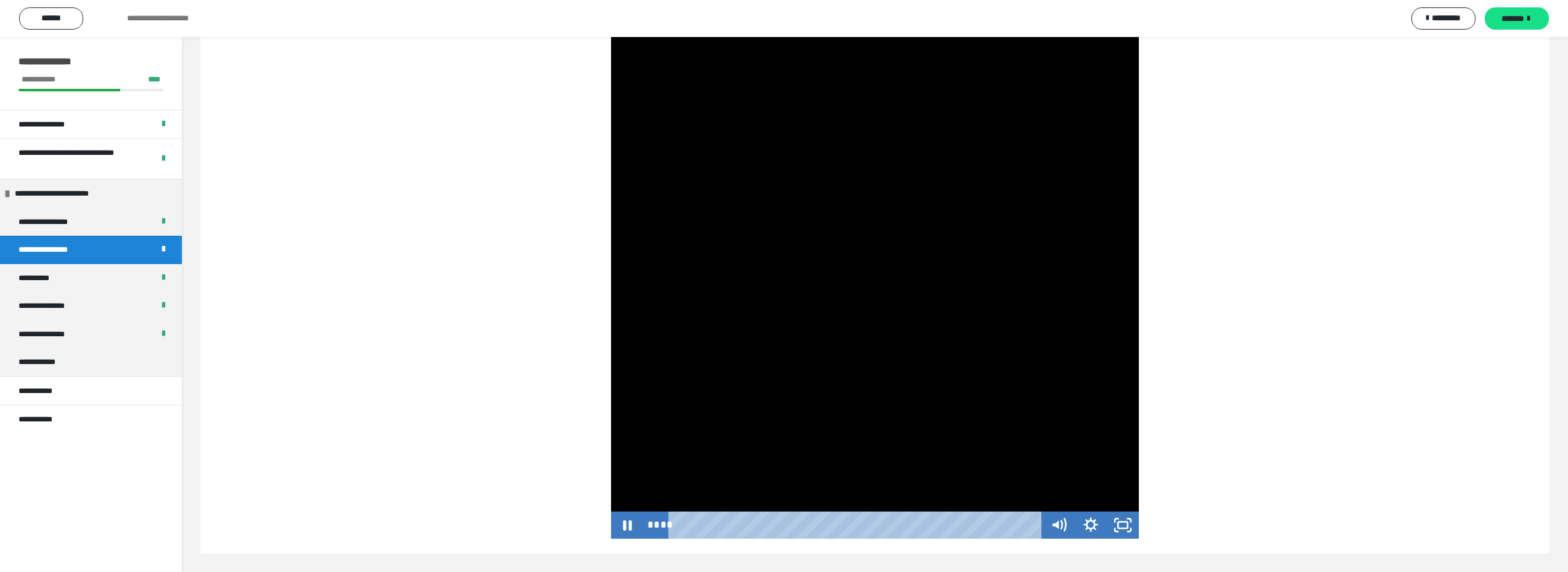 click at bounding box center [857, 525] 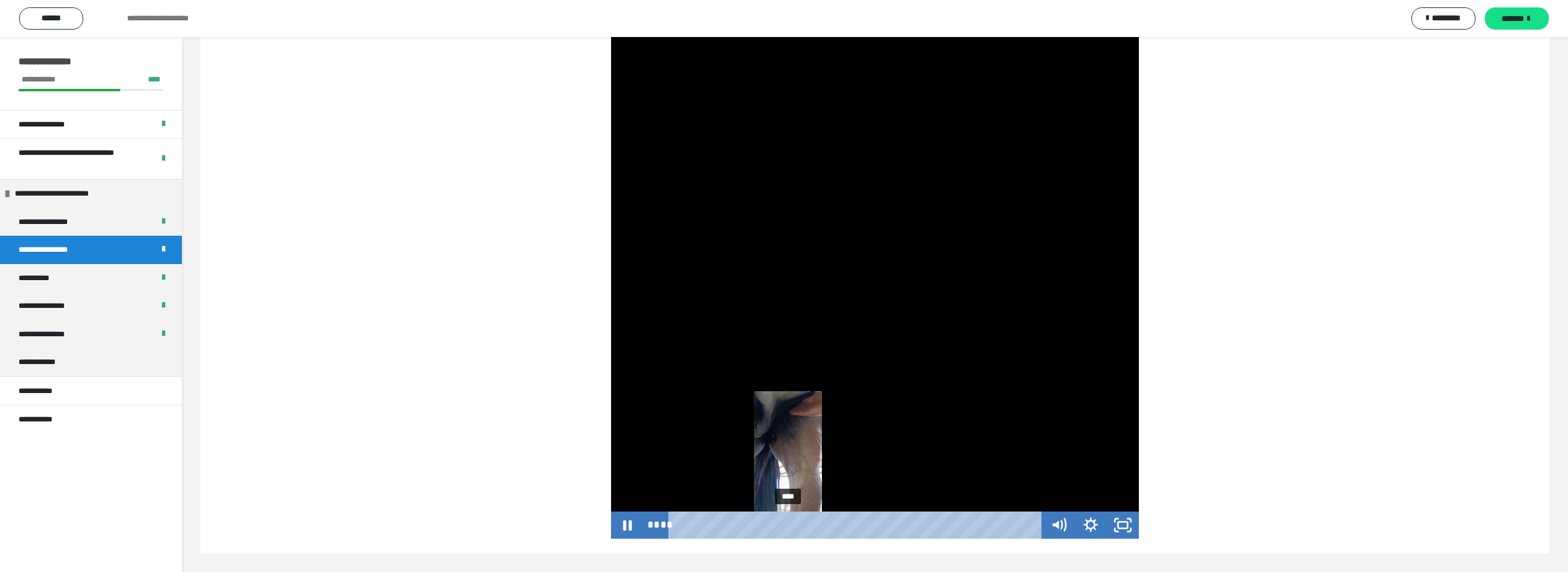 click on "****" at bounding box center [857, 525] 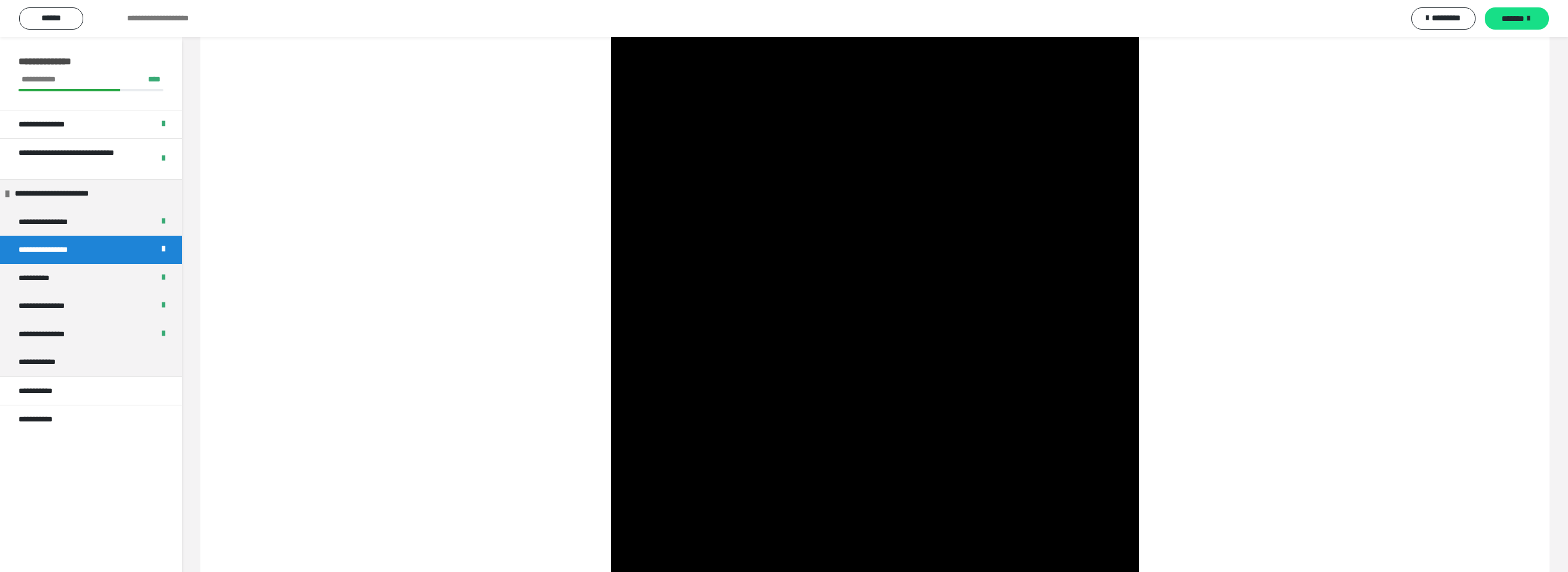 scroll, scrollTop: 2354, scrollLeft: 0, axis: vertical 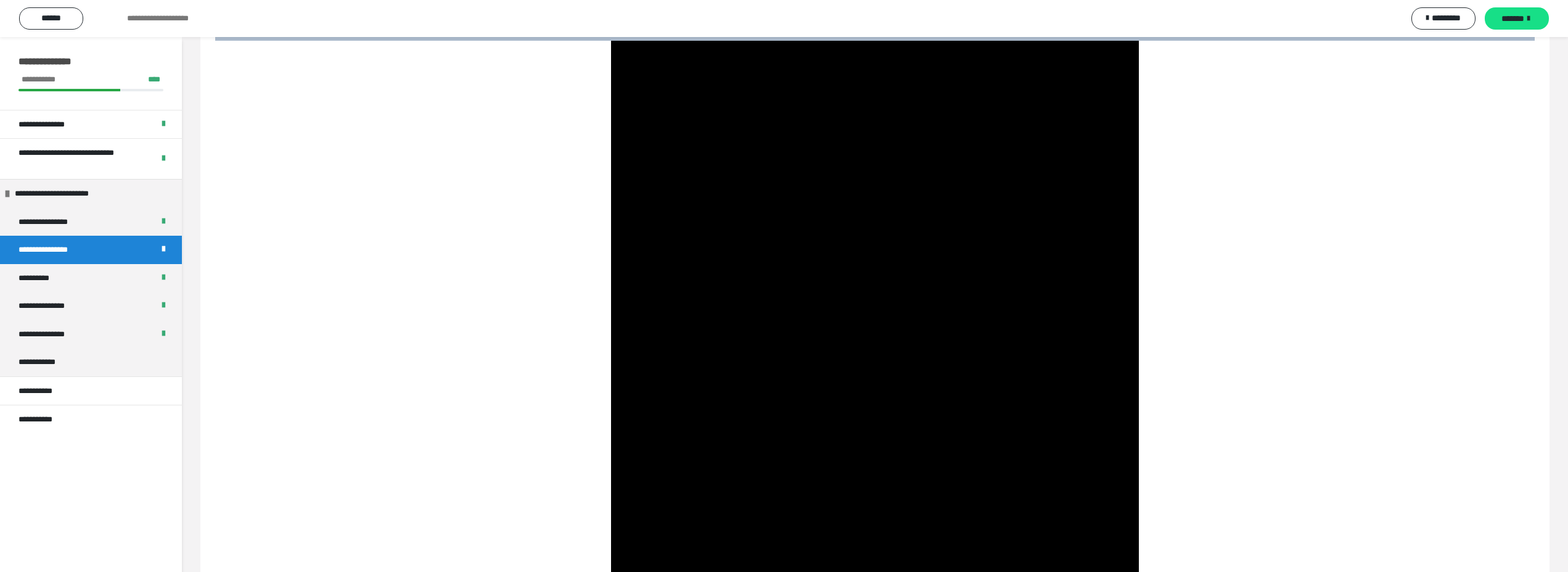 click at bounding box center [875, 507] 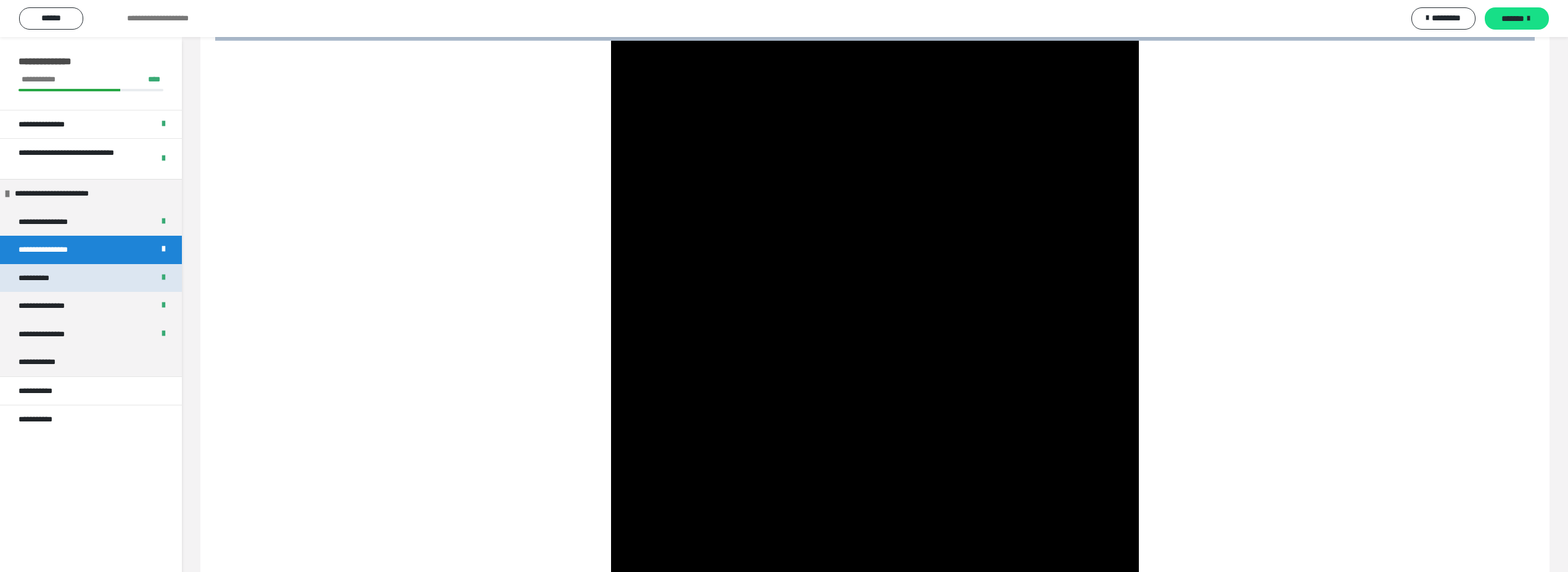 click on "**********" at bounding box center (41, 278) 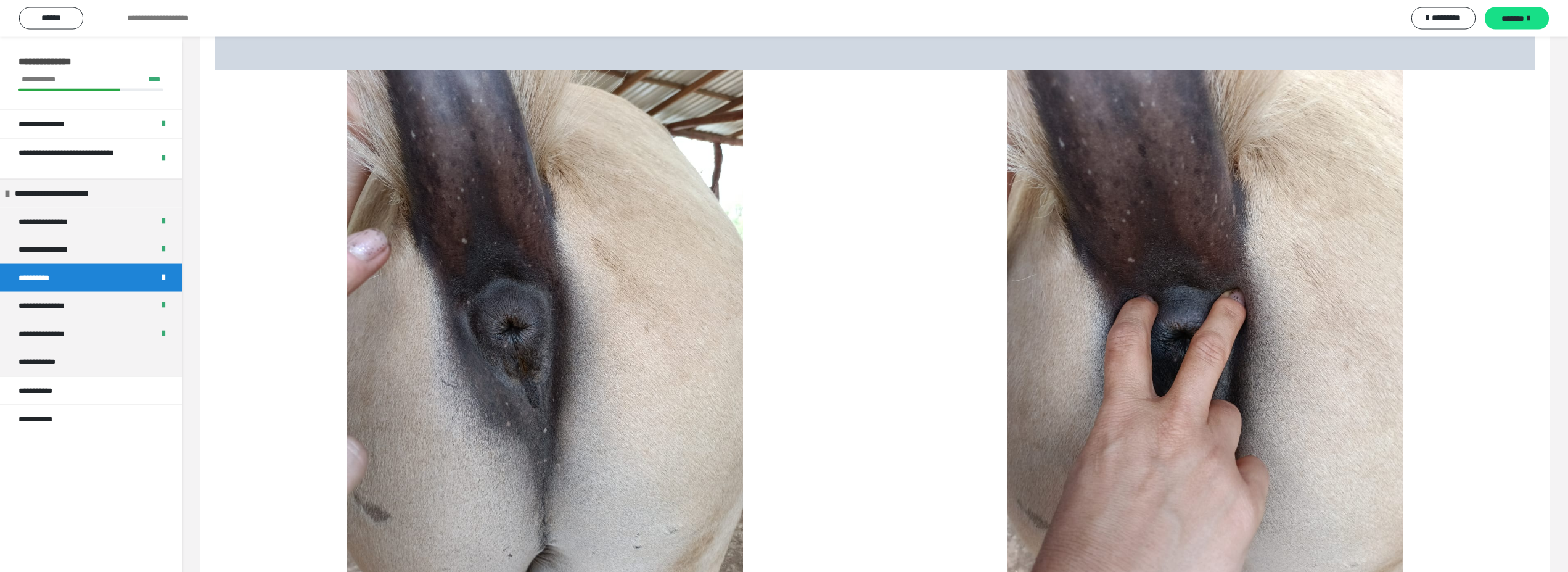 scroll, scrollTop: 1915, scrollLeft: 0, axis: vertical 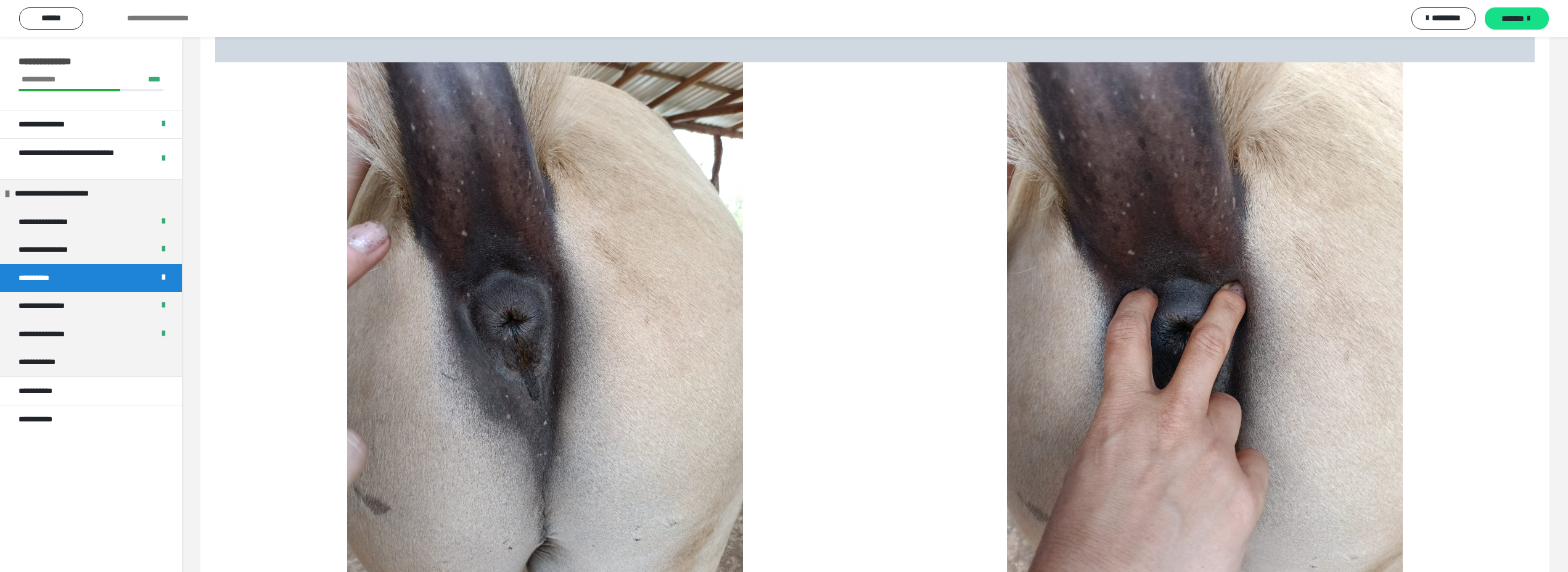 click at bounding box center (545, 325) 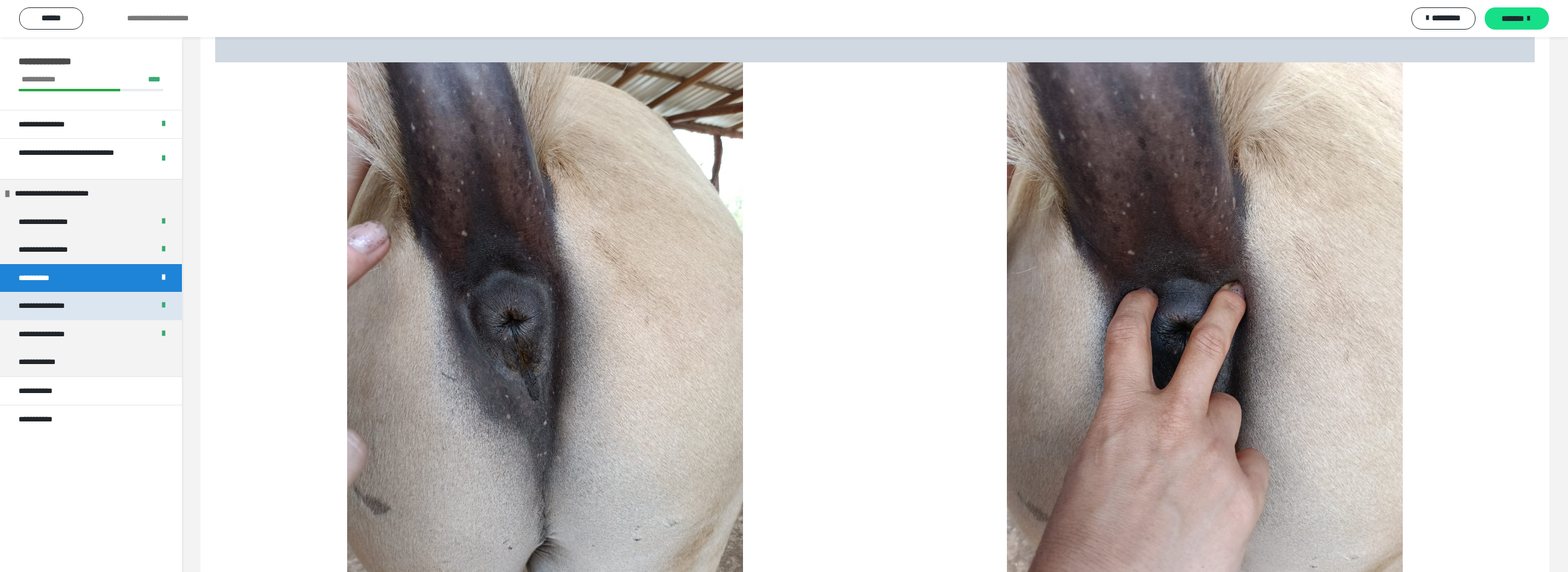 click on "**********" at bounding box center (52, 306) 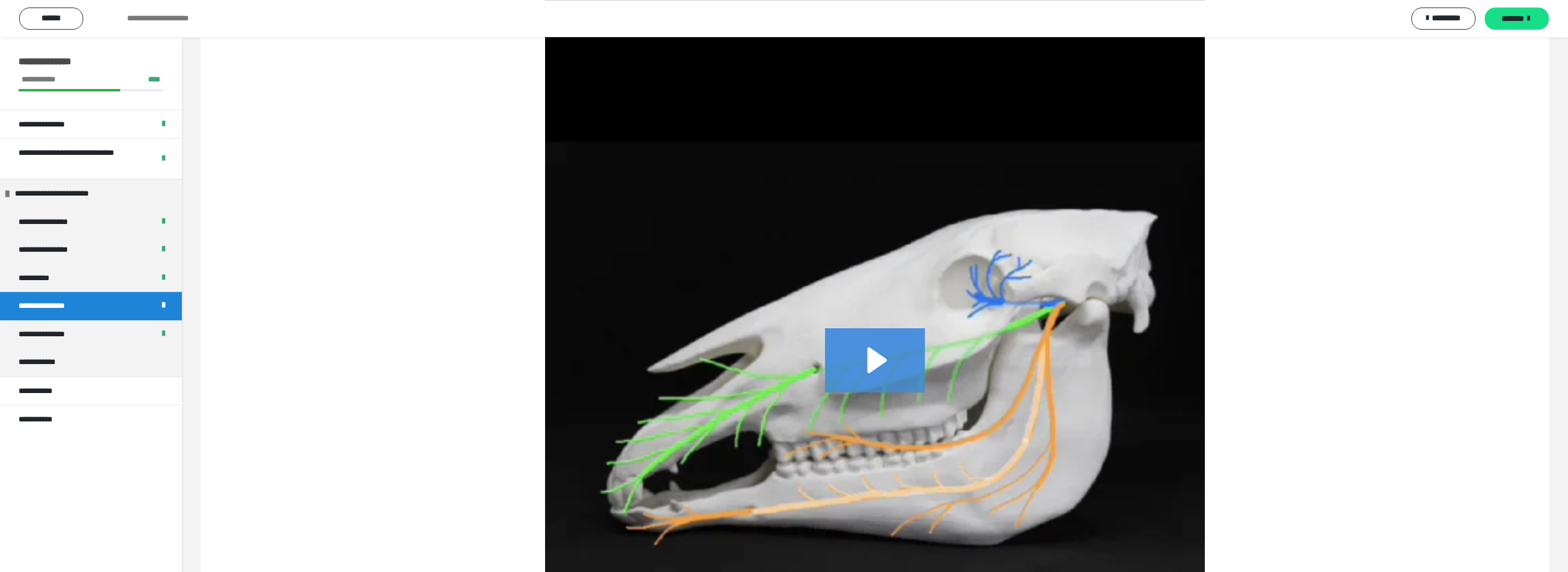 scroll, scrollTop: 2796, scrollLeft: 0, axis: vertical 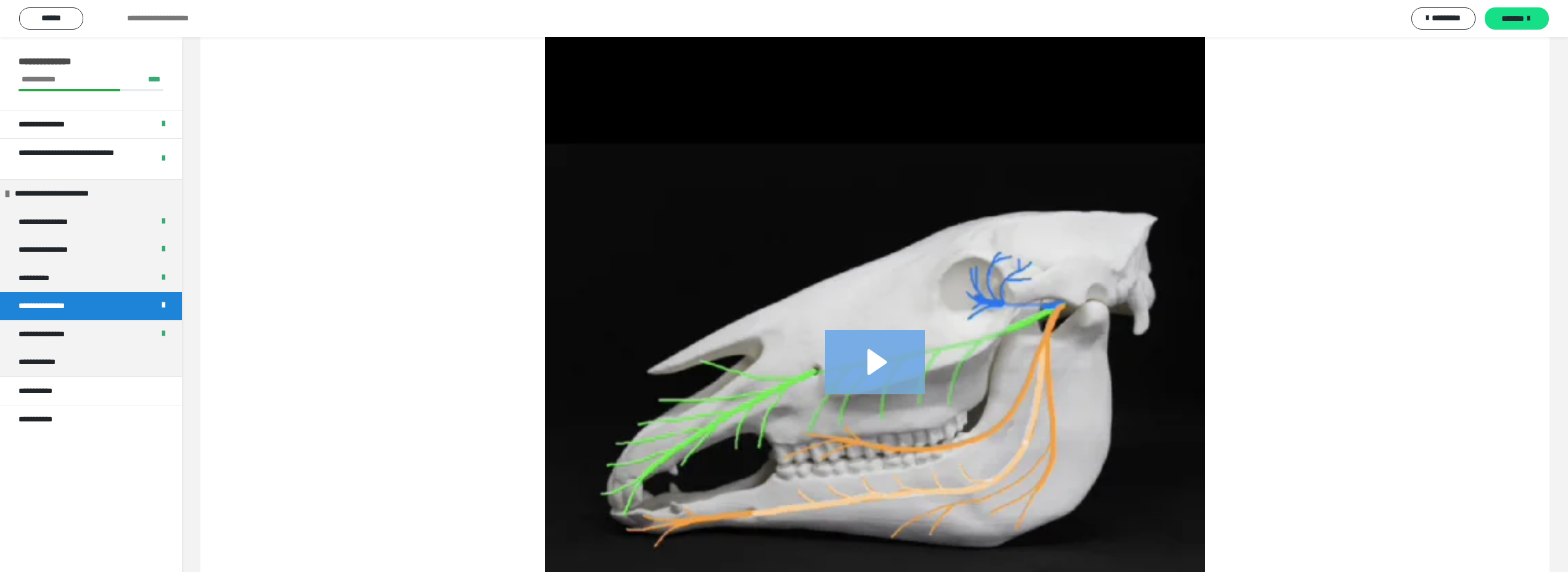 click 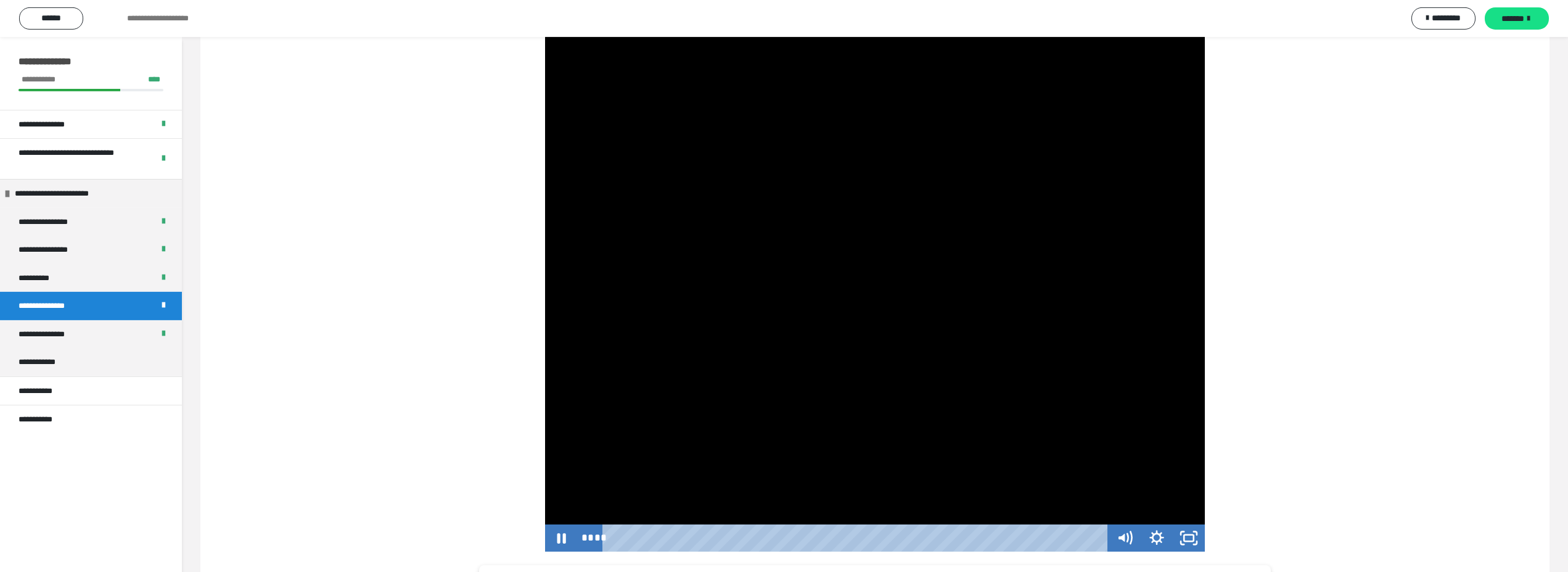 scroll, scrollTop: 3362, scrollLeft: 0, axis: vertical 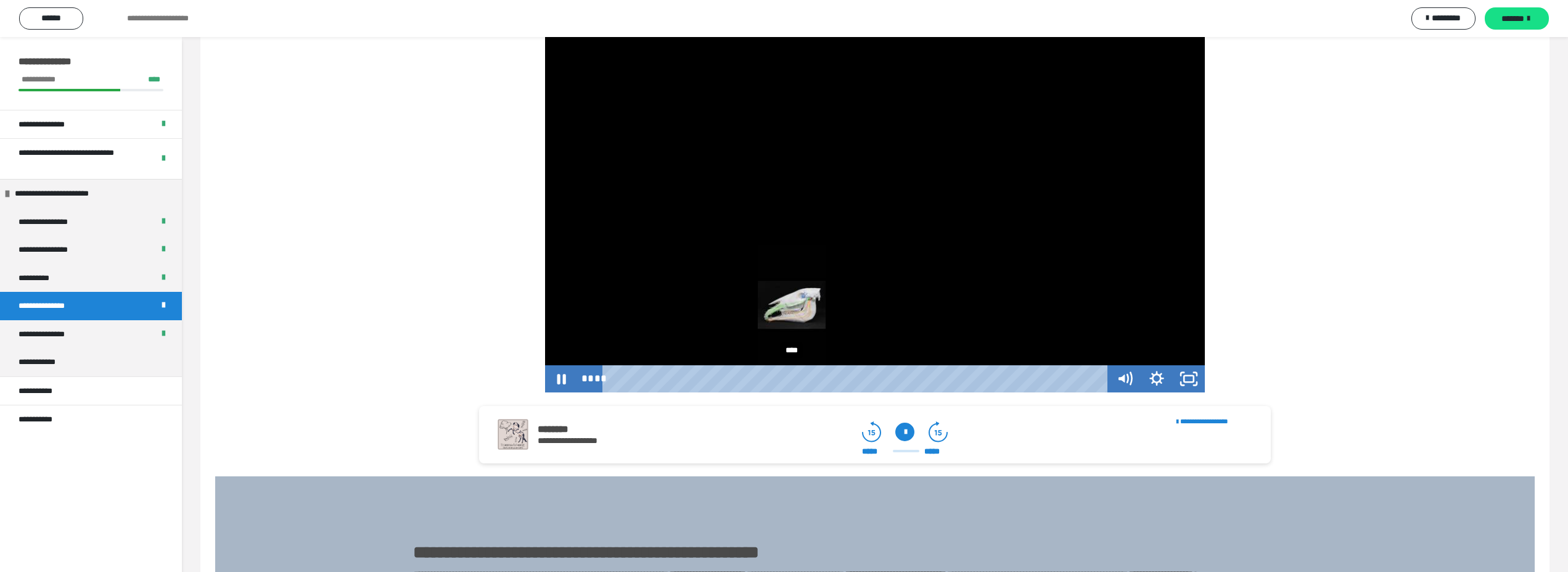 click on "****" at bounding box center [858, 379] 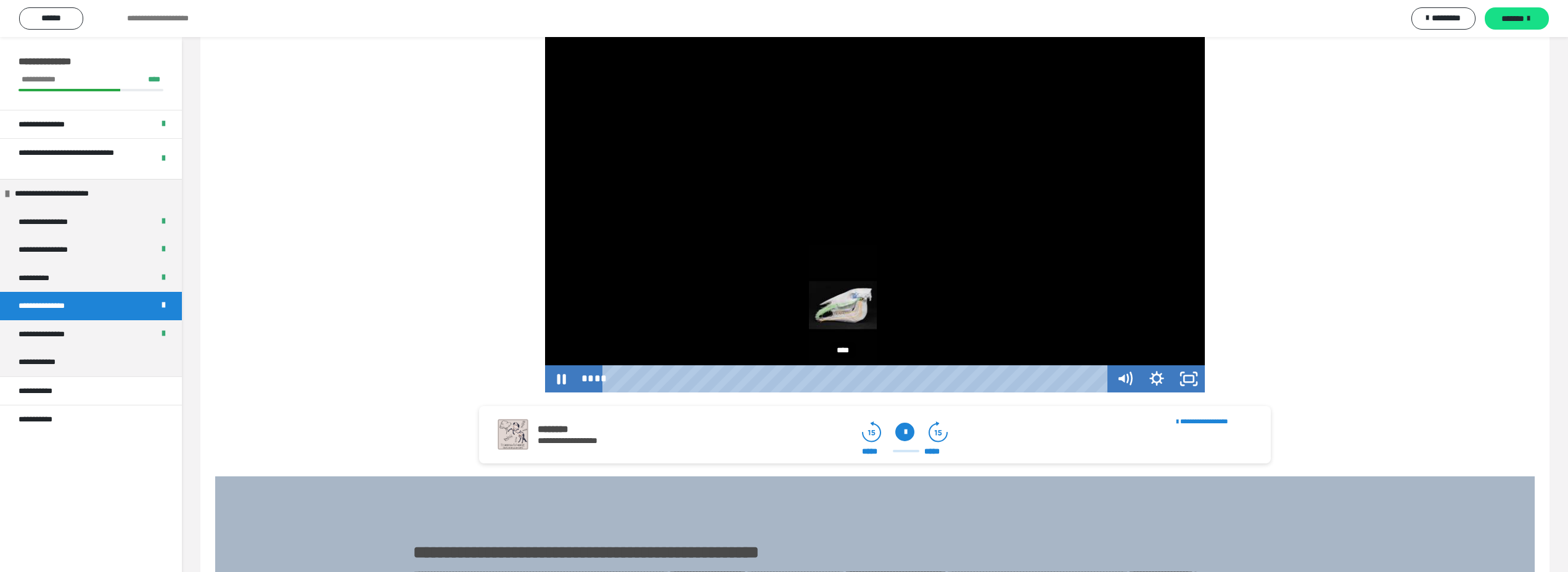 click on "****" at bounding box center [858, 379] 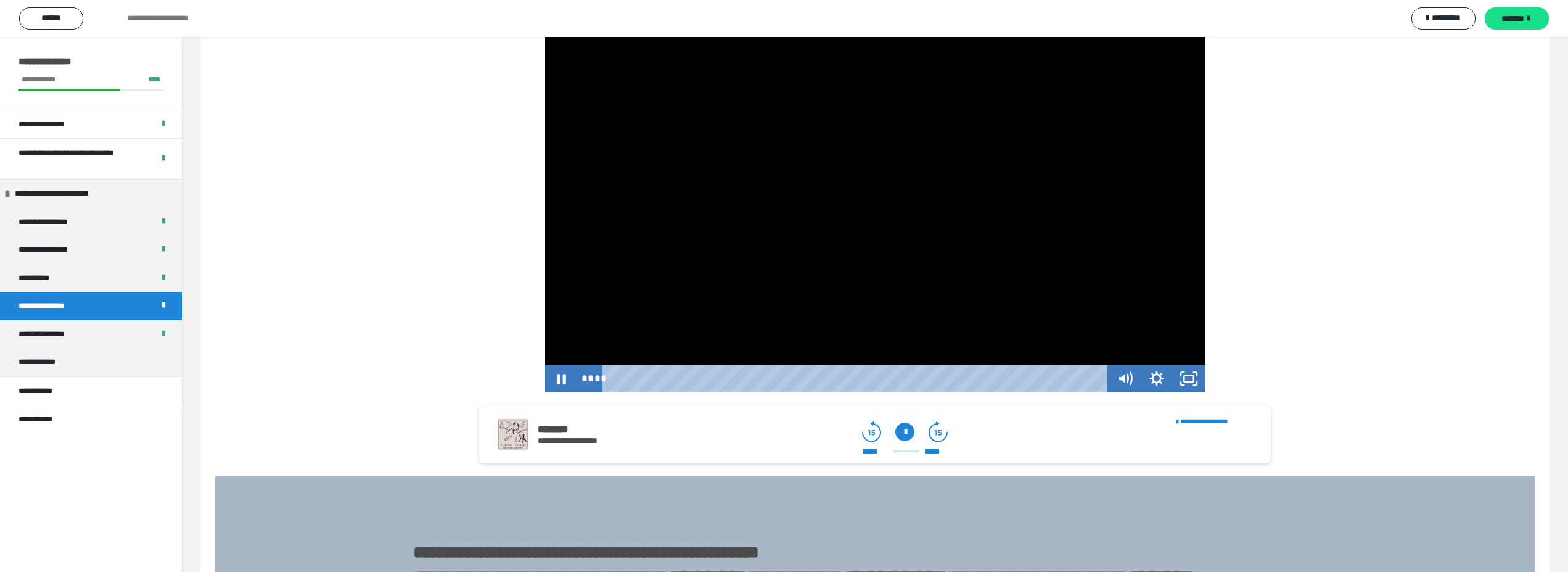 click at bounding box center [875, -191] 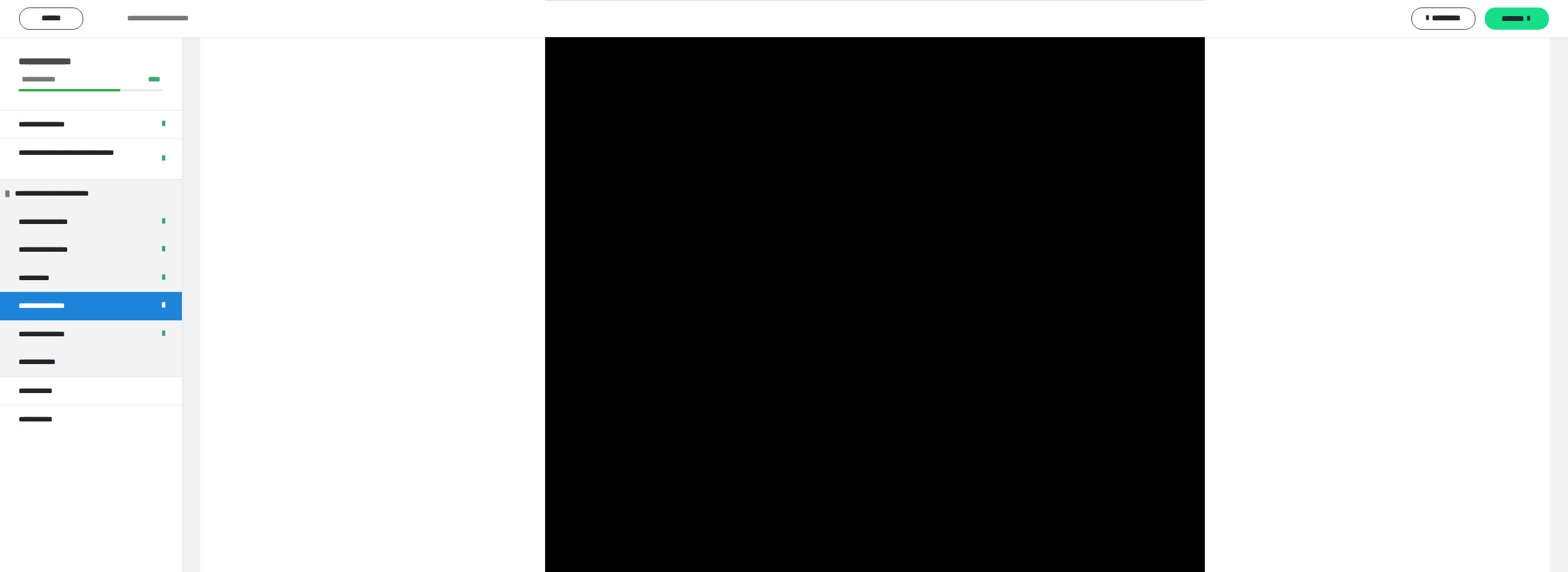 scroll, scrollTop: 2859, scrollLeft: 0, axis: vertical 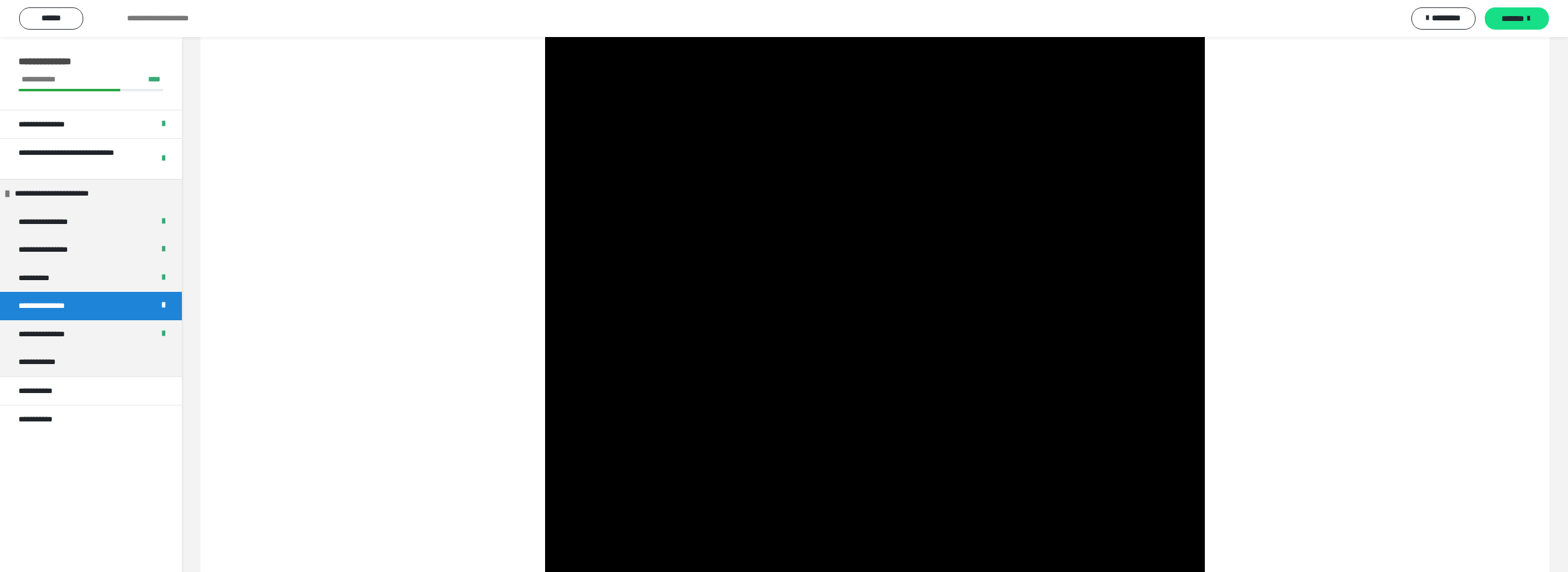 click at bounding box center (875, 313) 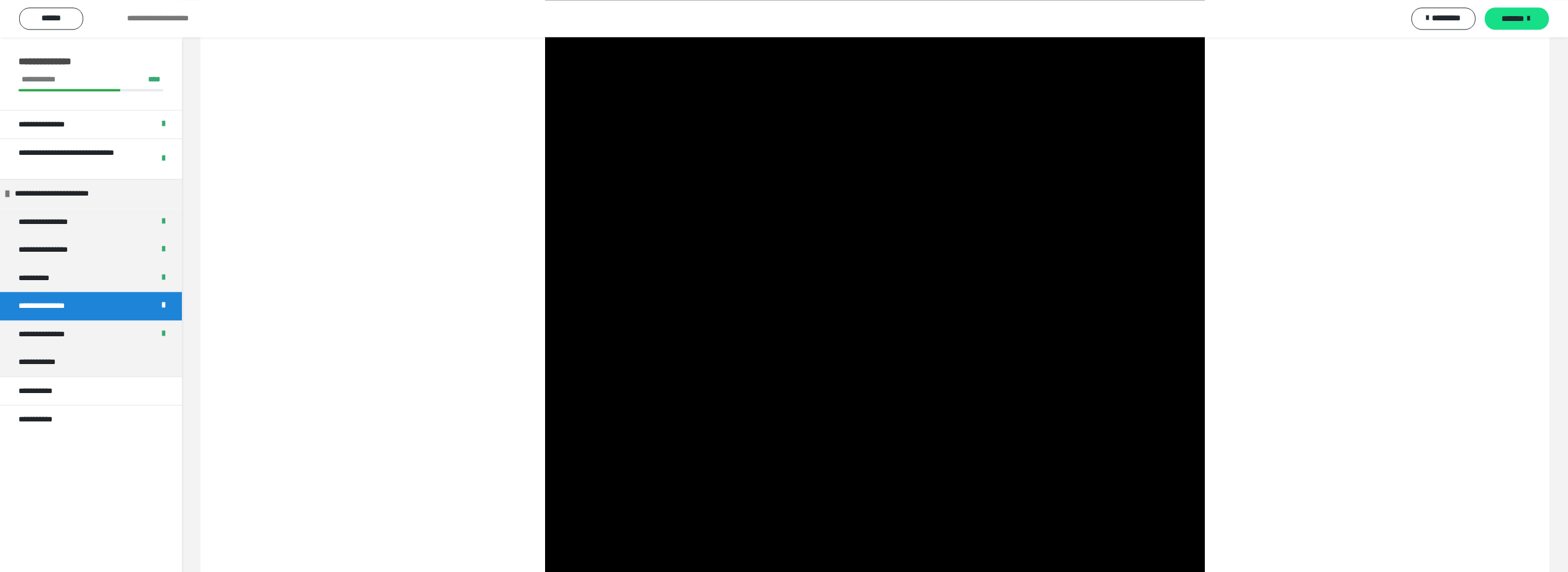 scroll, scrollTop: 2796, scrollLeft: 0, axis: vertical 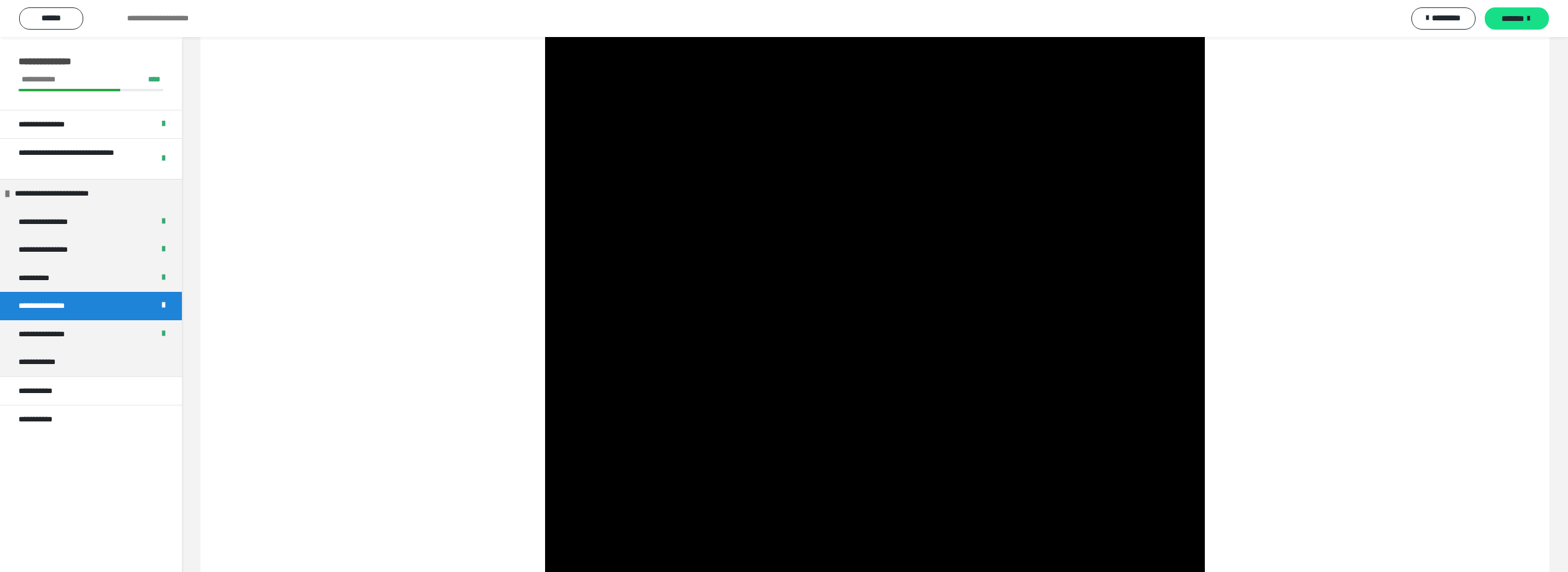 click at bounding box center (875, 376) 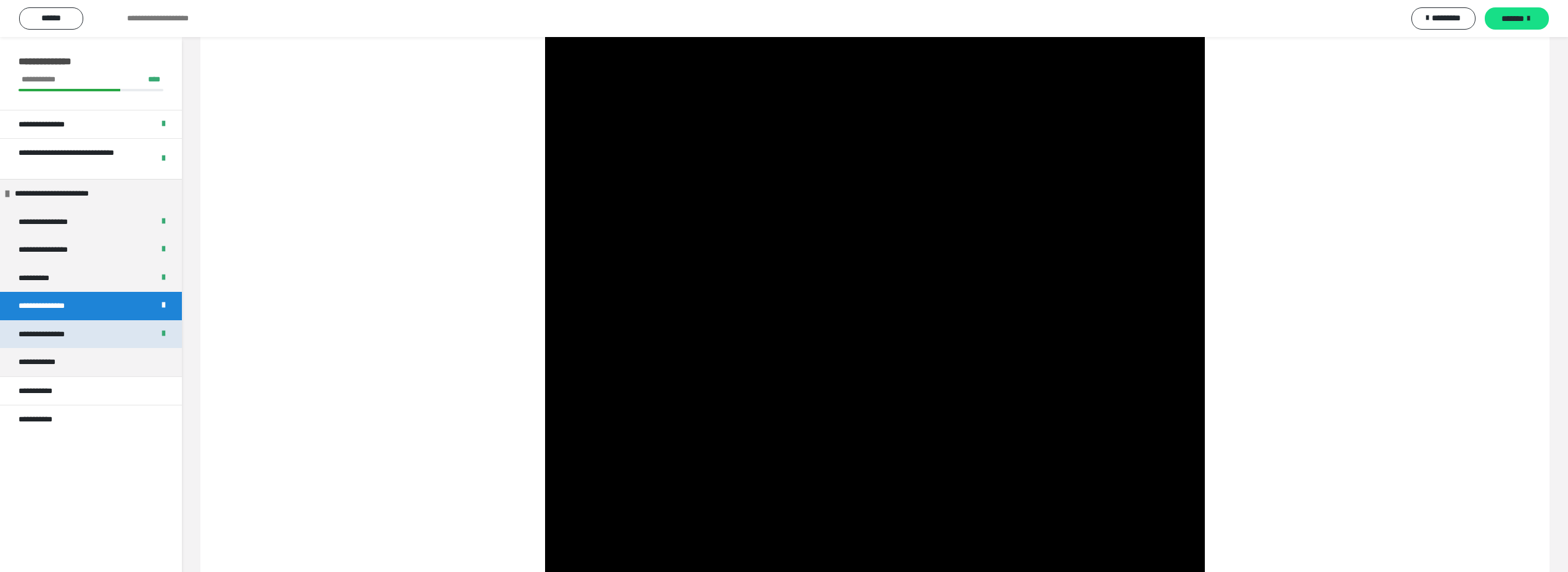 click on "**********" at bounding box center [50, 334] 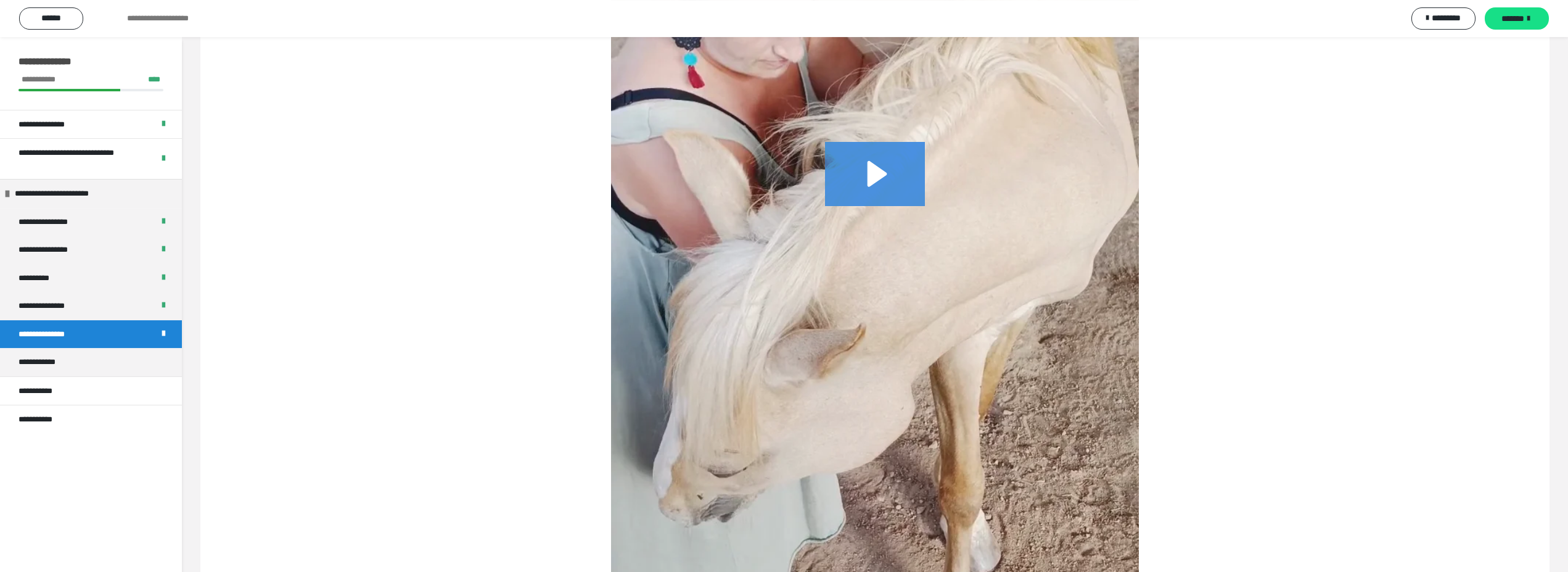 scroll, scrollTop: 2925, scrollLeft: 0, axis: vertical 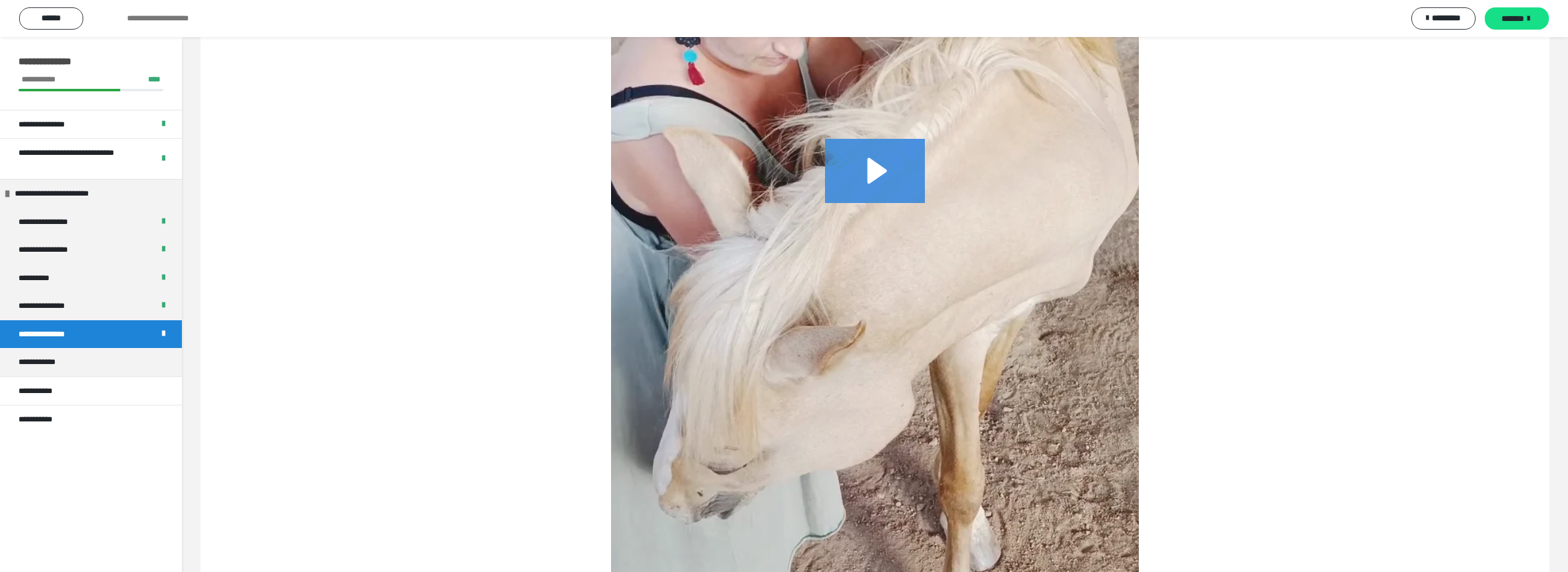 click at bounding box center [875, 185] 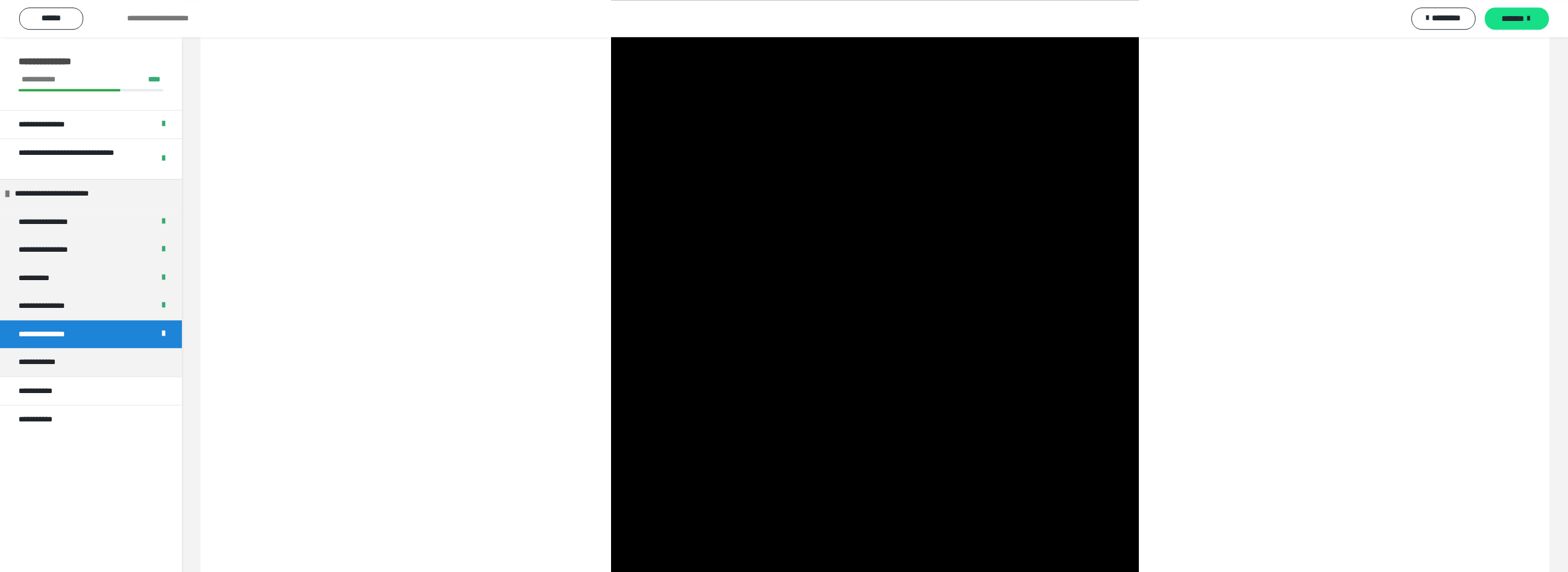 scroll, scrollTop: 2800, scrollLeft: 0, axis: vertical 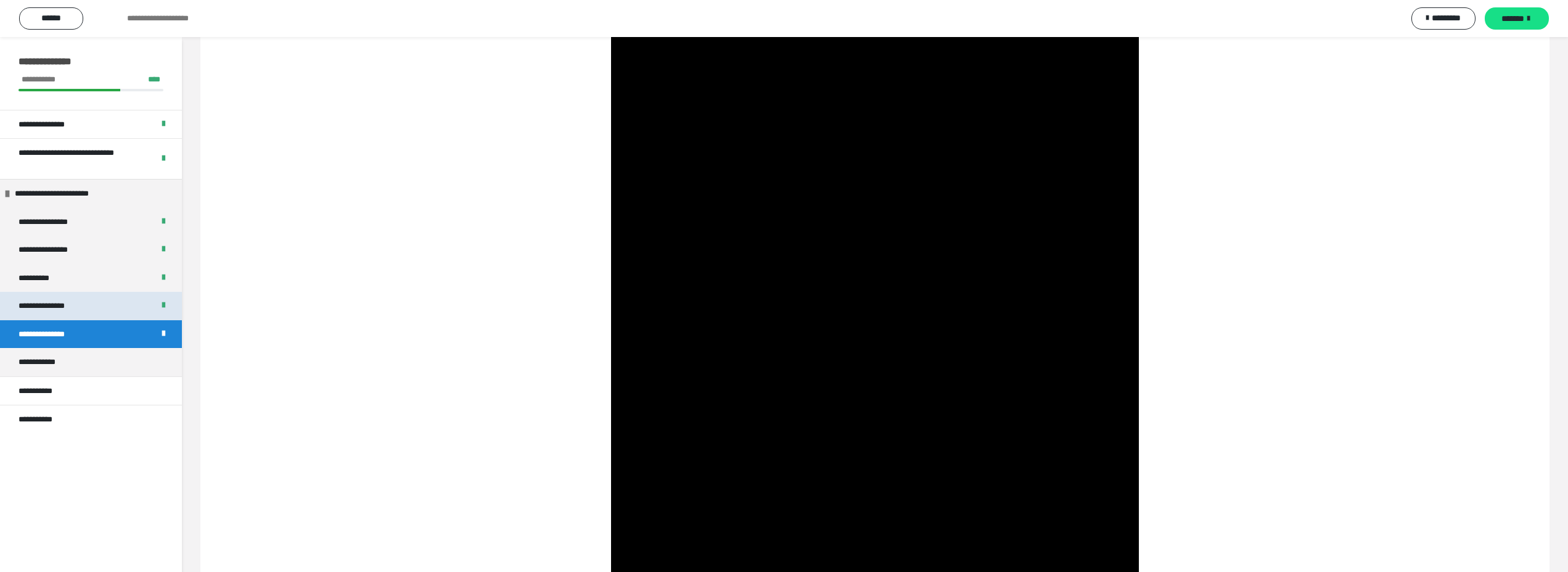 click on "**********" at bounding box center [52, 306] 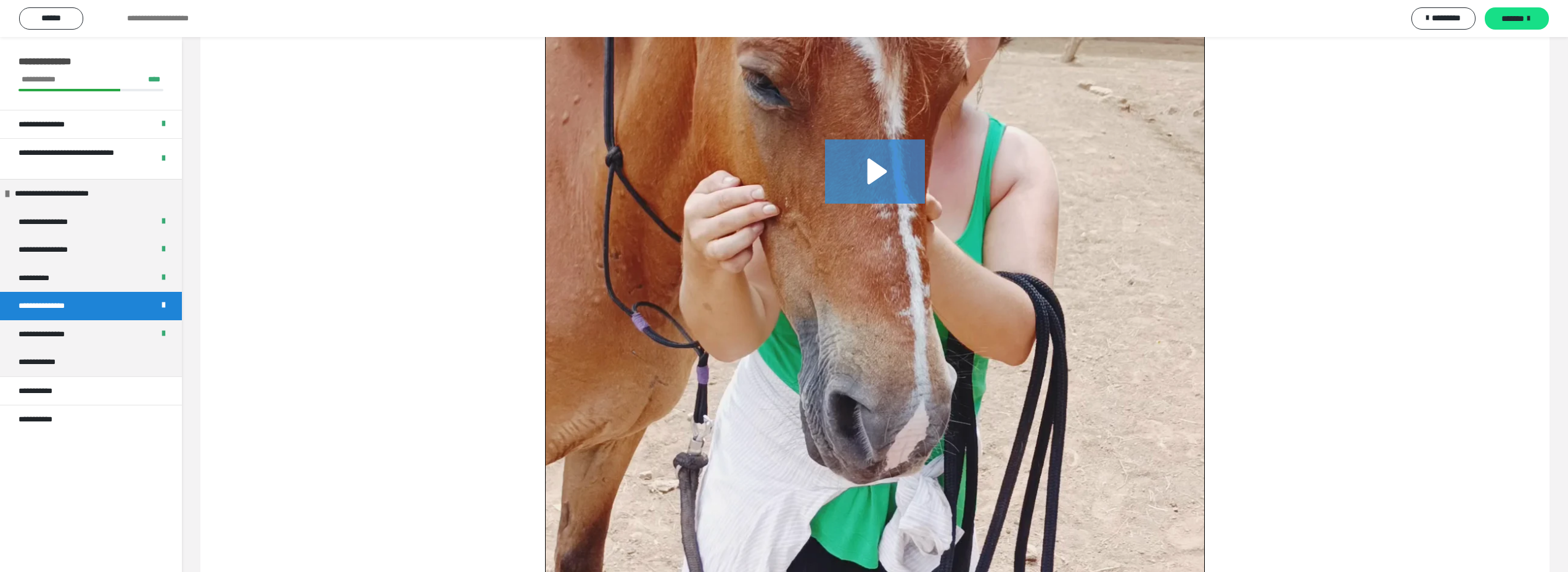 scroll, scrollTop: 4474, scrollLeft: 0, axis: vertical 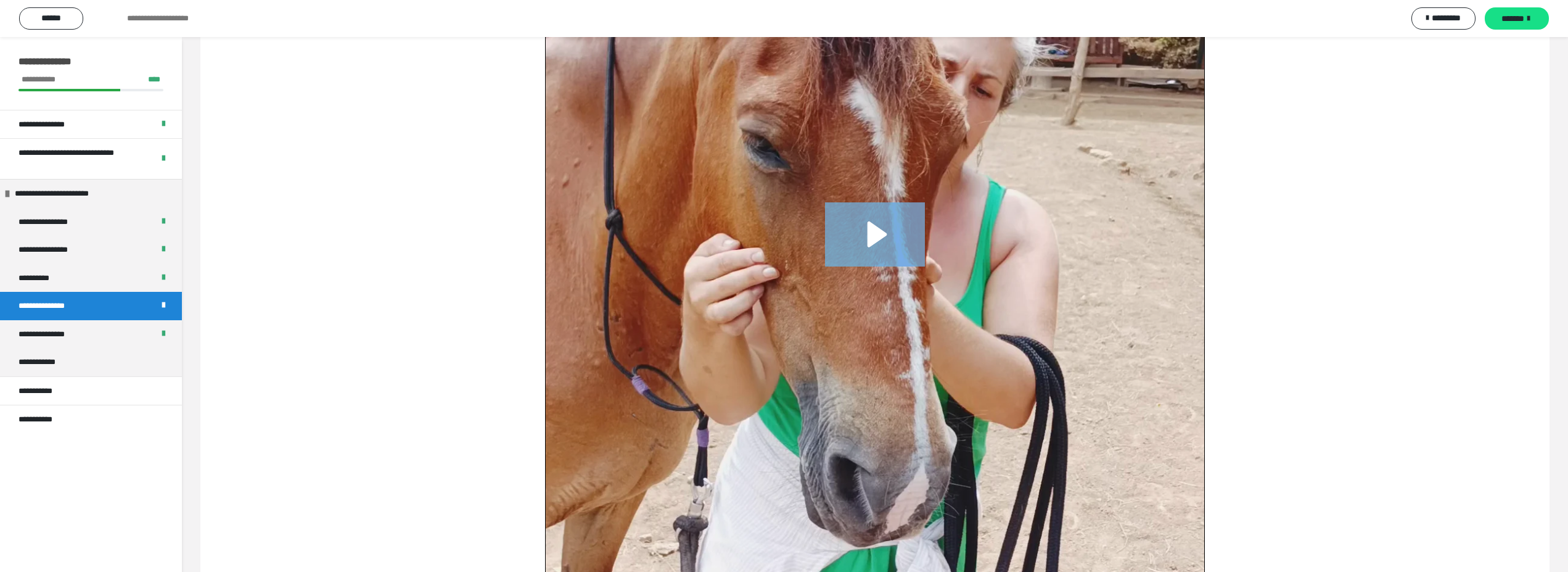 click 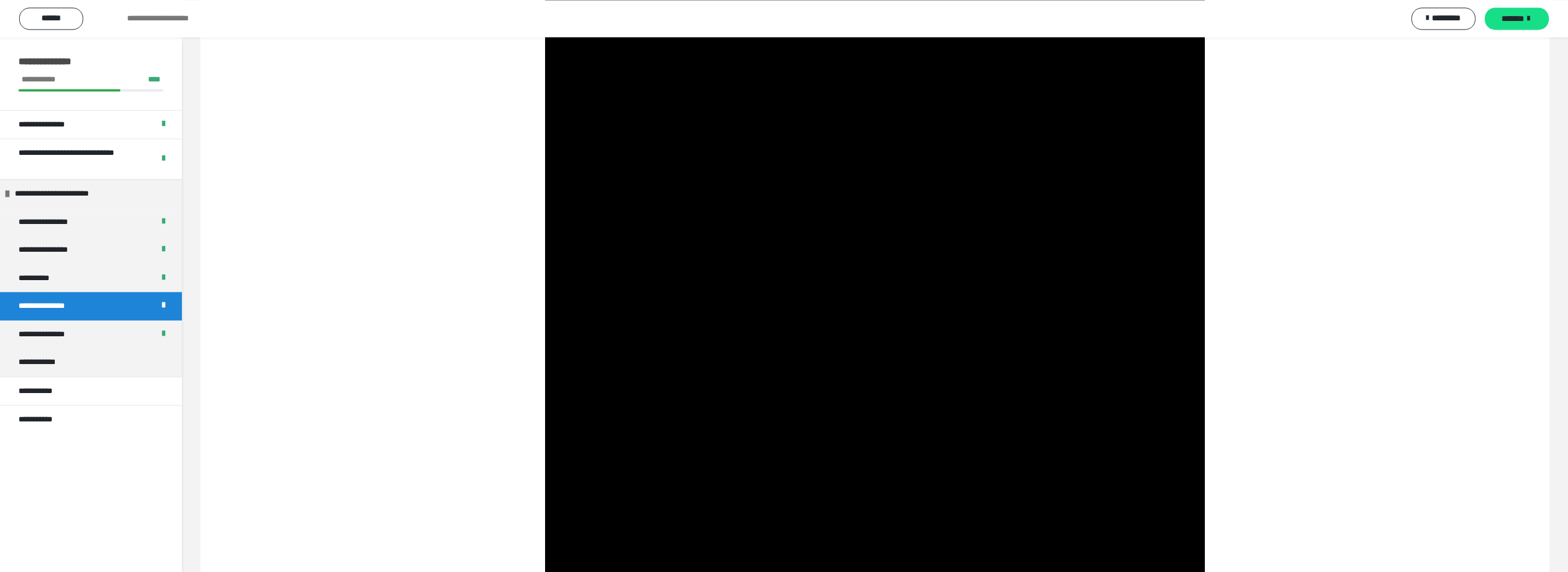 scroll, scrollTop: 4159, scrollLeft: 0, axis: vertical 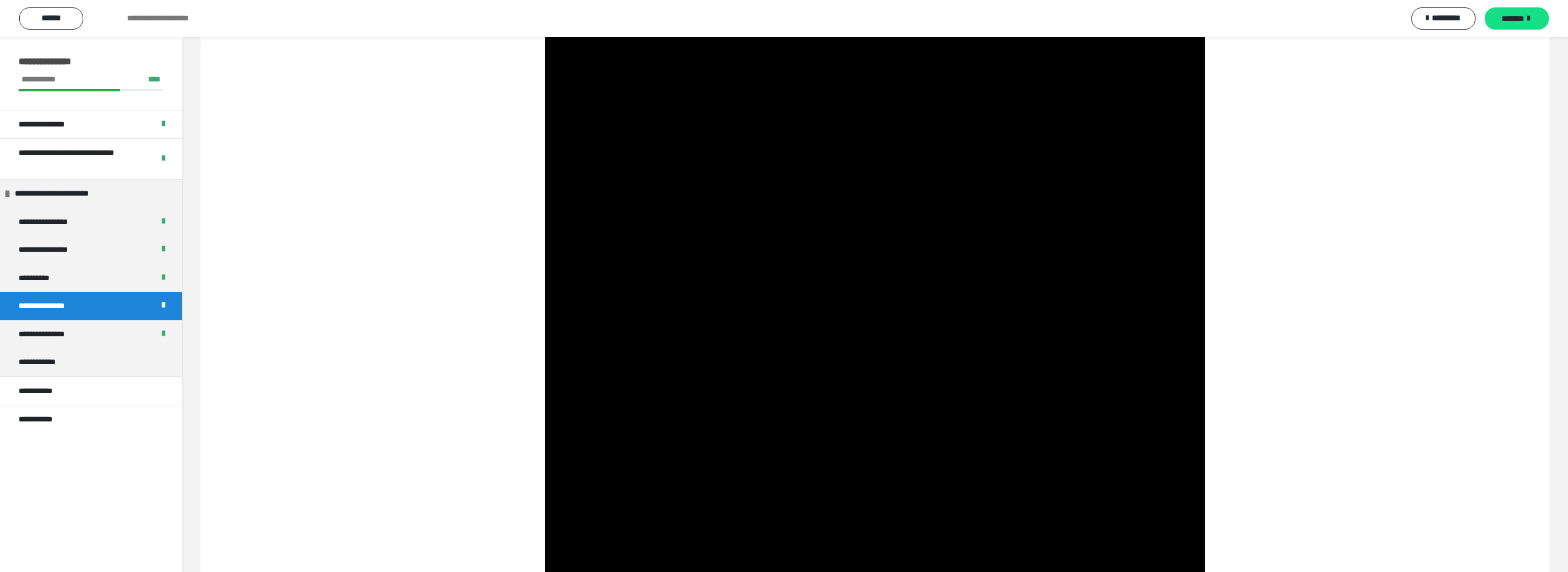 click at bounding box center [875, 563] 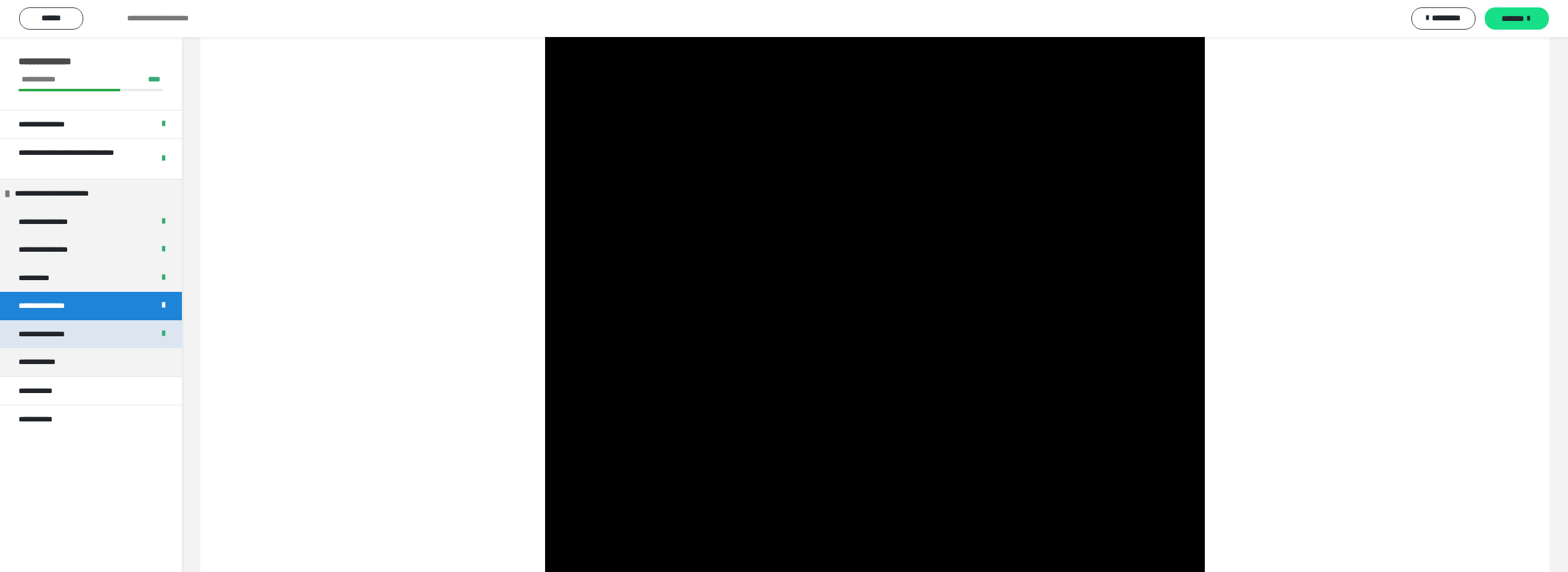 click on "**********" at bounding box center [50, 334] 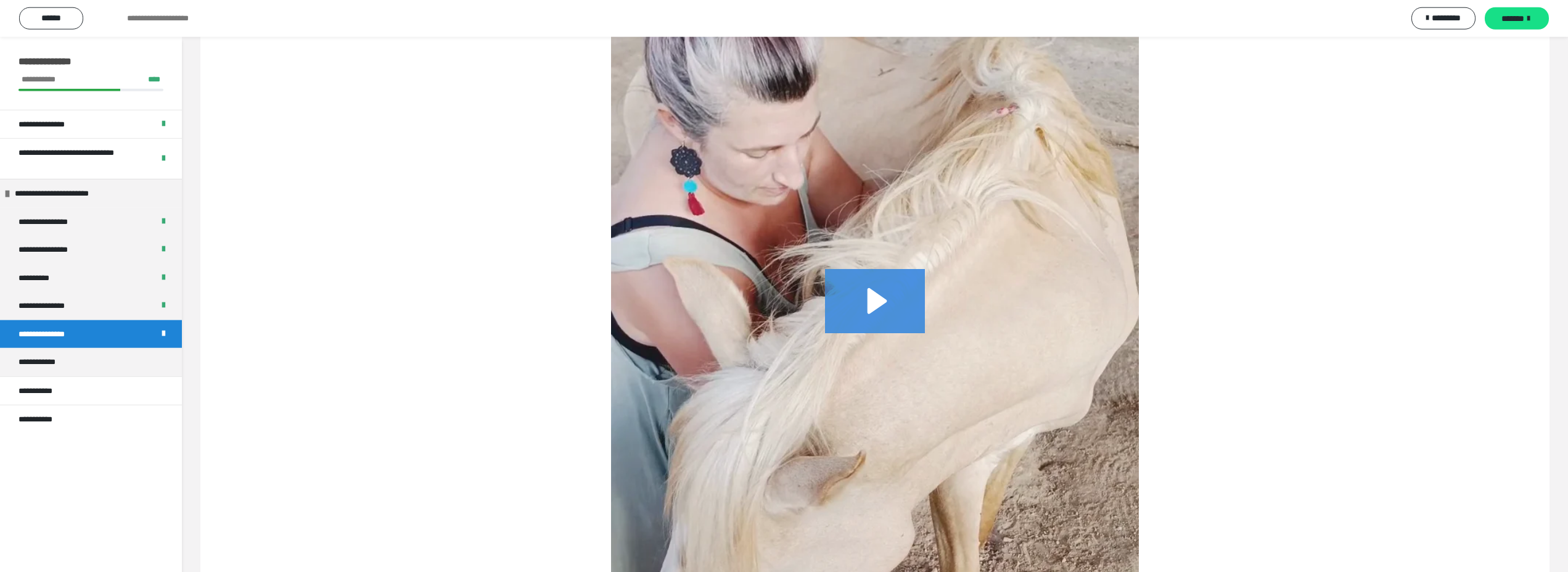 scroll, scrollTop: 2800, scrollLeft: 0, axis: vertical 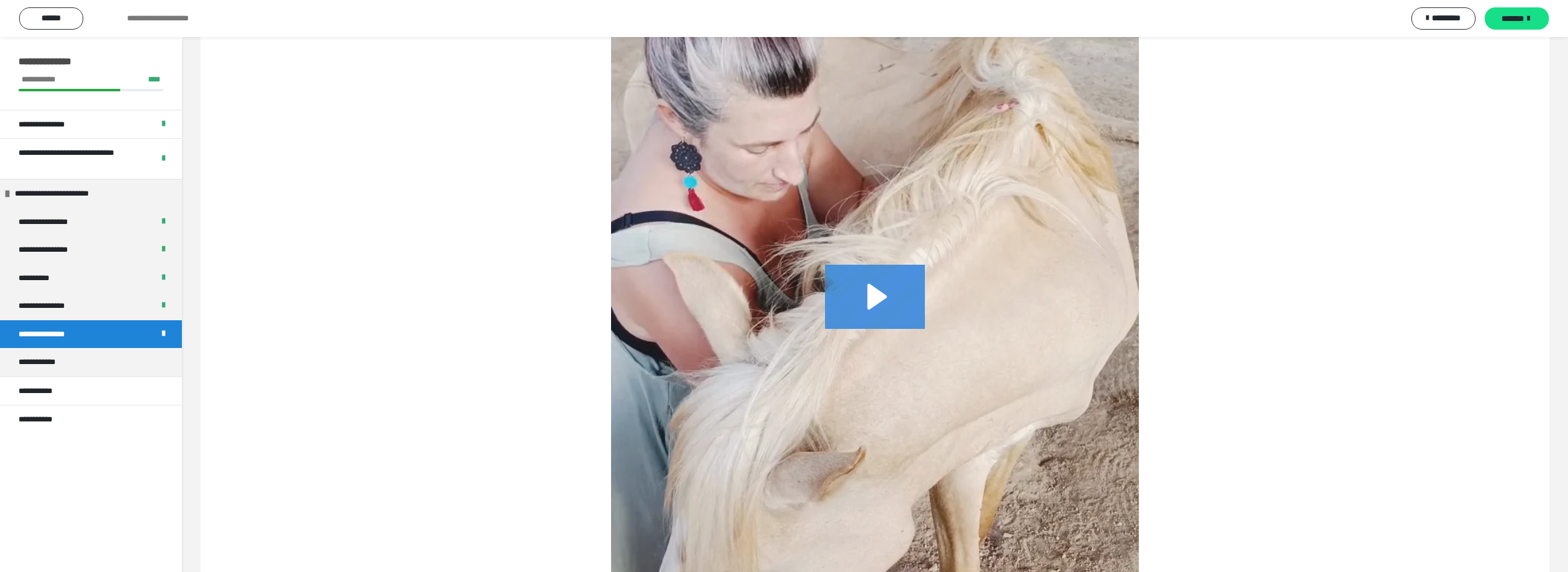 click at bounding box center [875, 311] 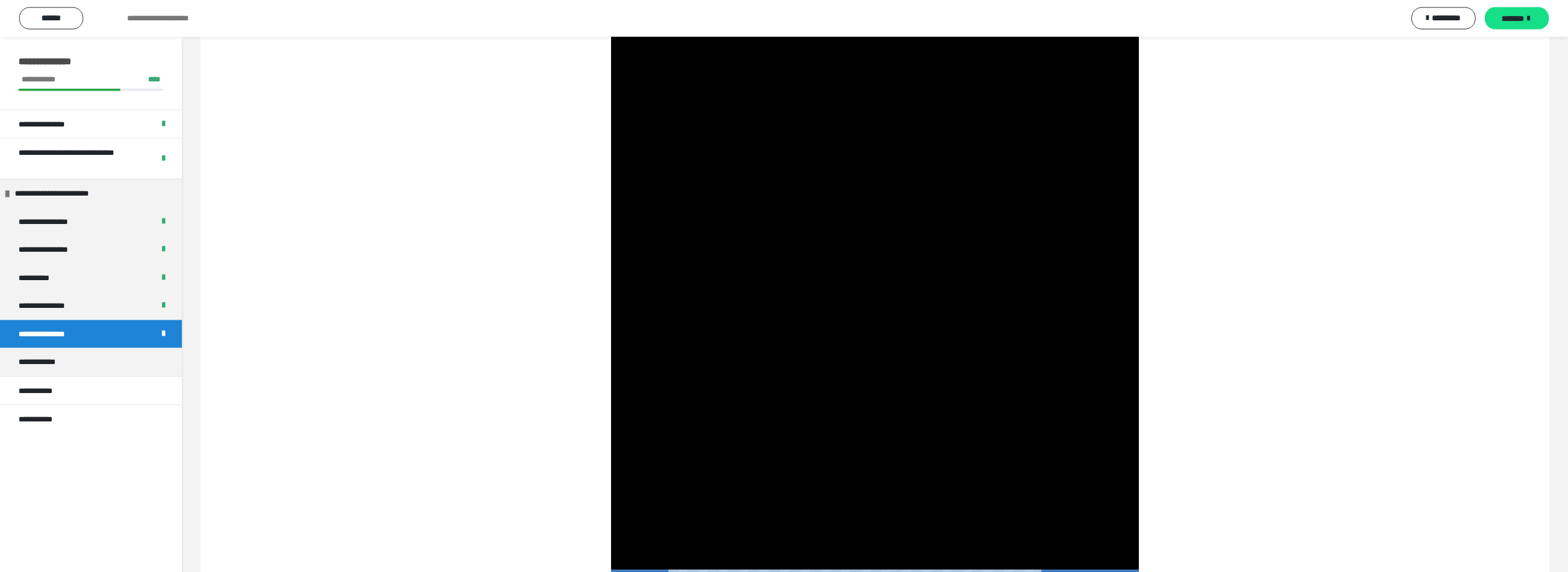 scroll, scrollTop: 3041, scrollLeft: 0, axis: vertical 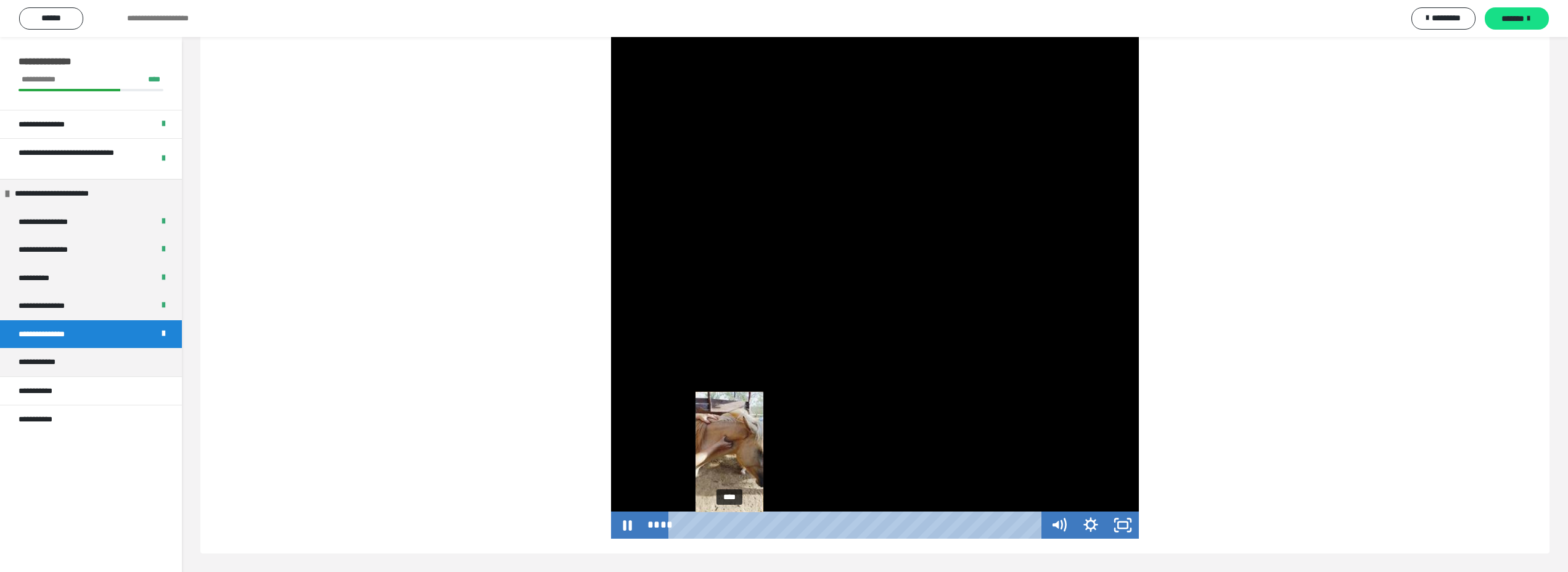 drag, startPoint x: 709, startPoint y: 527, endPoint x: 729, endPoint y: 526, distance: 20.02498 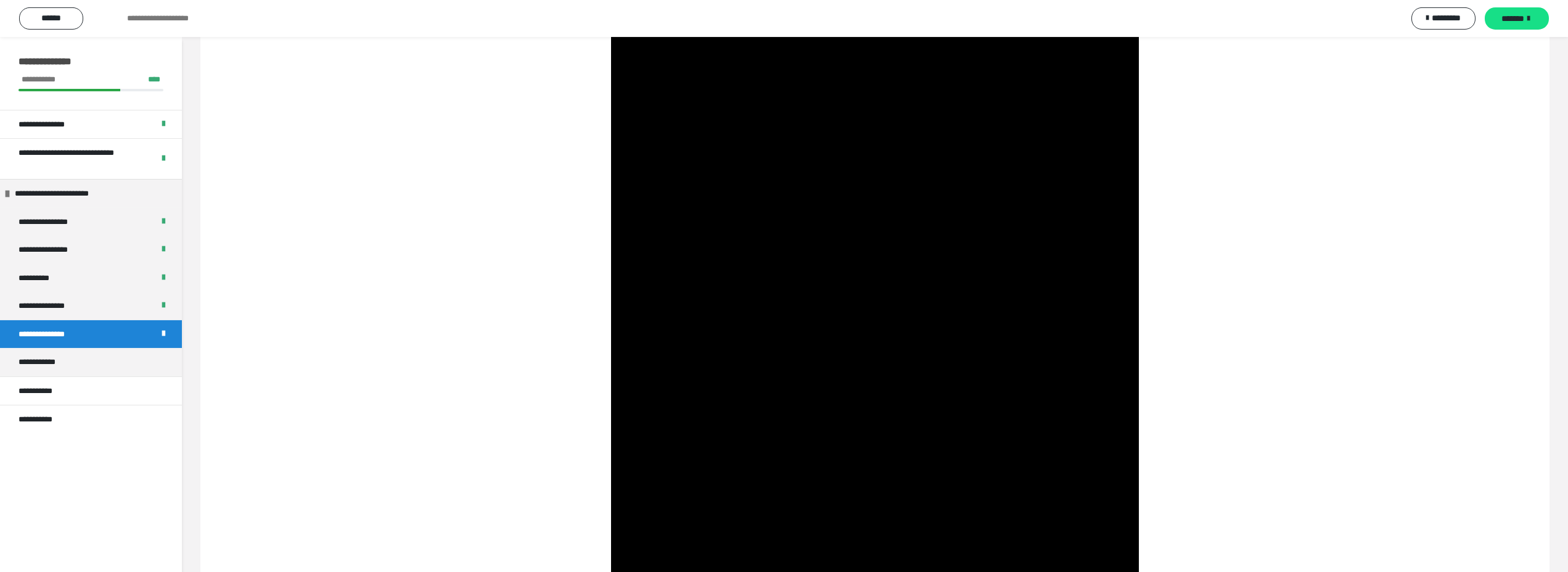 scroll, scrollTop: 2663, scrollLeft: 0, axis: vertical 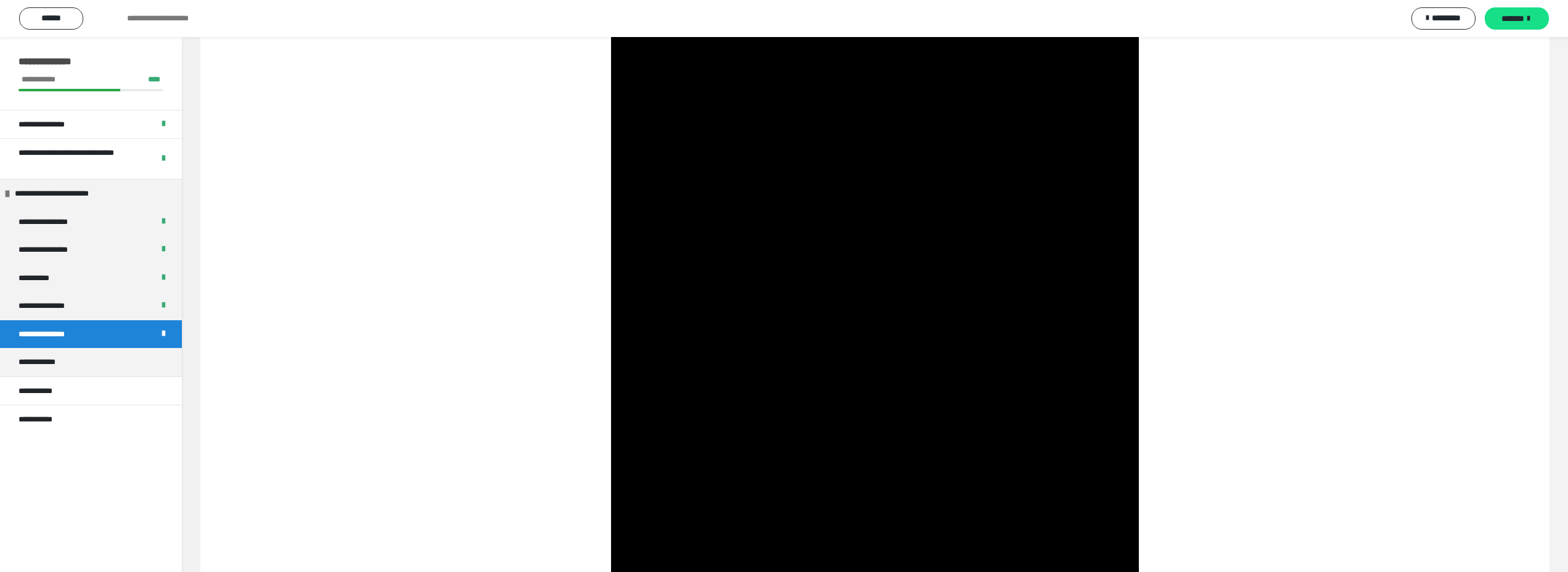 click at bounding box center [875, 447] 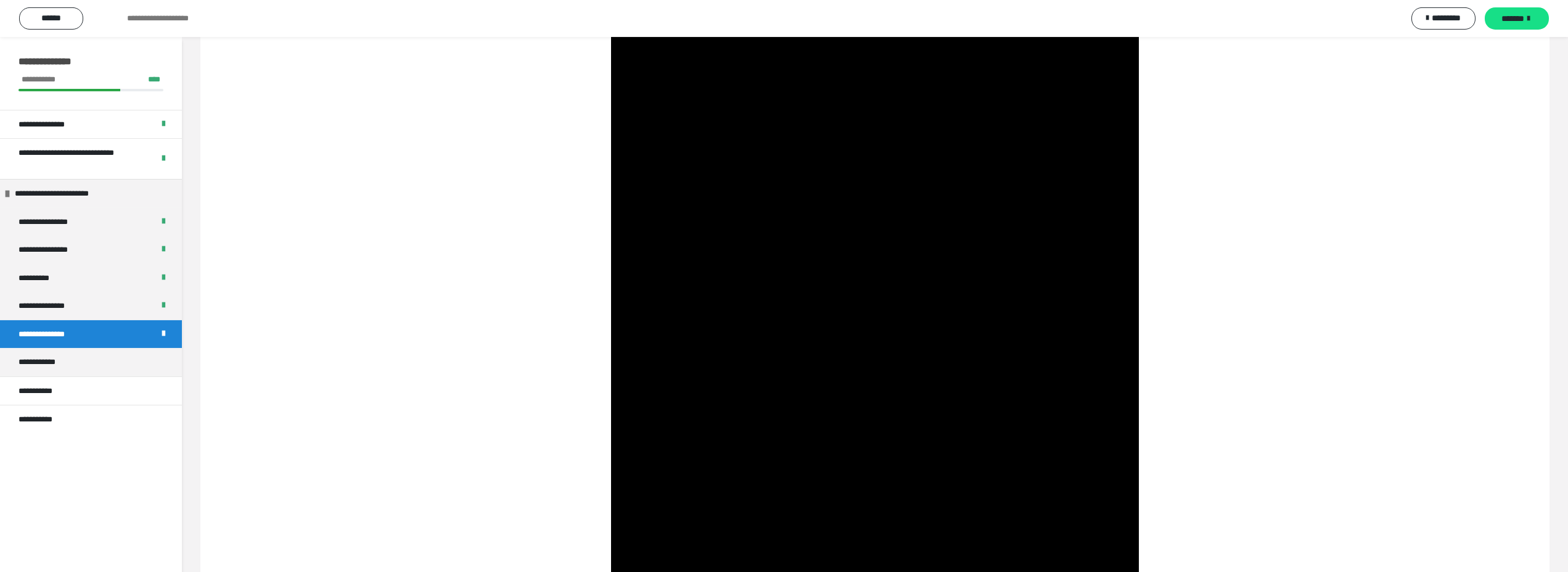 scroll, scrollTop: 2726, scrollLeft: 0, axis: vertical 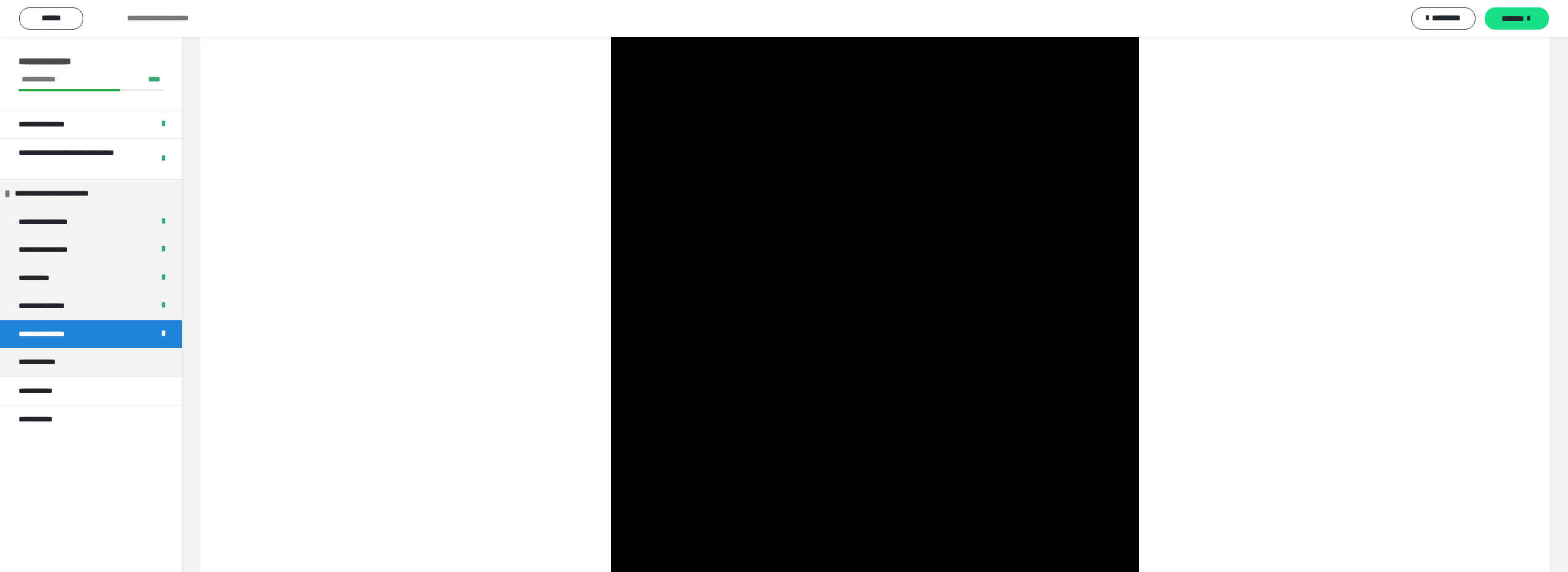 click at bounding box center (875, 384) 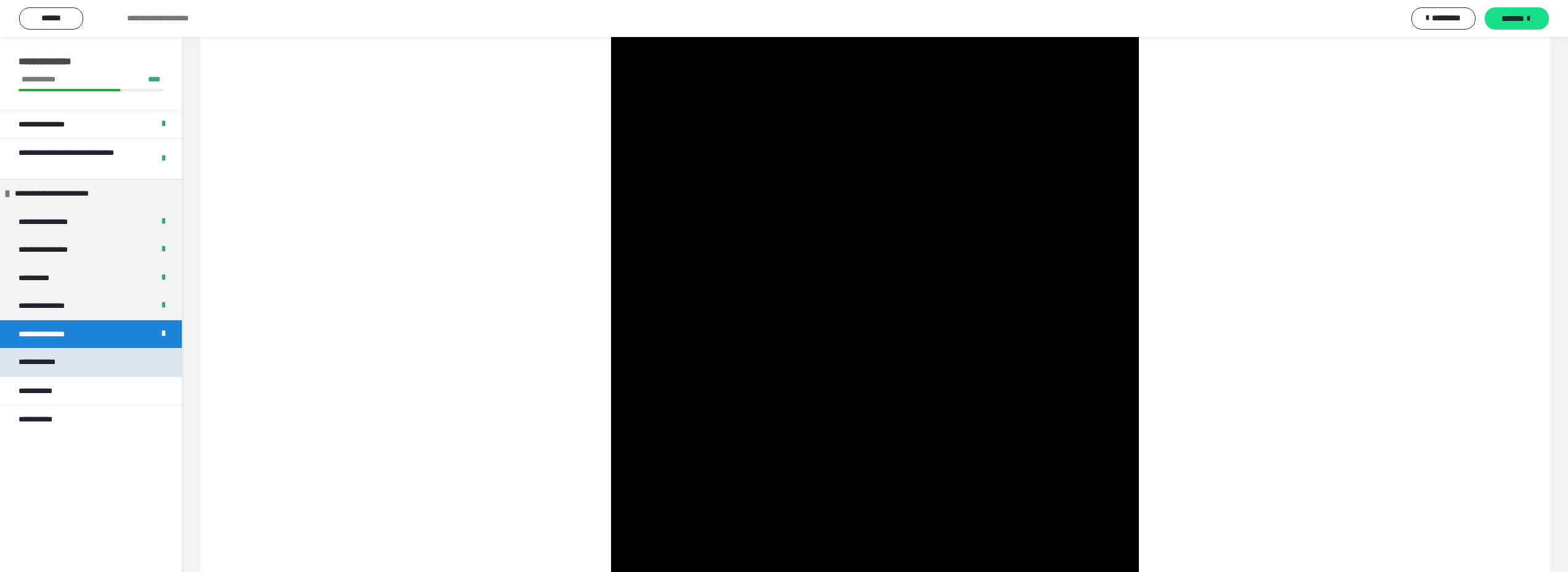 click on "**********" at bounding box center [91, 362] 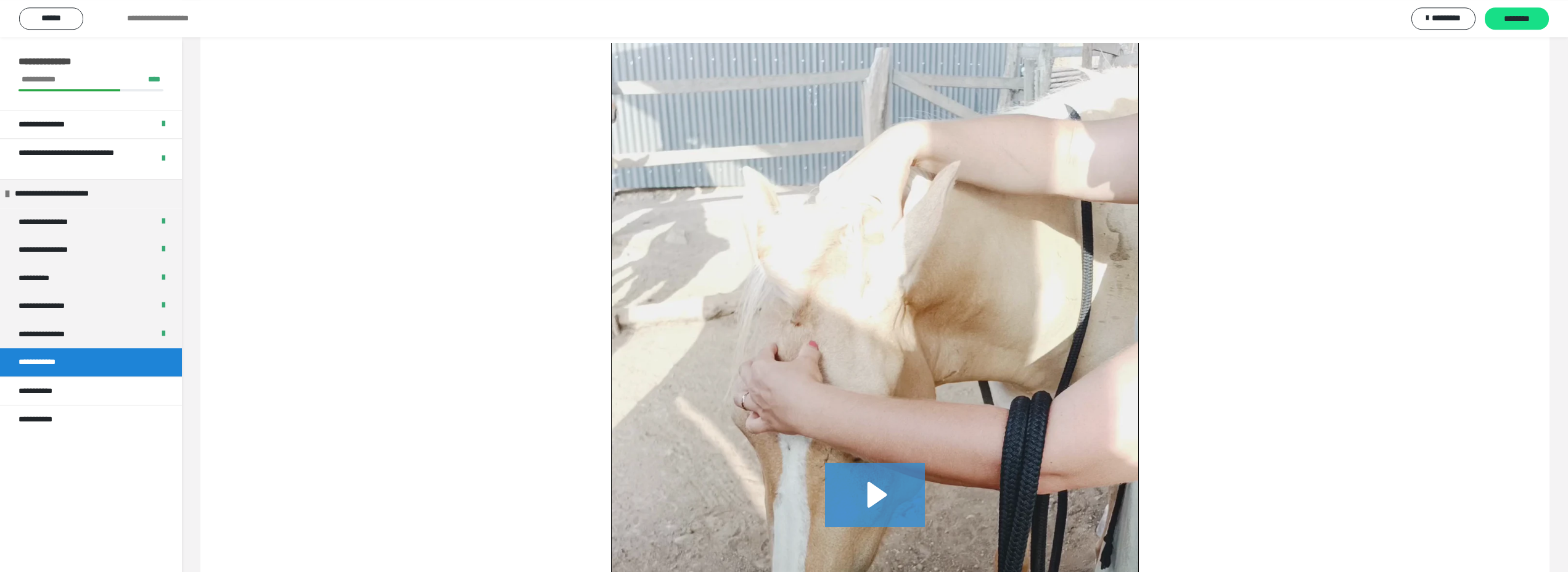 scroll, scrollTop: 2664, scrollLeft: 0, axis: vertical 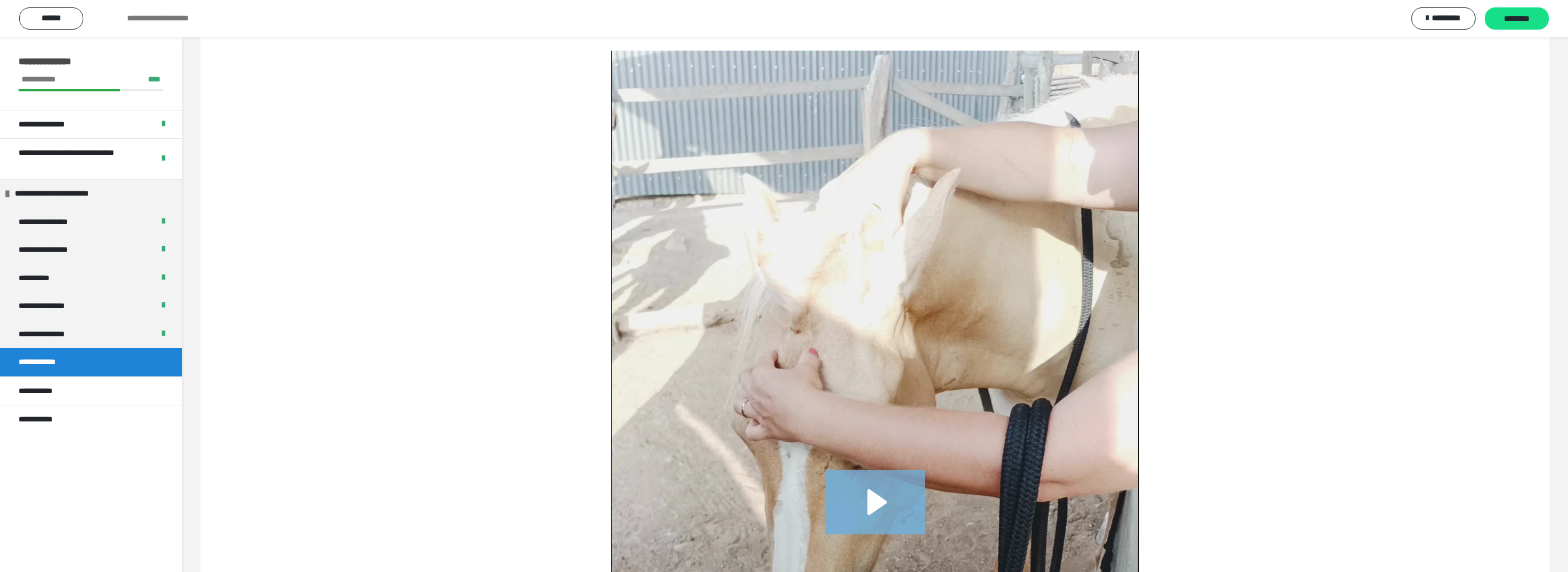 click 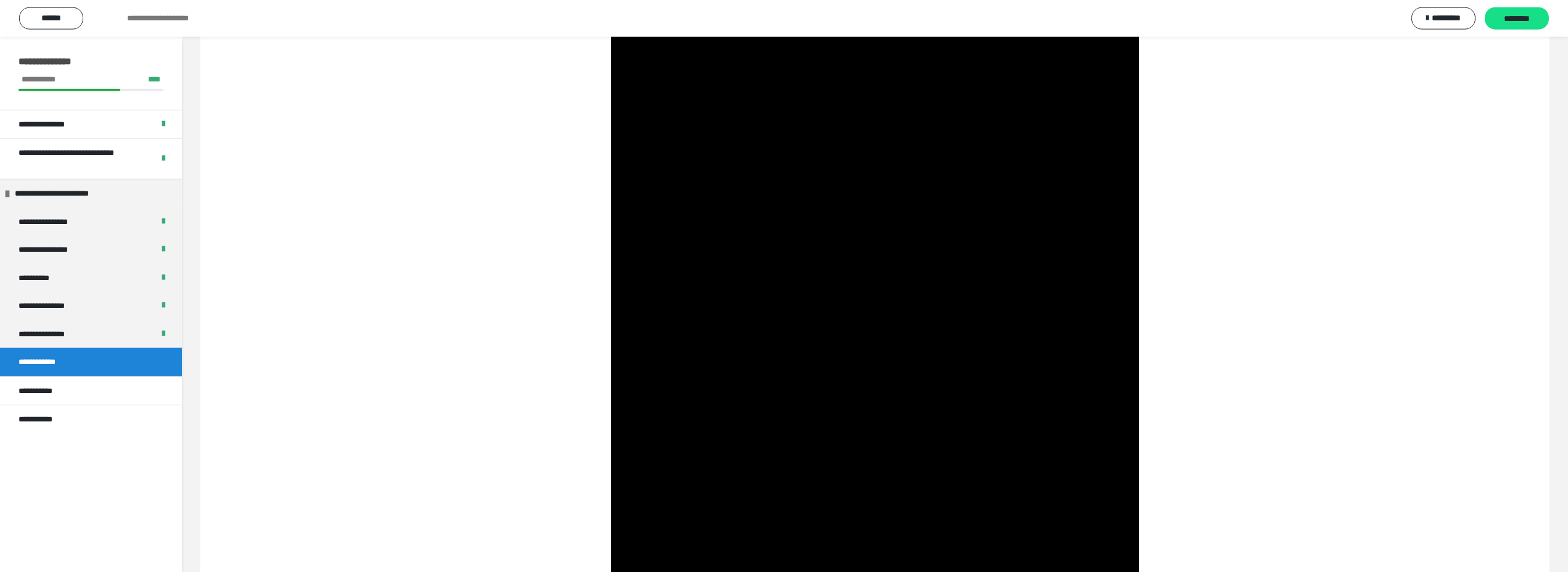 scroll, scrollTop: 2916, scrollLeft: 0, axis: vertical 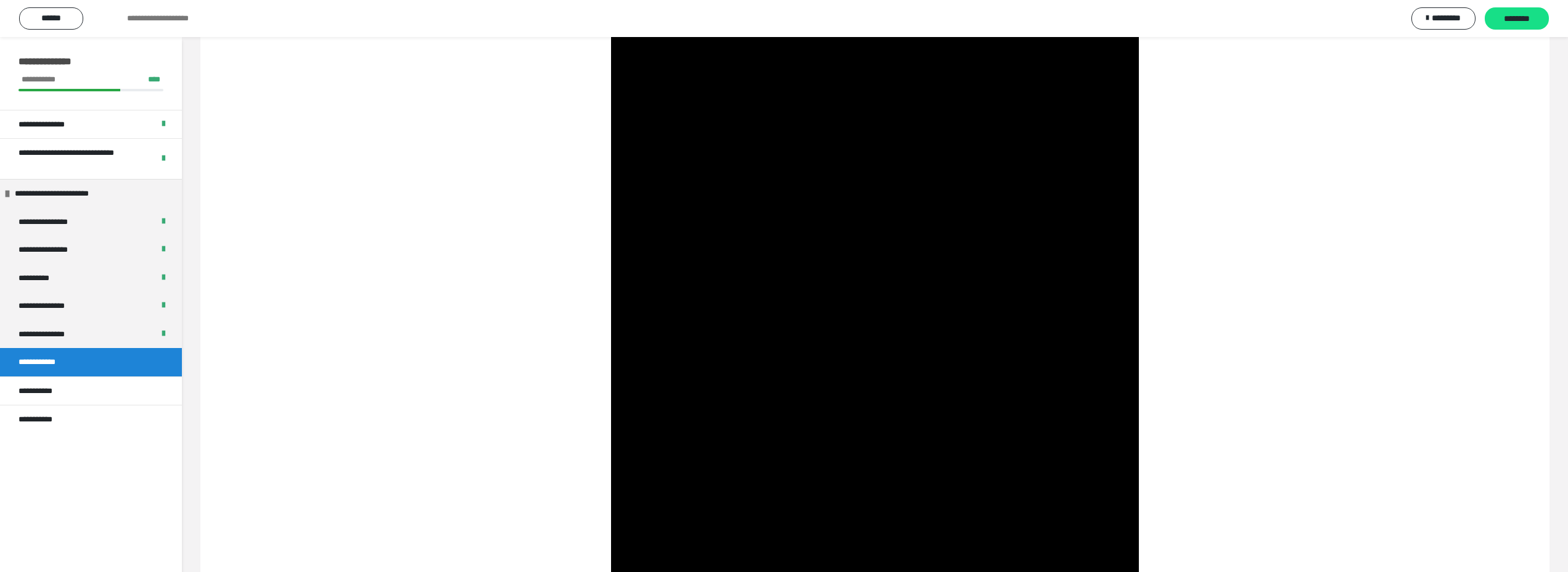click at bounding box center (875, 264) 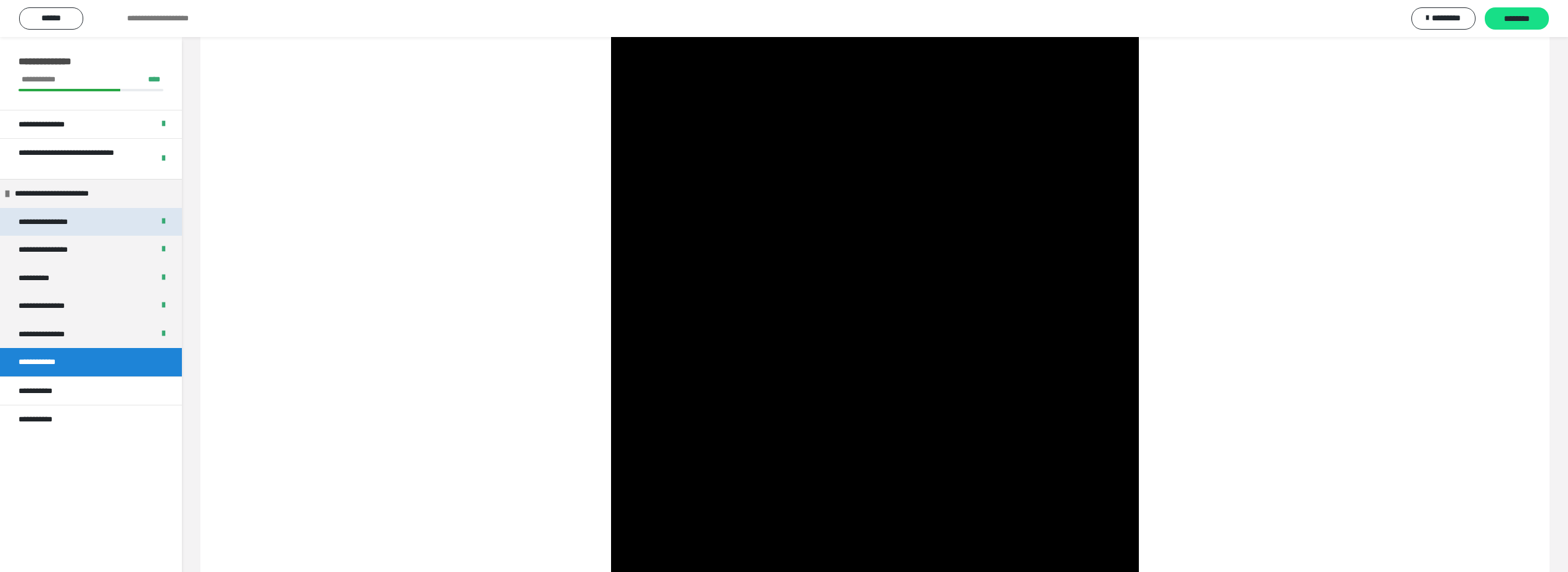 click on "**********" at bounding box center (54, 222) 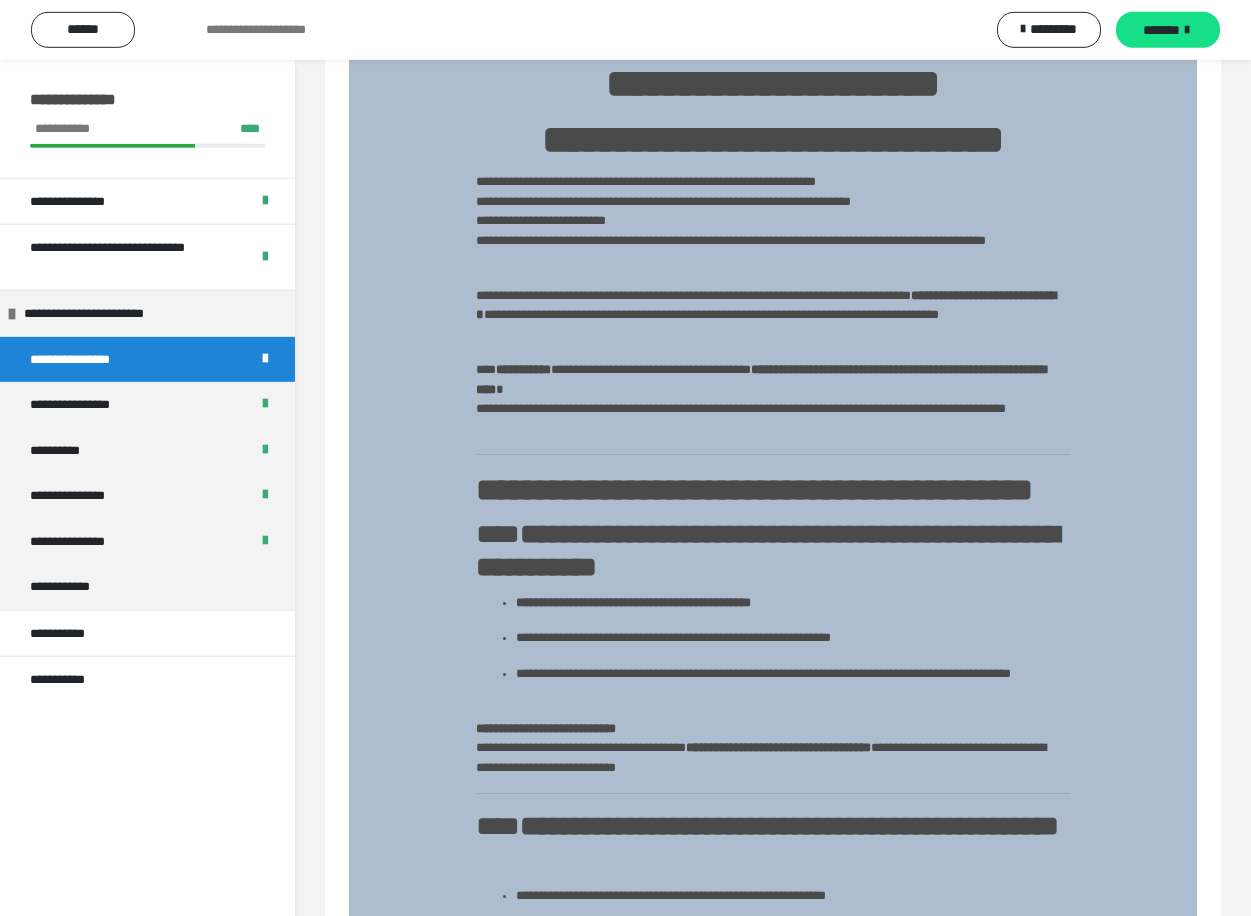 scroll, scrollTop: 1000, scrollLeft: 0, axis: vertical 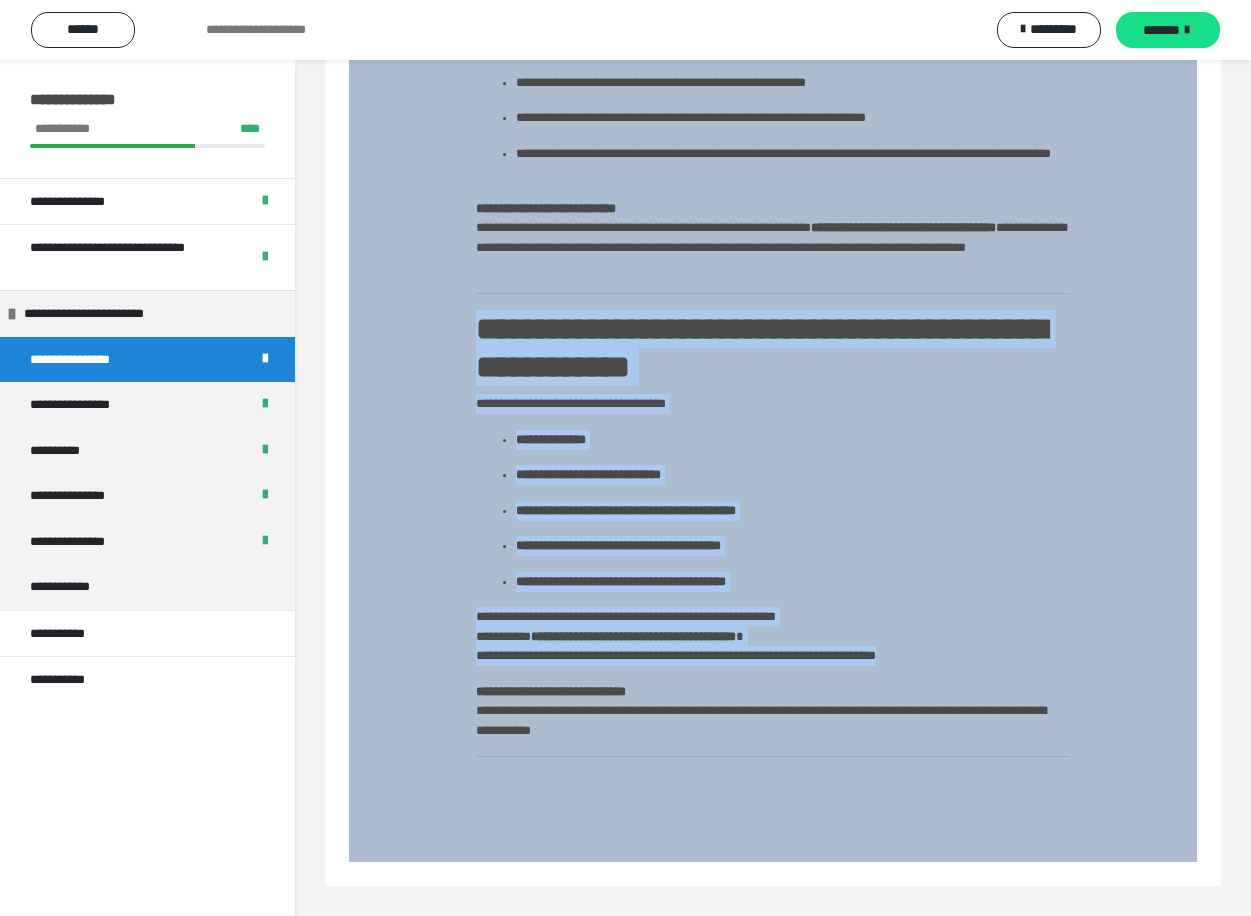 drag, startPoint x: 480, startPoint y: 184, endPoint x: 1005, endPoint y: 864, distance: 859.0838 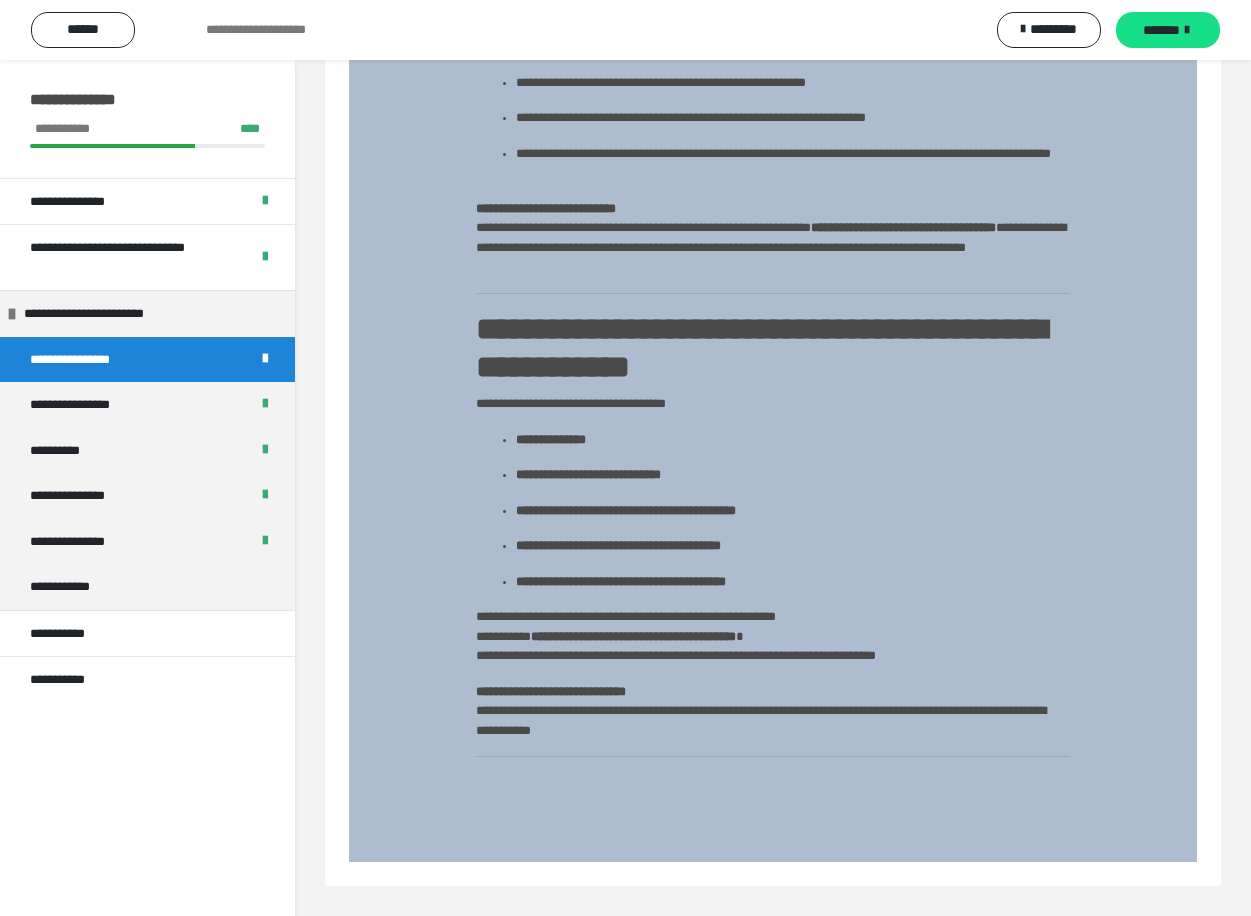 click on "**********" at bounding box center [773, -425] 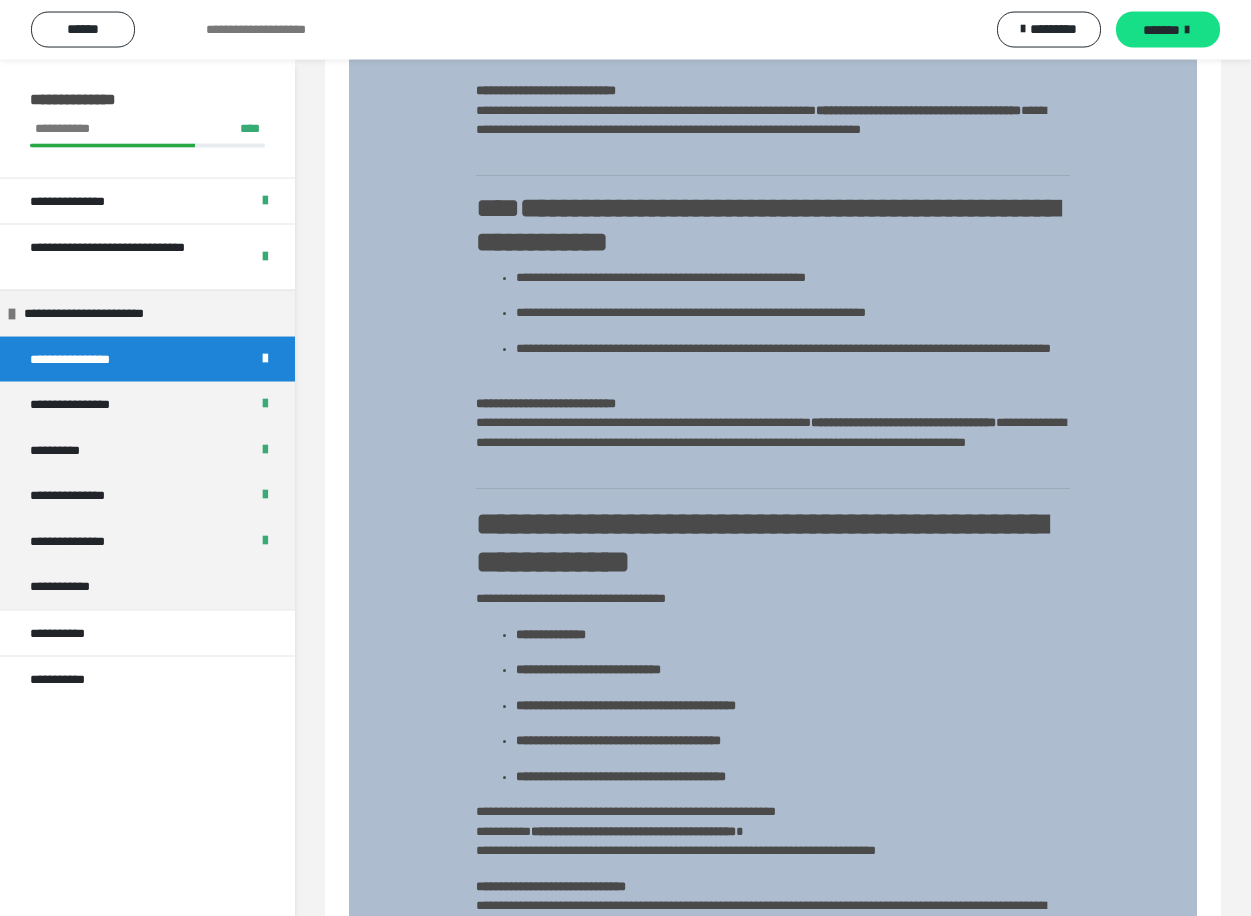 scroll, scrollTop: 2073, scrollLeft: 0, axis: vertical 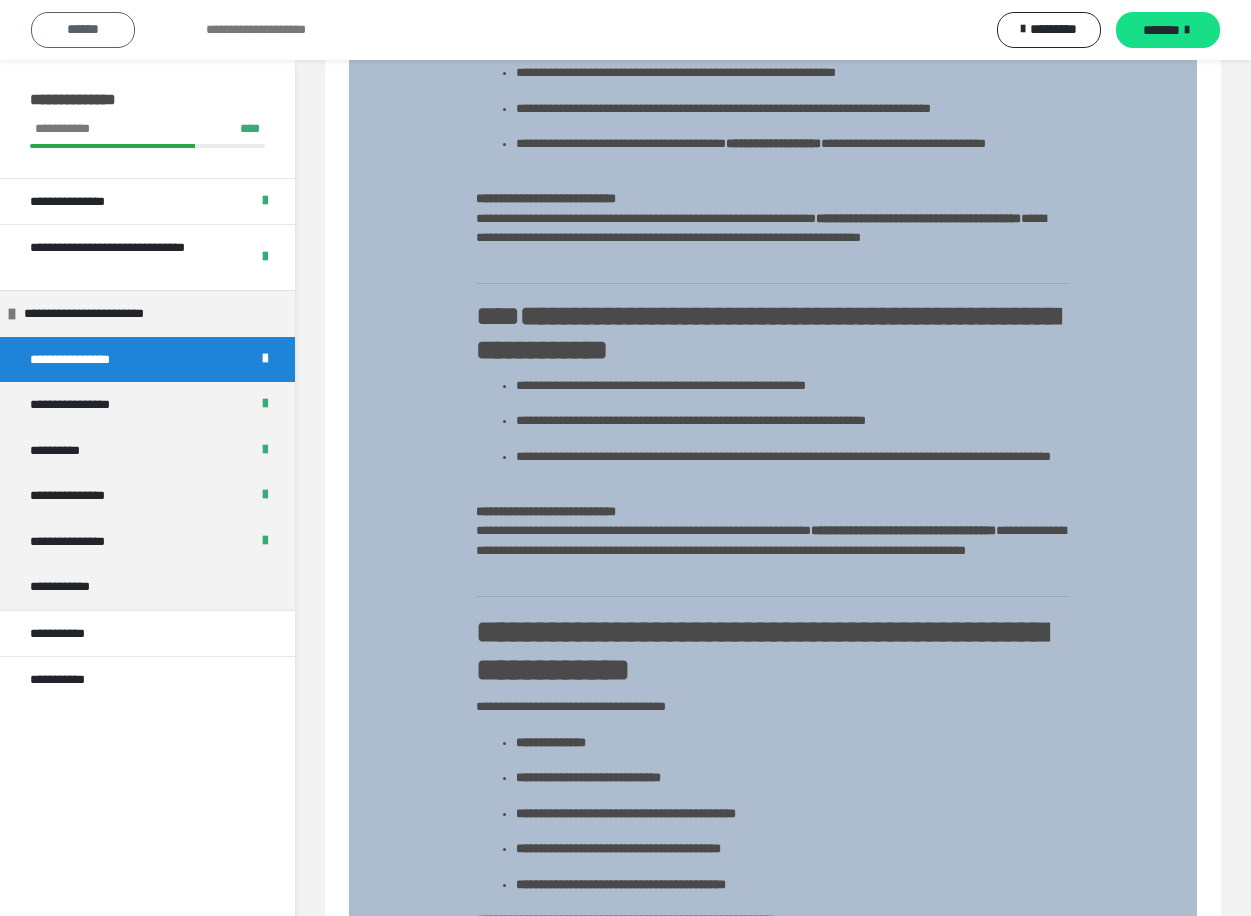 click on "******" at bounding box center [83, 30] 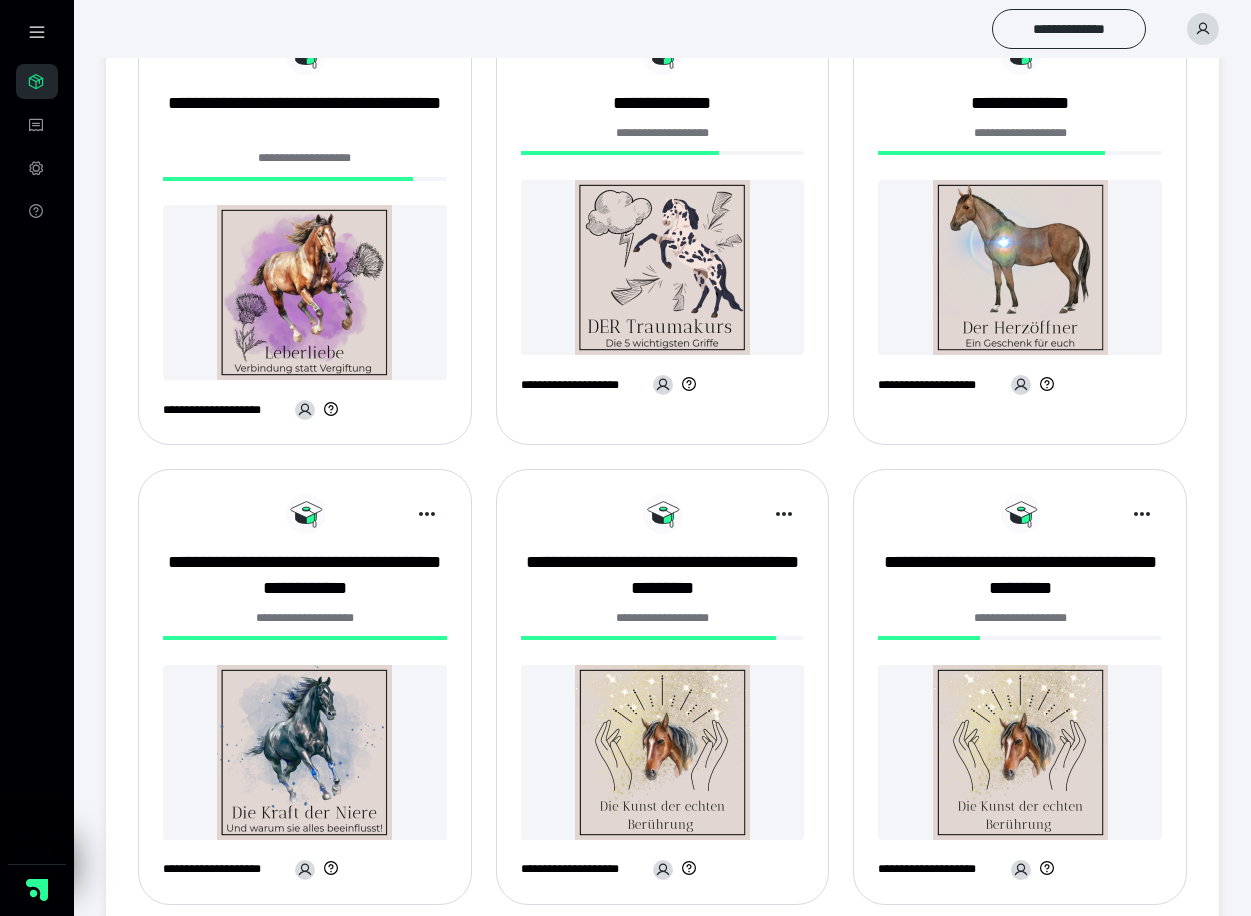 scroll, scrollTop: 351, scrollLeft: 0, axis: vertical 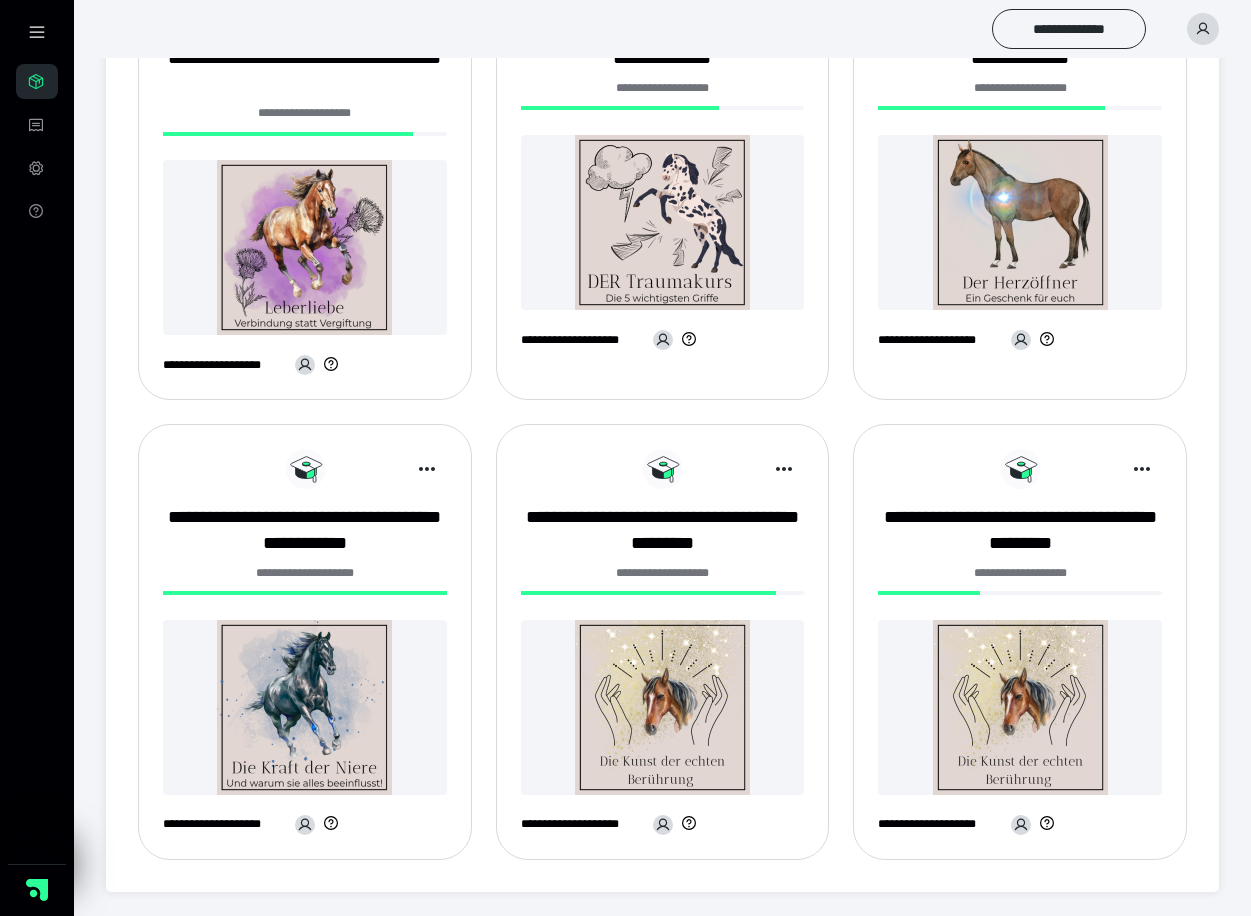 click at bounding box center (663, 707) 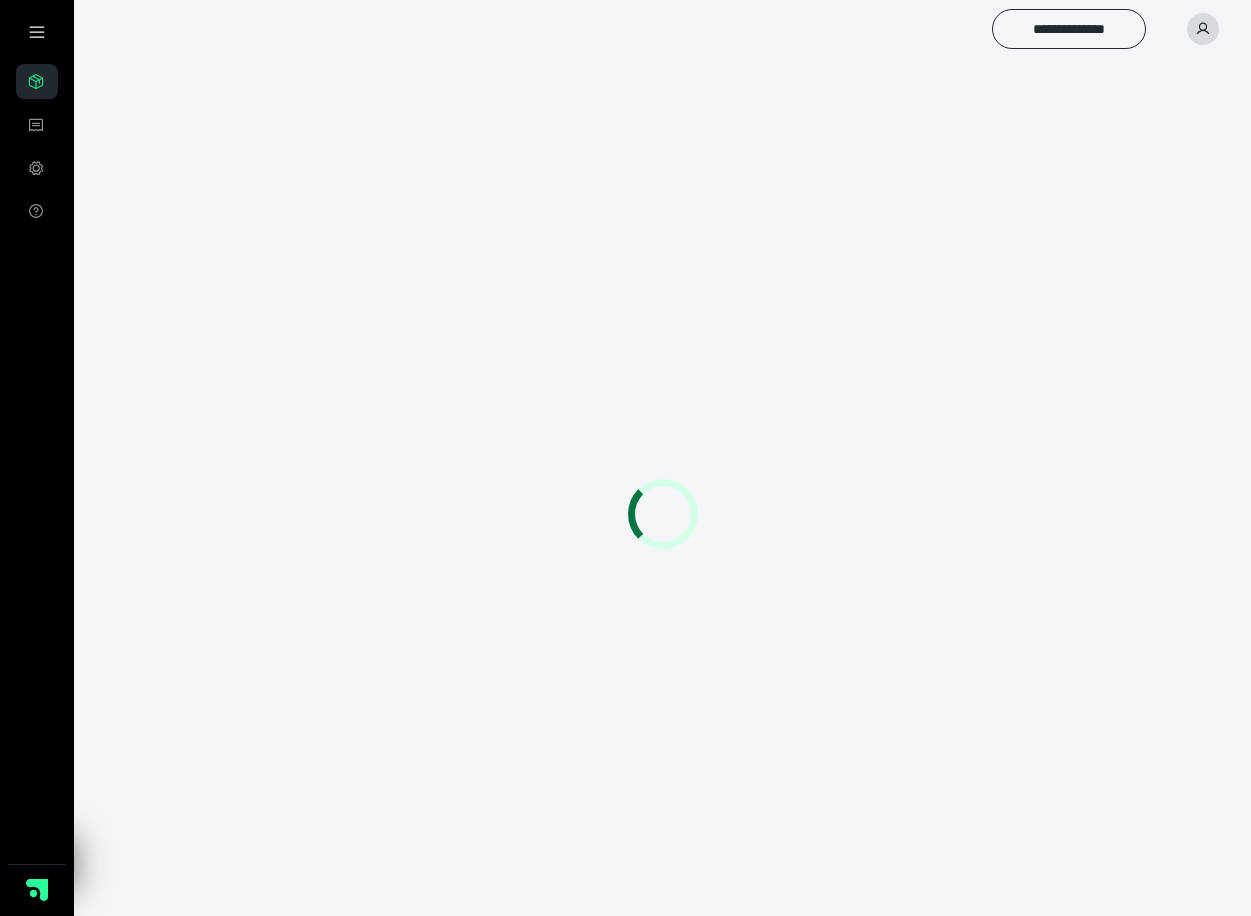 scroll, scrollTop: 0, scrollLeft: 0, axis: both 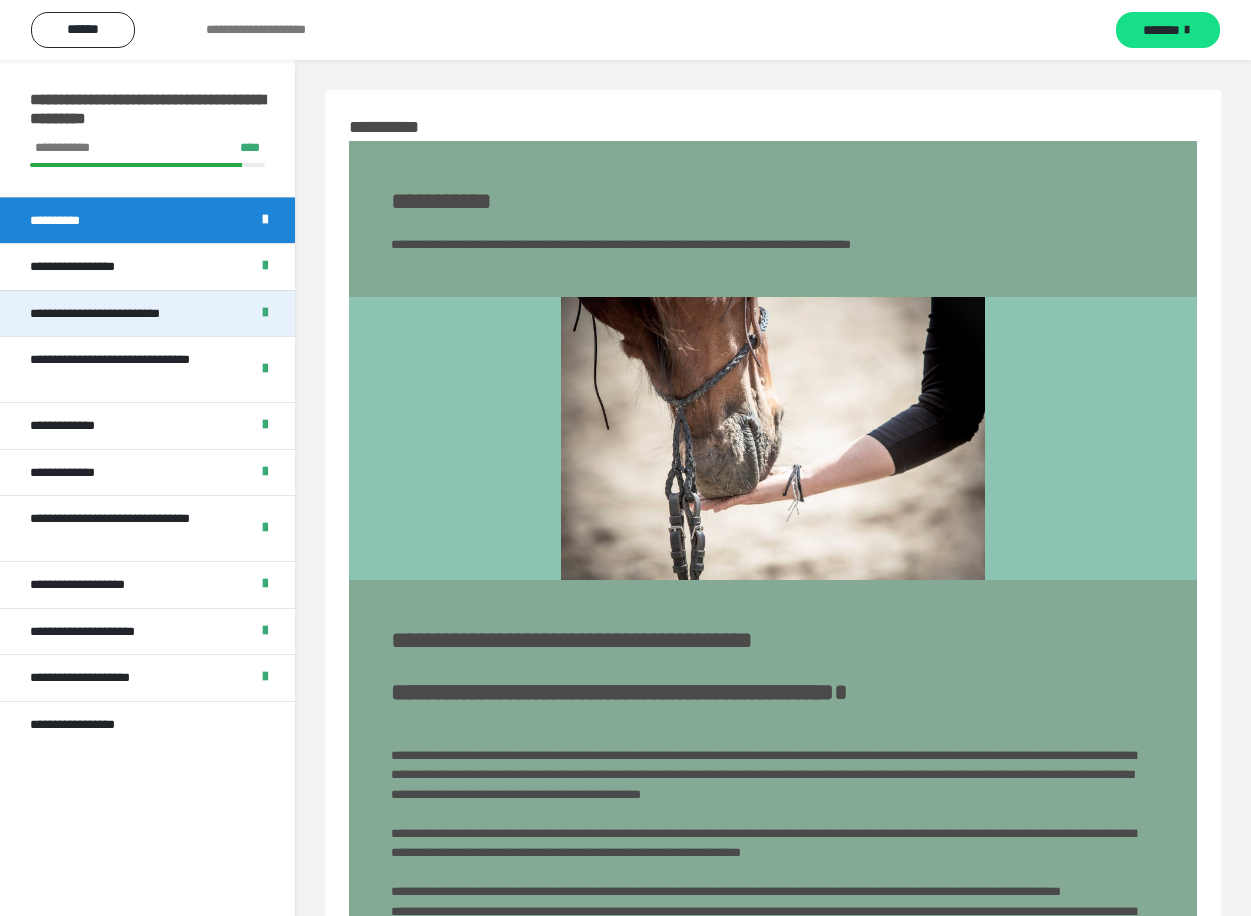click on "**********" at bounding box center (119, 314) 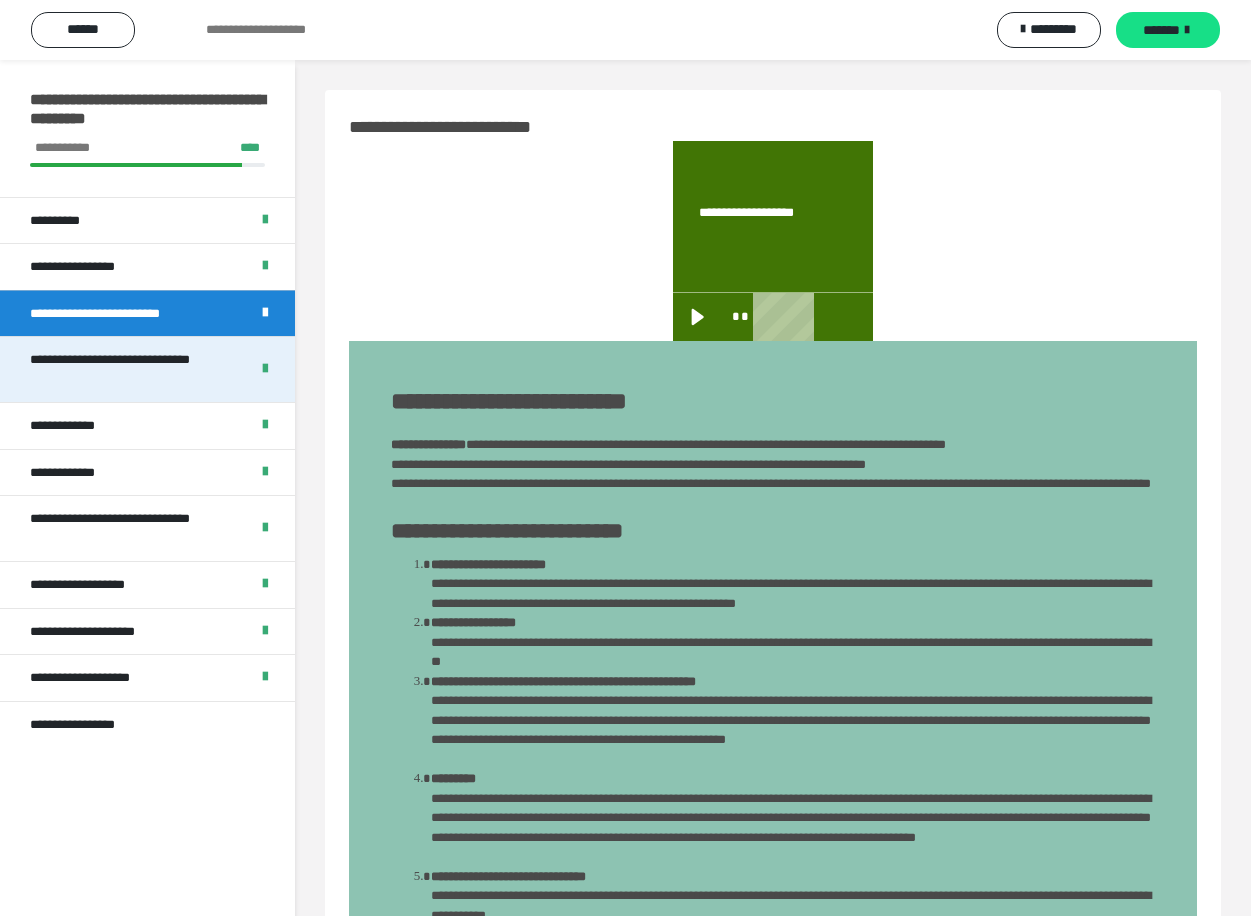 click on "**********" at bounding box center (131, 369) 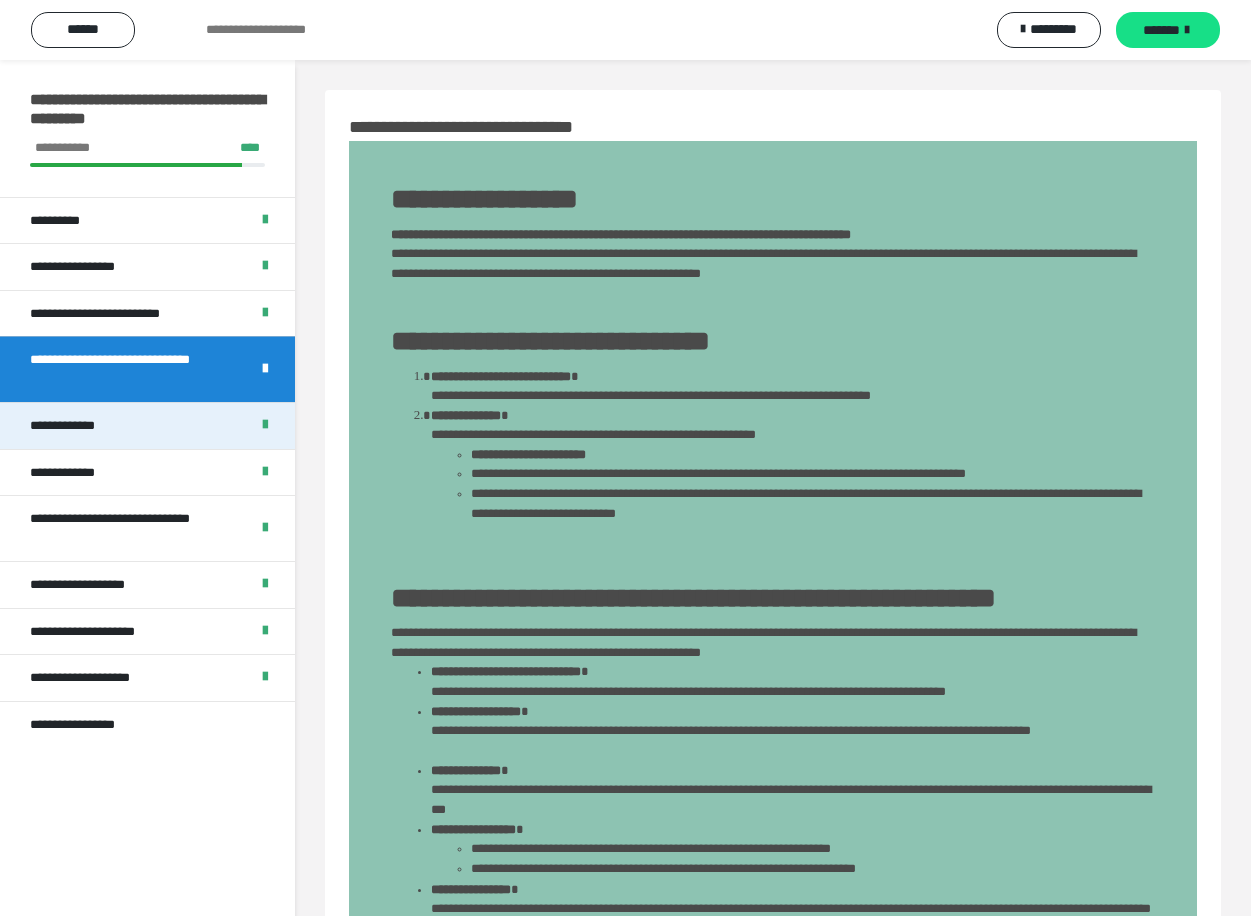 click on "**********" at bounding box center [73, 426] 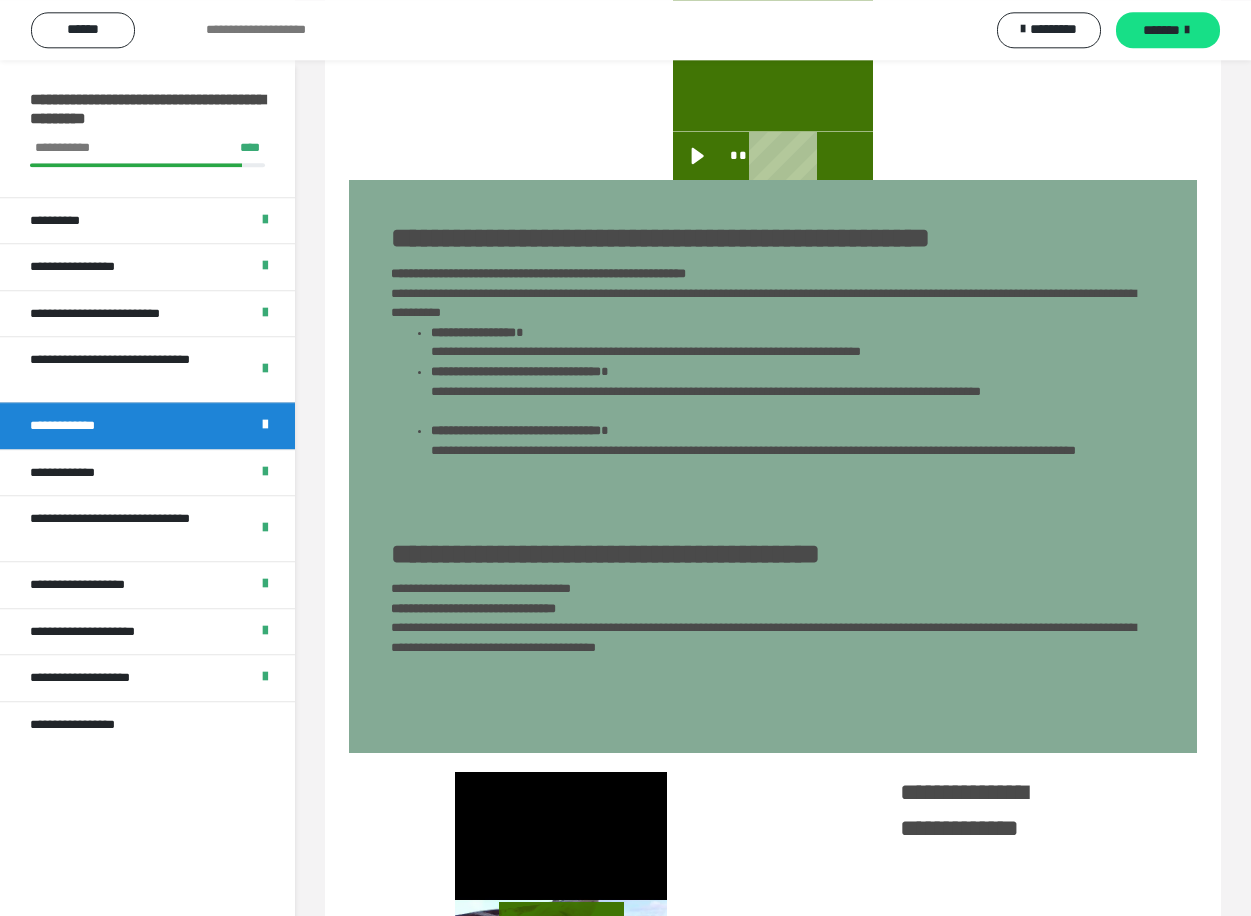 scroll, scrollTop: 879, scrollLeft: 0, axis: vertical 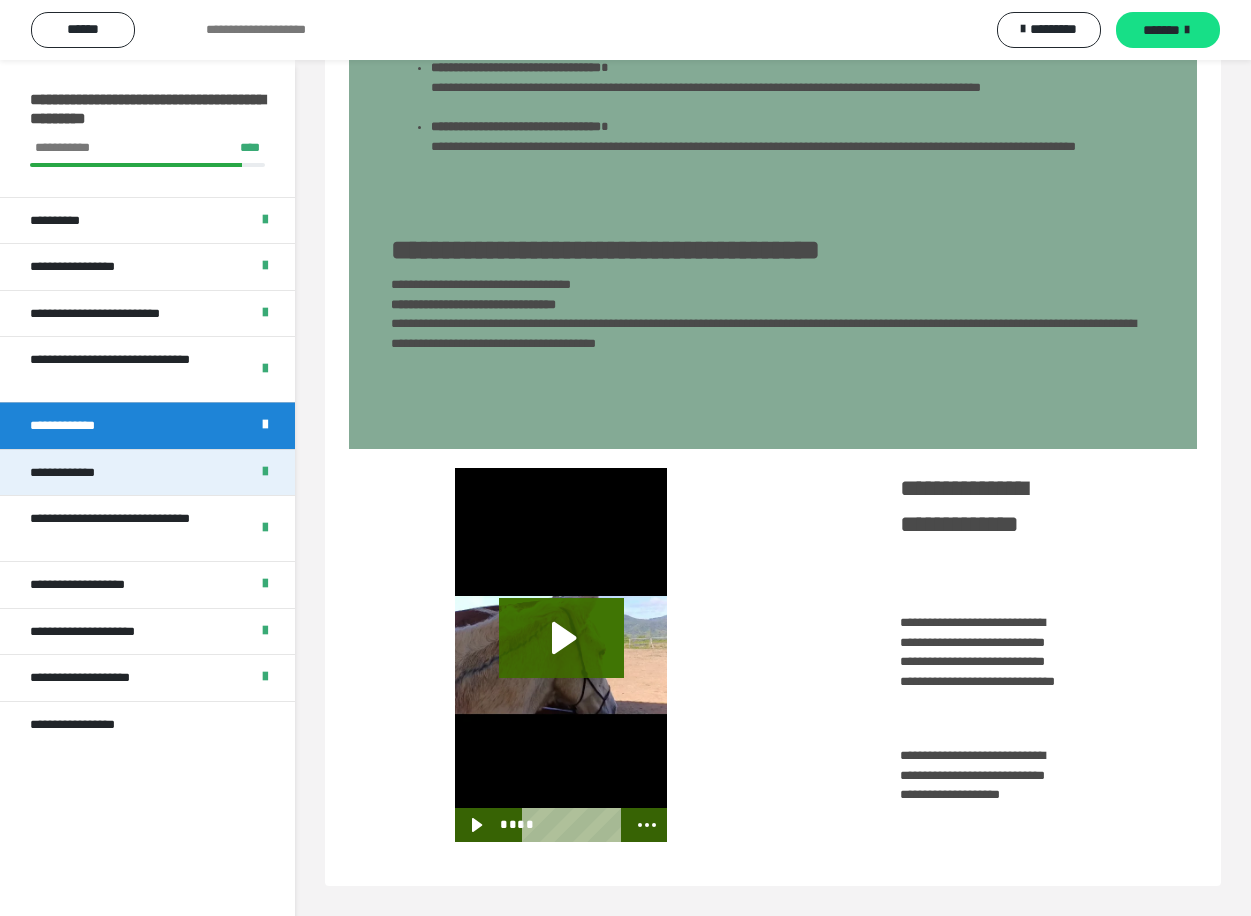 click on "**********" at bounding box center (147, 472) 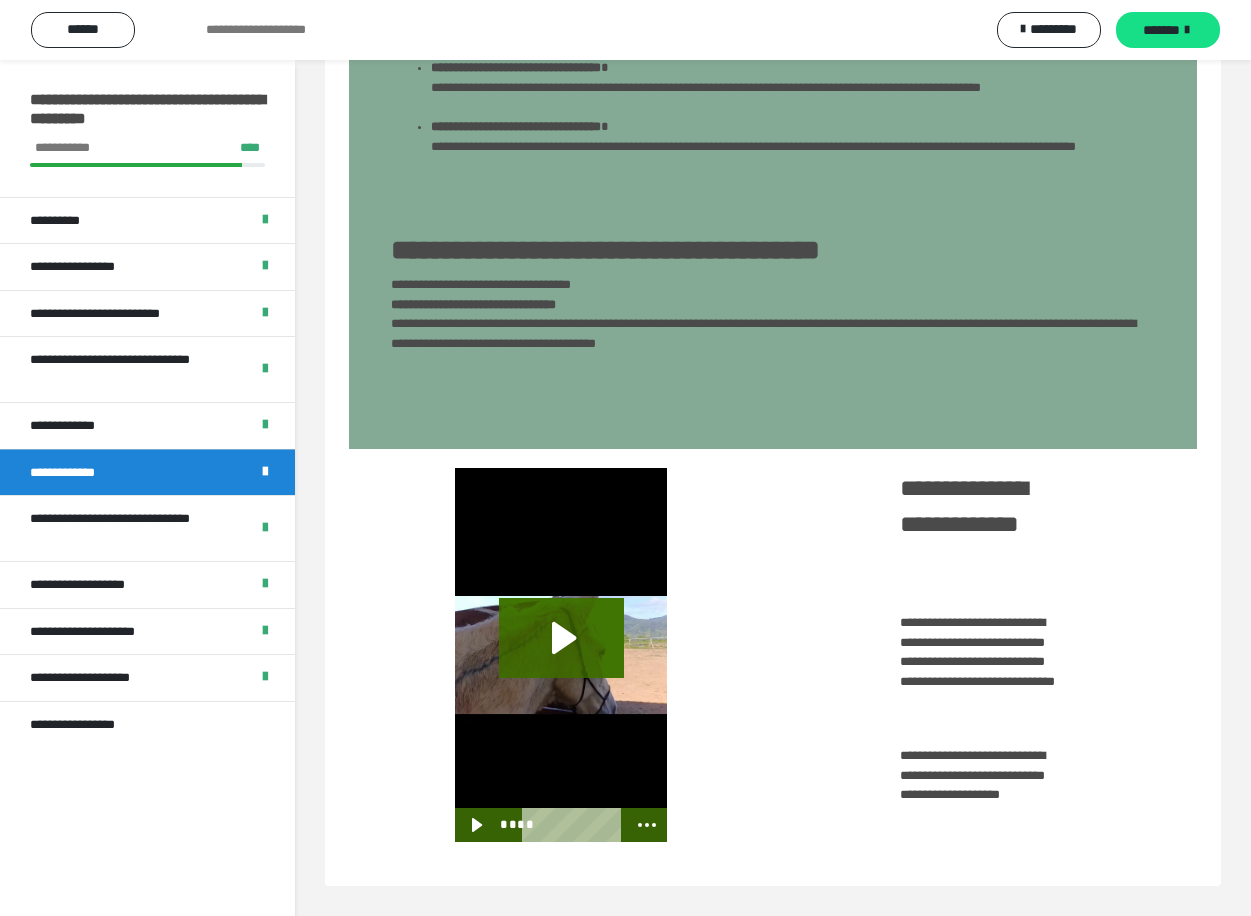 scroll, scrollTop: 831, scrollLeft: 0, axis: vertical 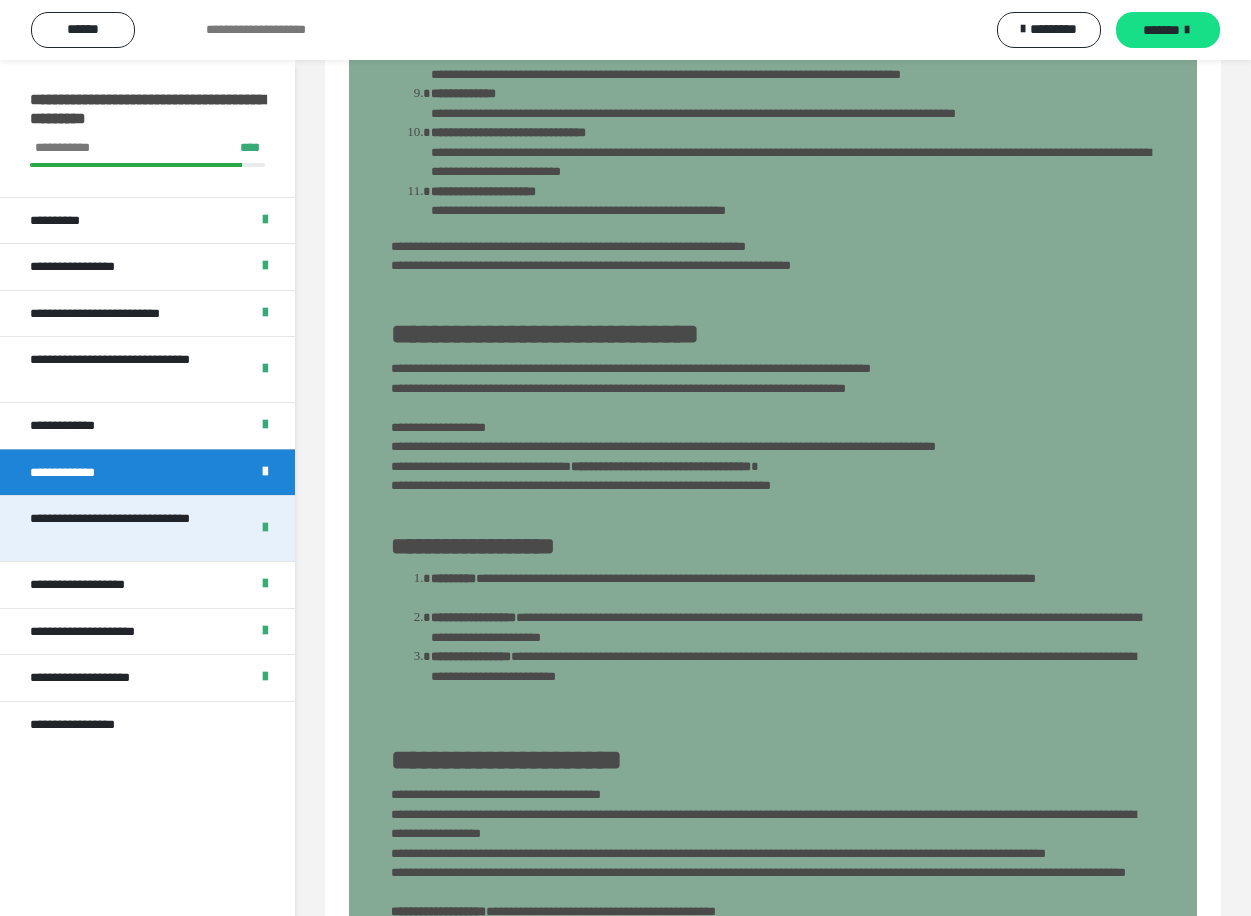 click on "**********" at bounding box center [131, 528] 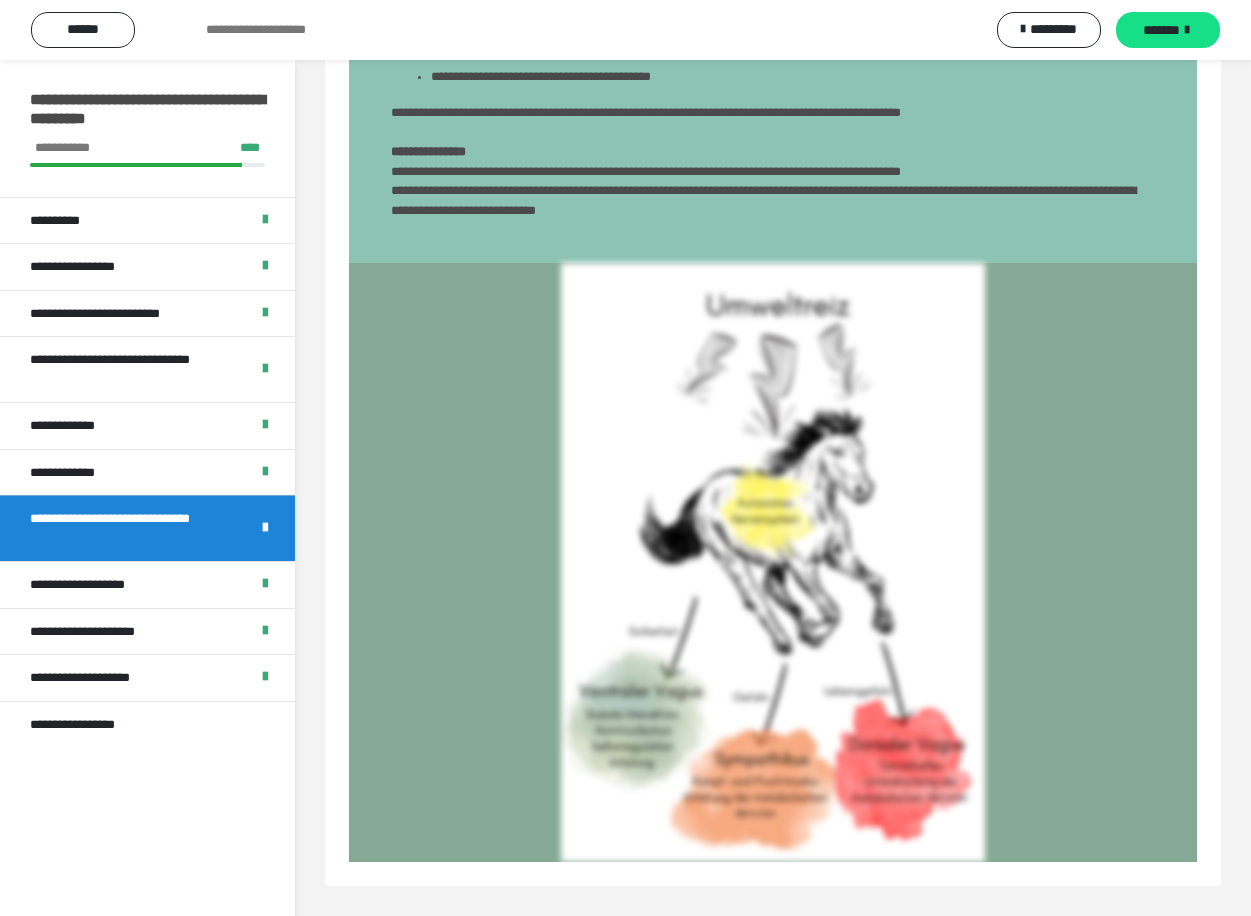 scroll, scrollTop: 60, scrollLeft: 0, axis: vertical 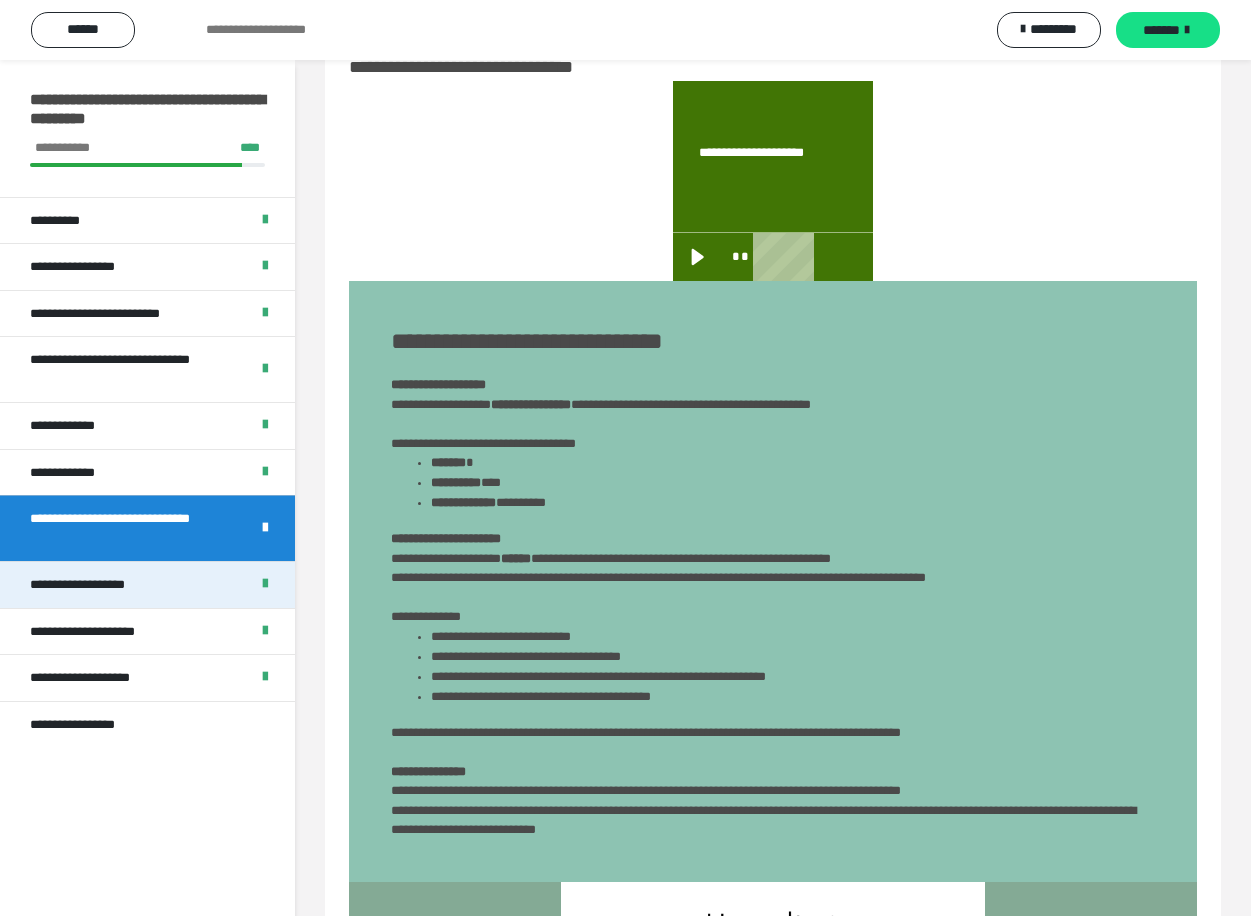 click on "**********" at bounding box center [95, 585] 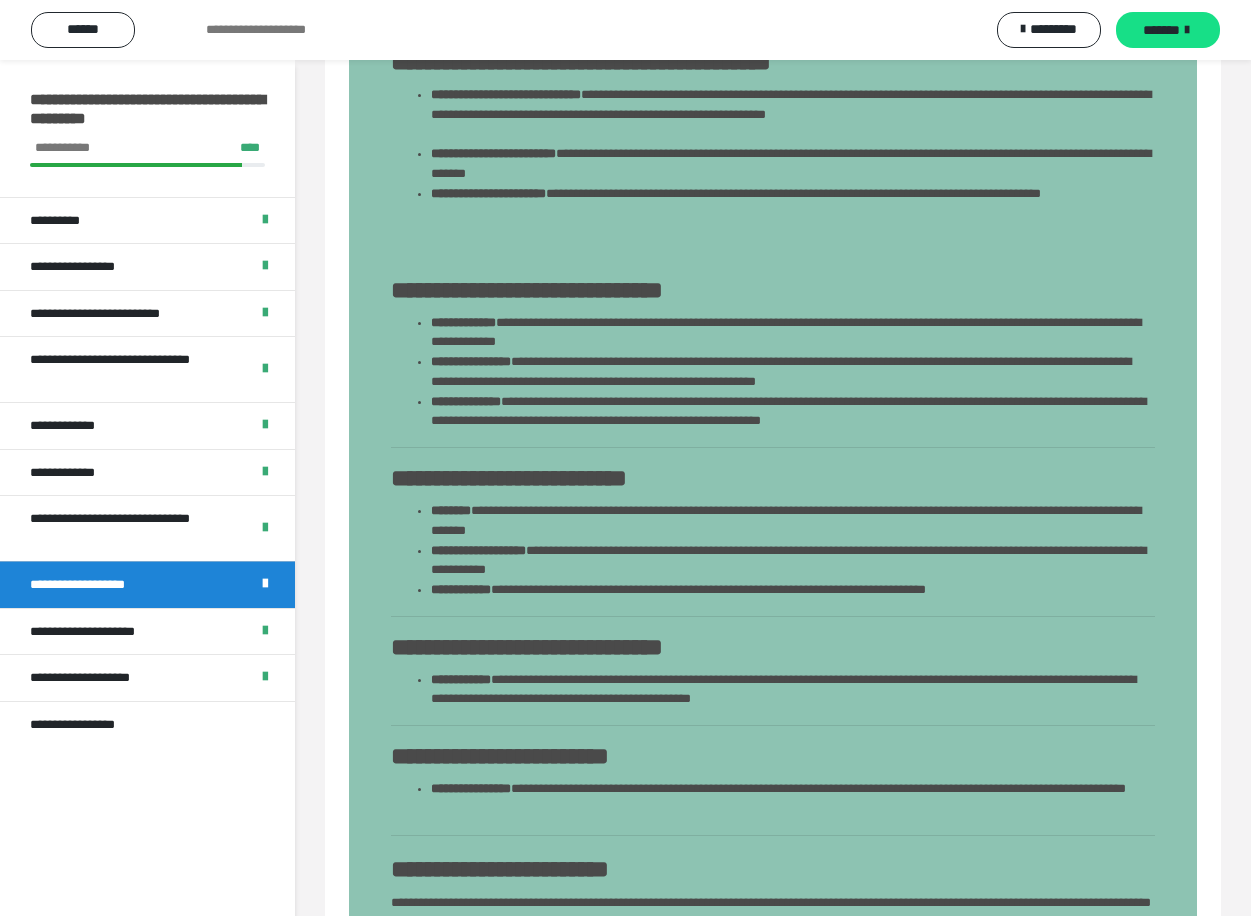 scroll, scrollTop: 878, scrollLeft: 0, axis: vertical 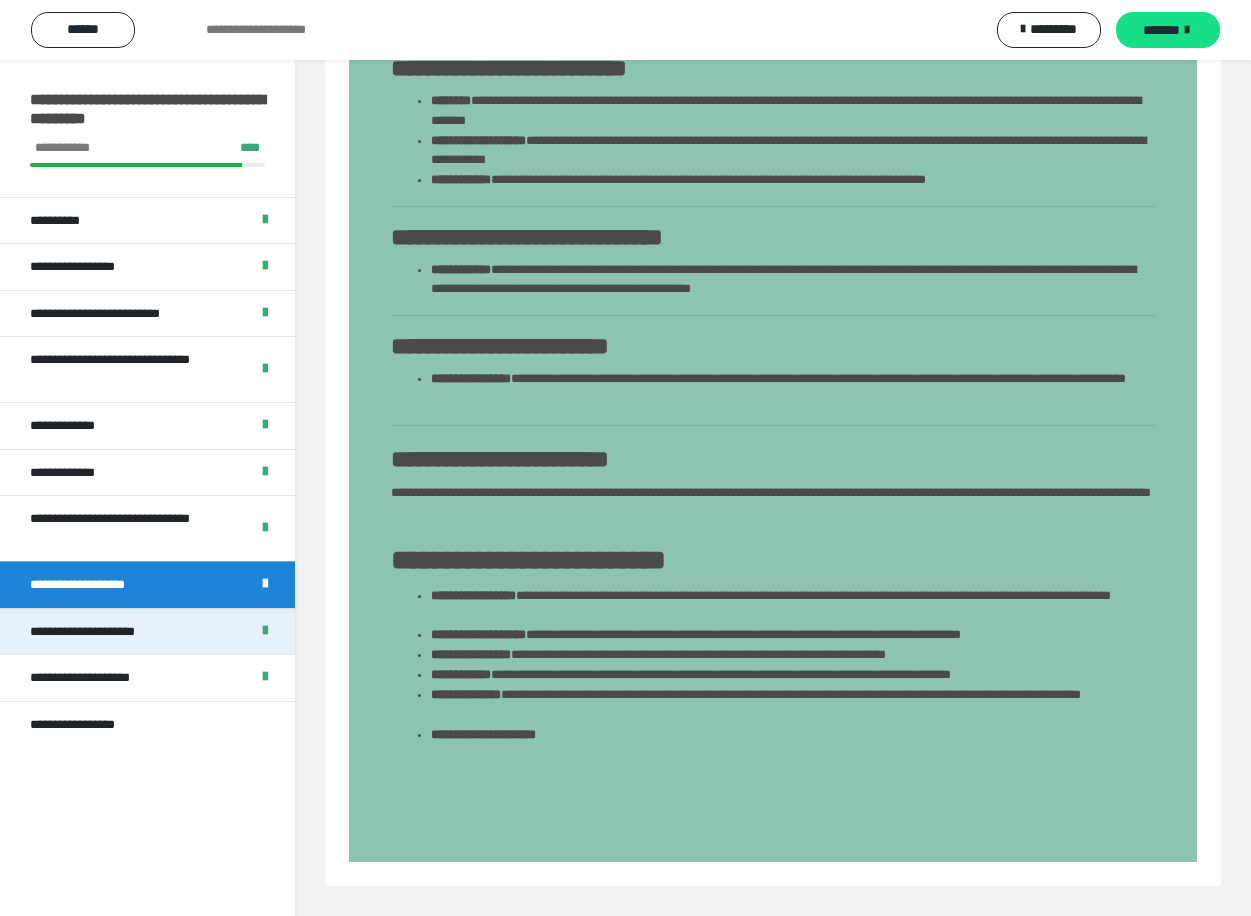 click on "**********" at bounding box center (109, 632) 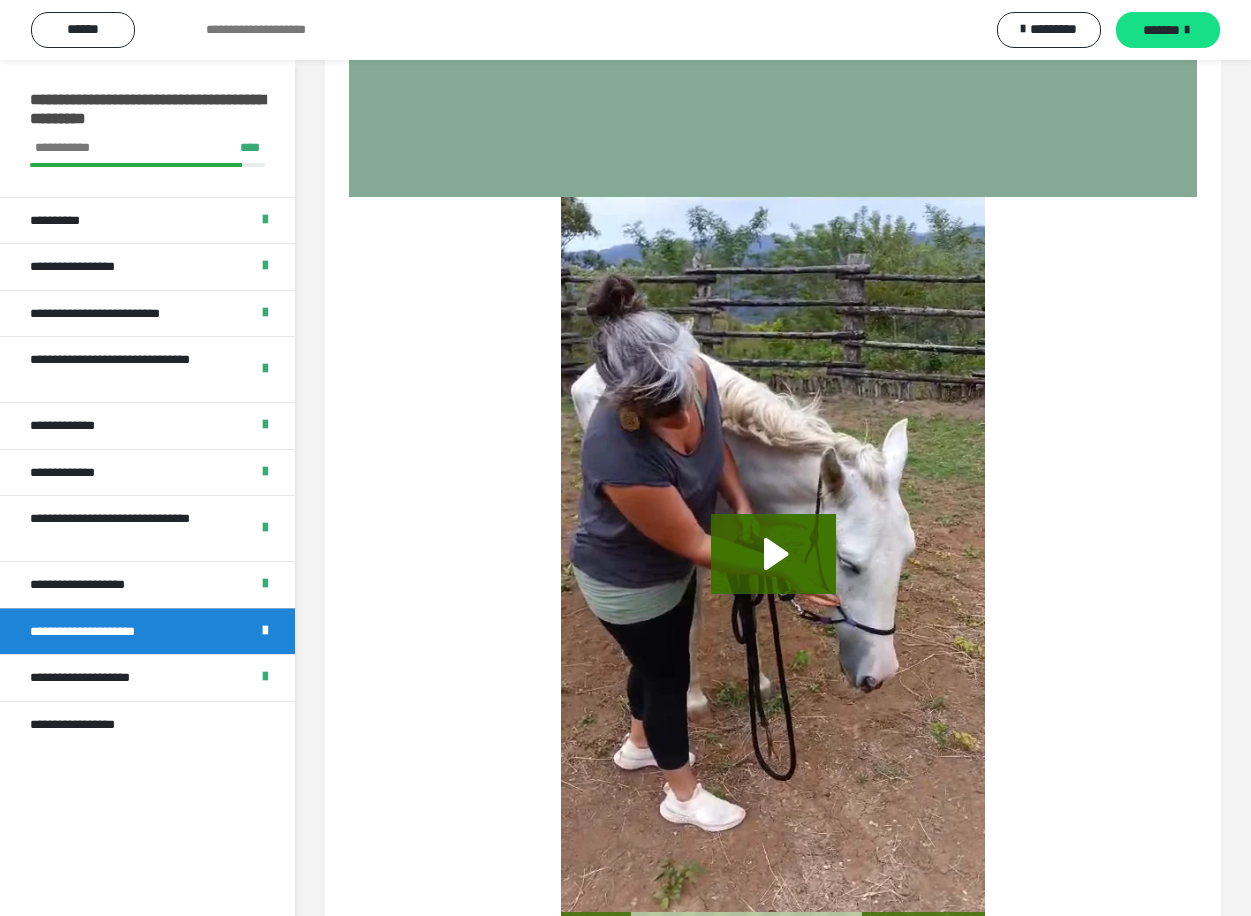 scroll, scrollTop: 1348, scrollLeft: 0, axis: vertical 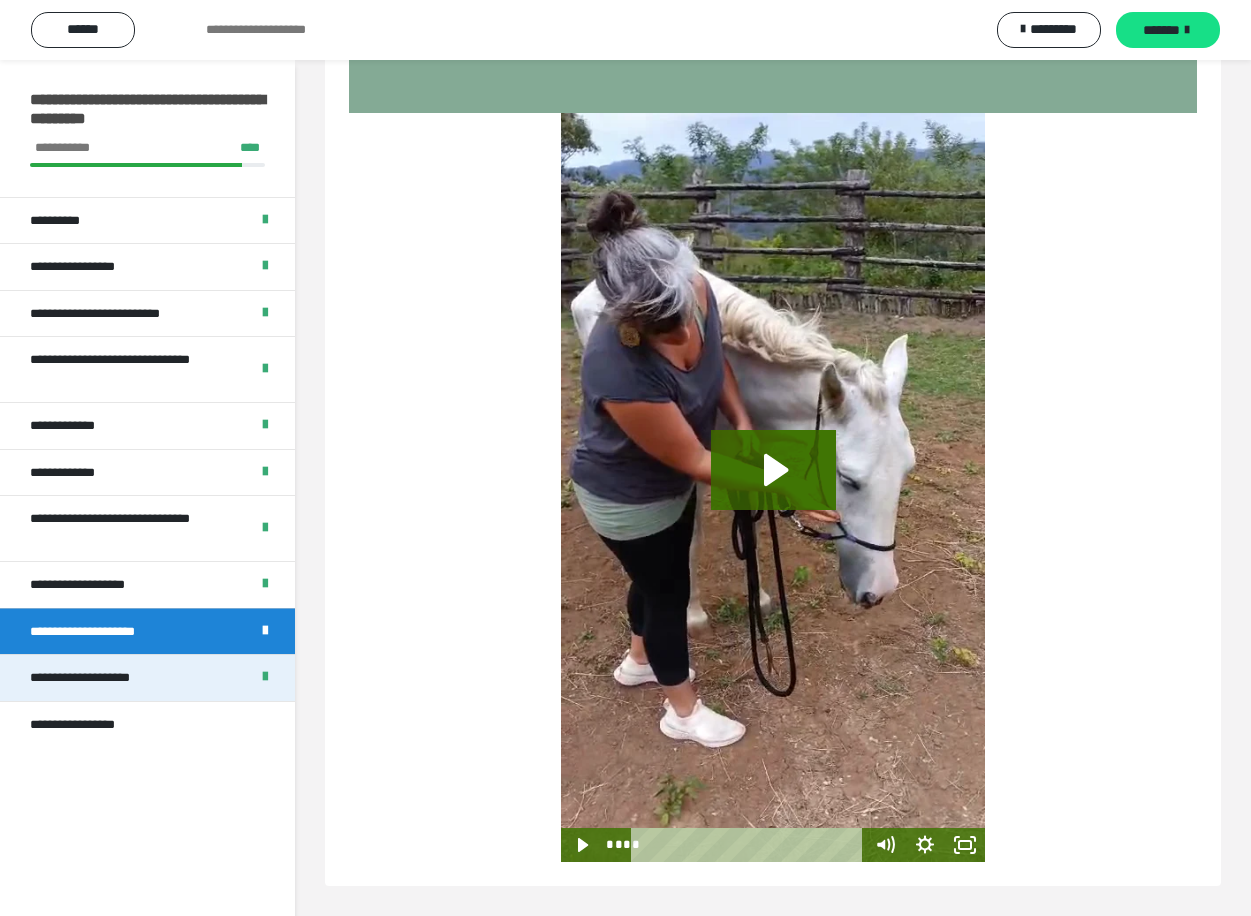click on "**********" at bounding box center (106, 678) 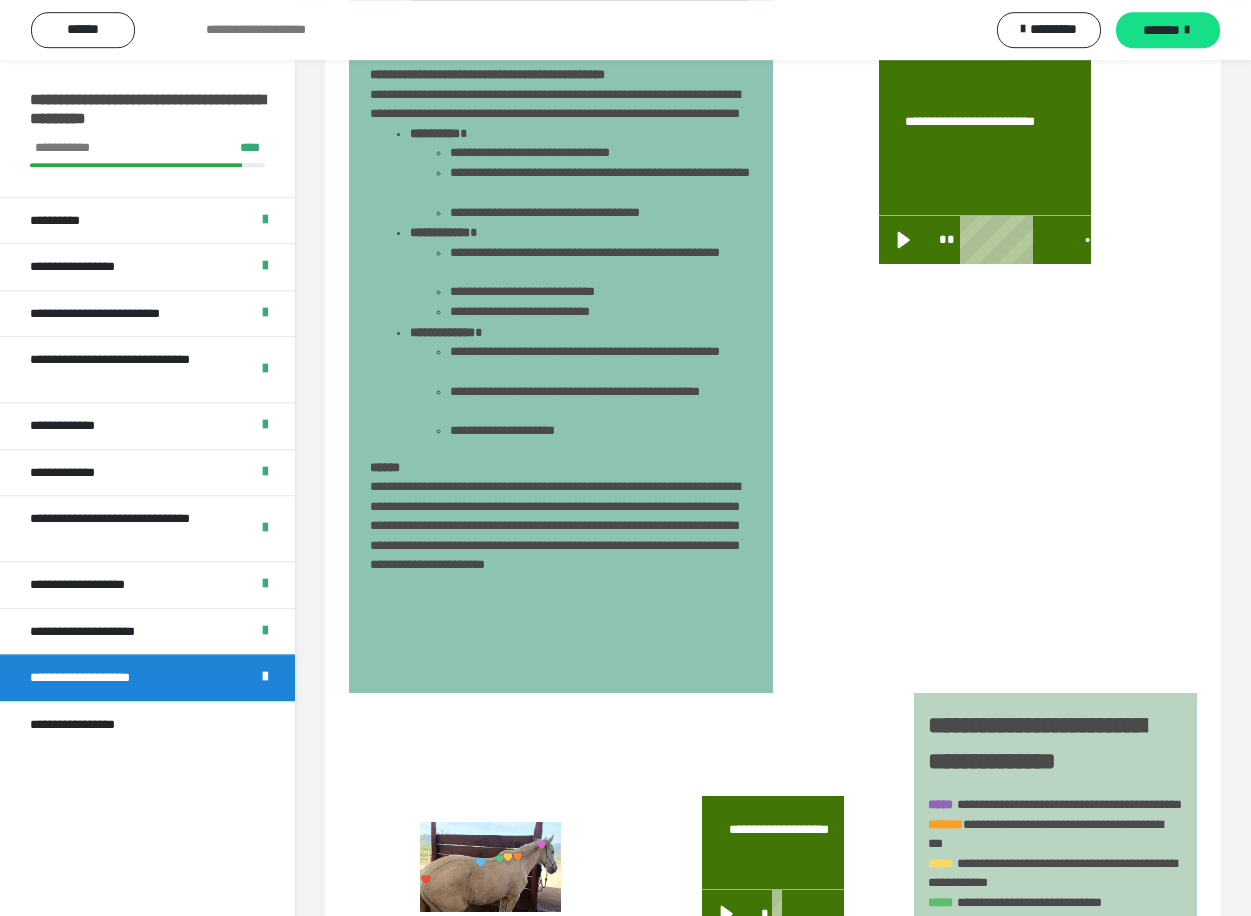 scroll, scrollTop: 1858, scrollLeft: 0, axis: vertical 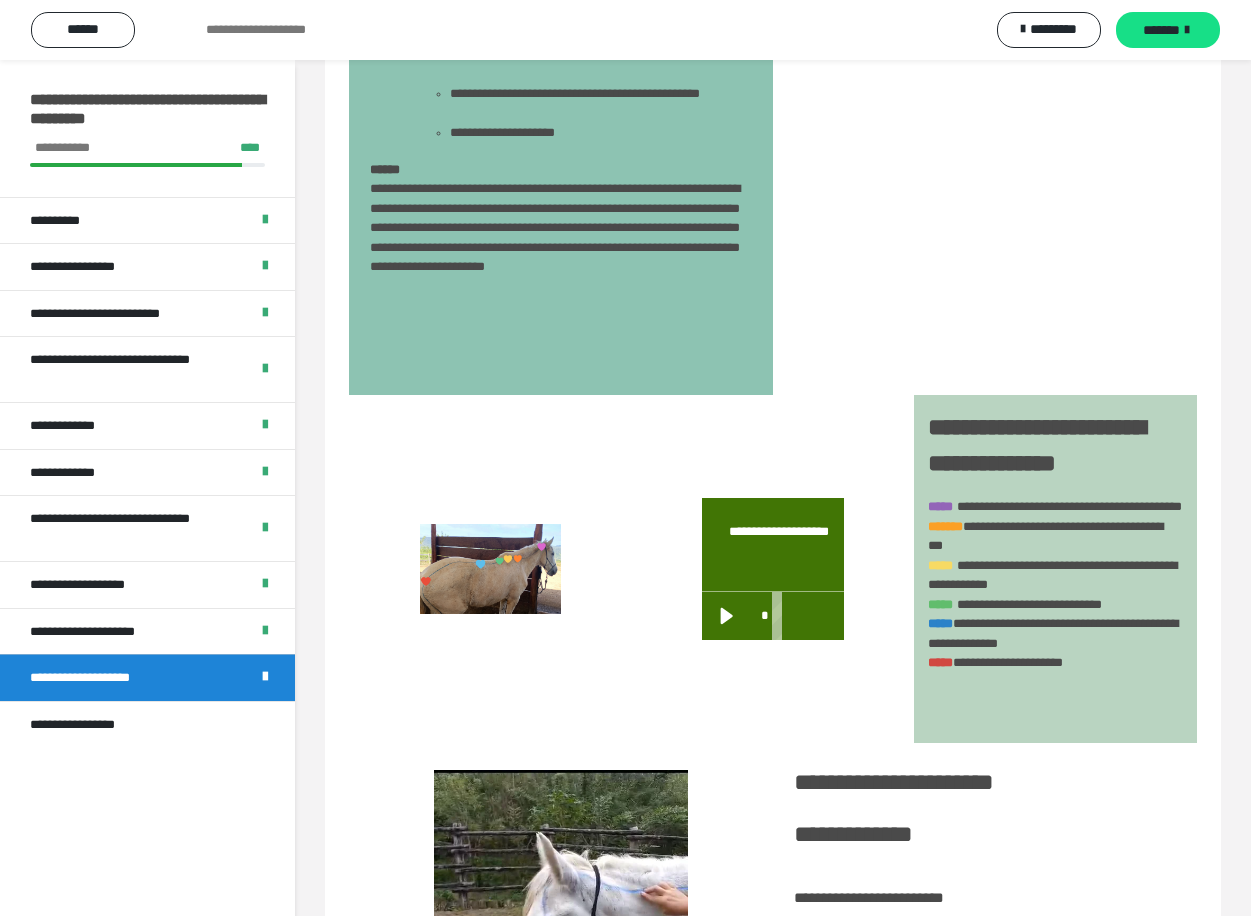 drag, startPoint x: 415, startPoint y: 469, endPoint x: 628, endPoint y: 721, distance: 329.95908 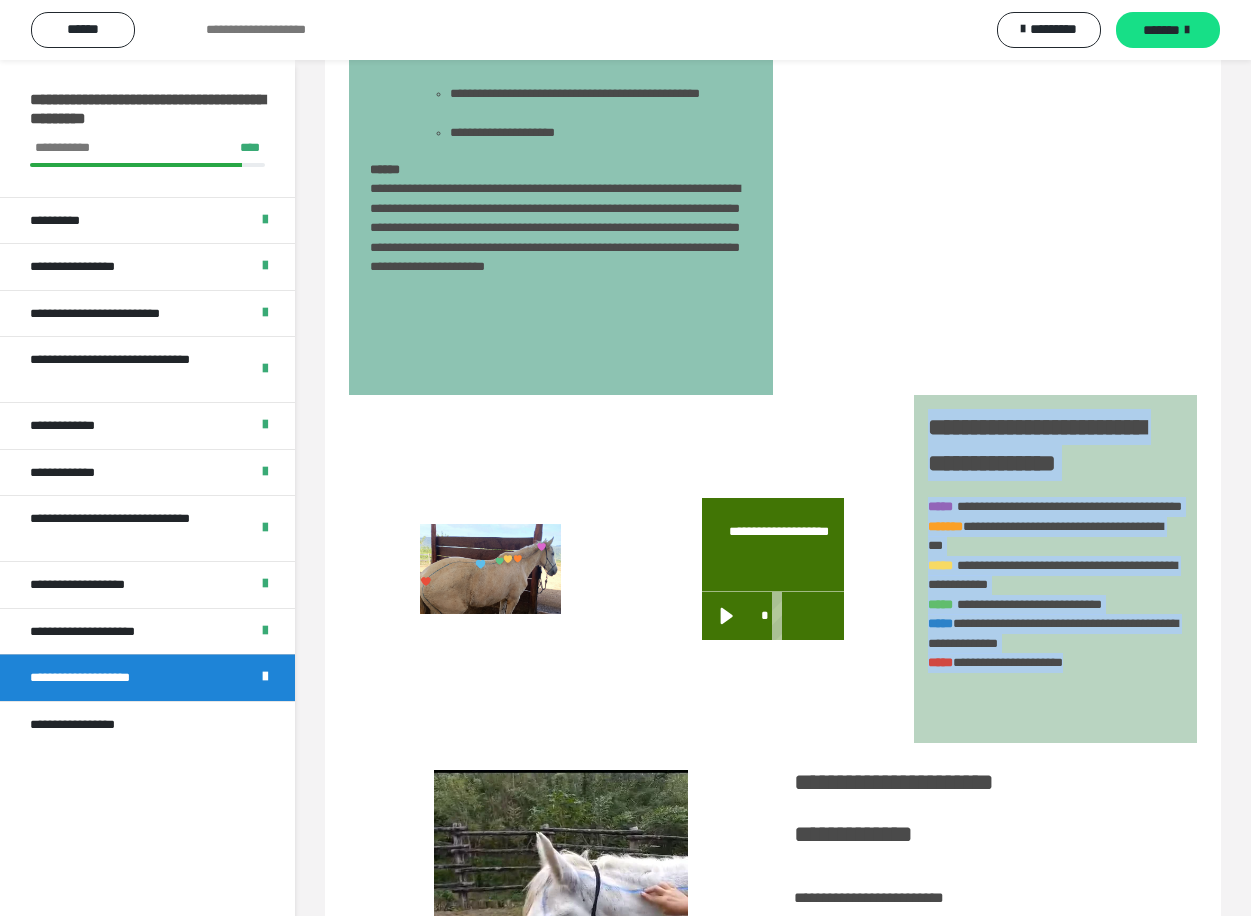 drag, startPoint x: 938, startPoint y: 419, endPoint x: 1114, endPoint y: 726, distance: 353.87146 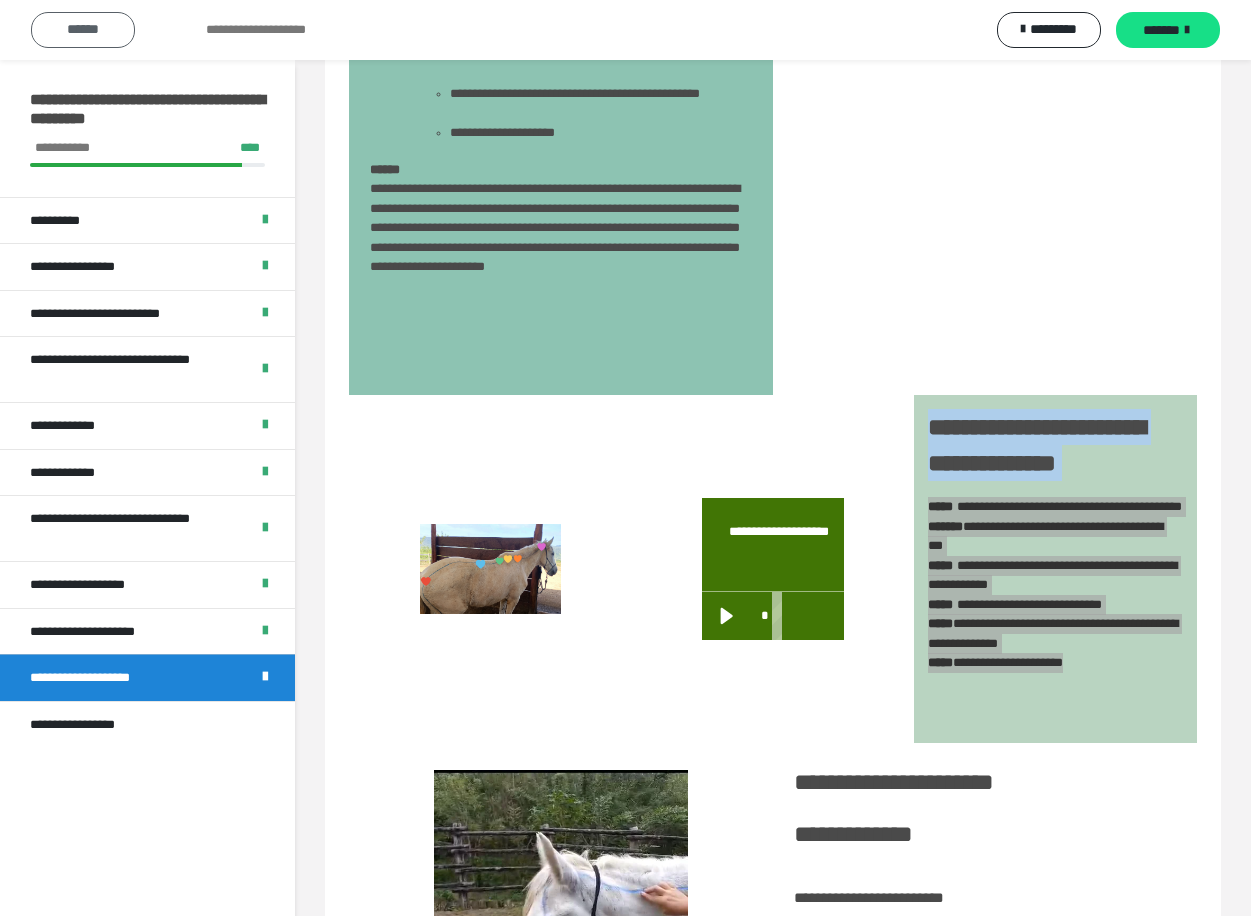 click on "******" at bounding box center [83, 30] 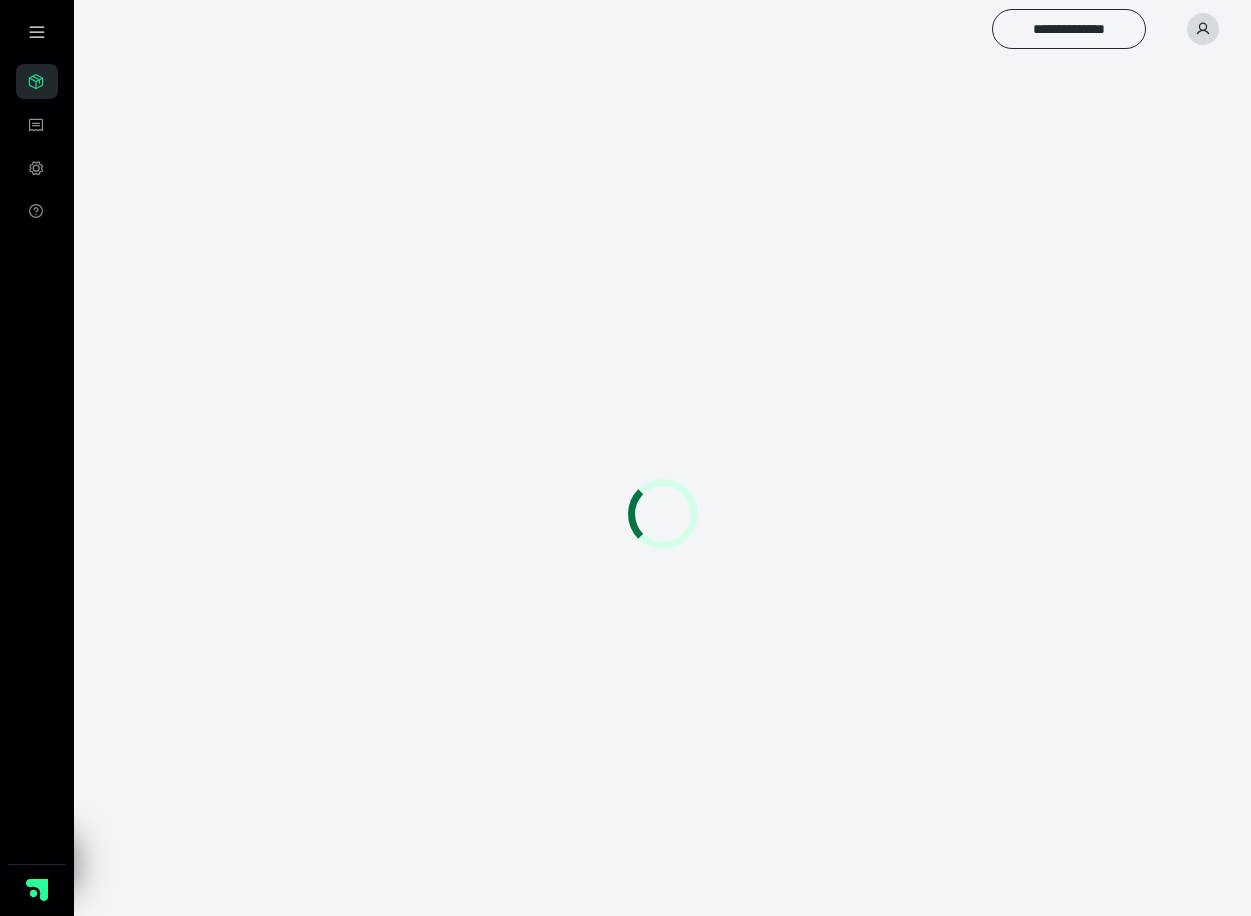 scroll, scrollTop: 0, scrollLeft: 0, axis: both 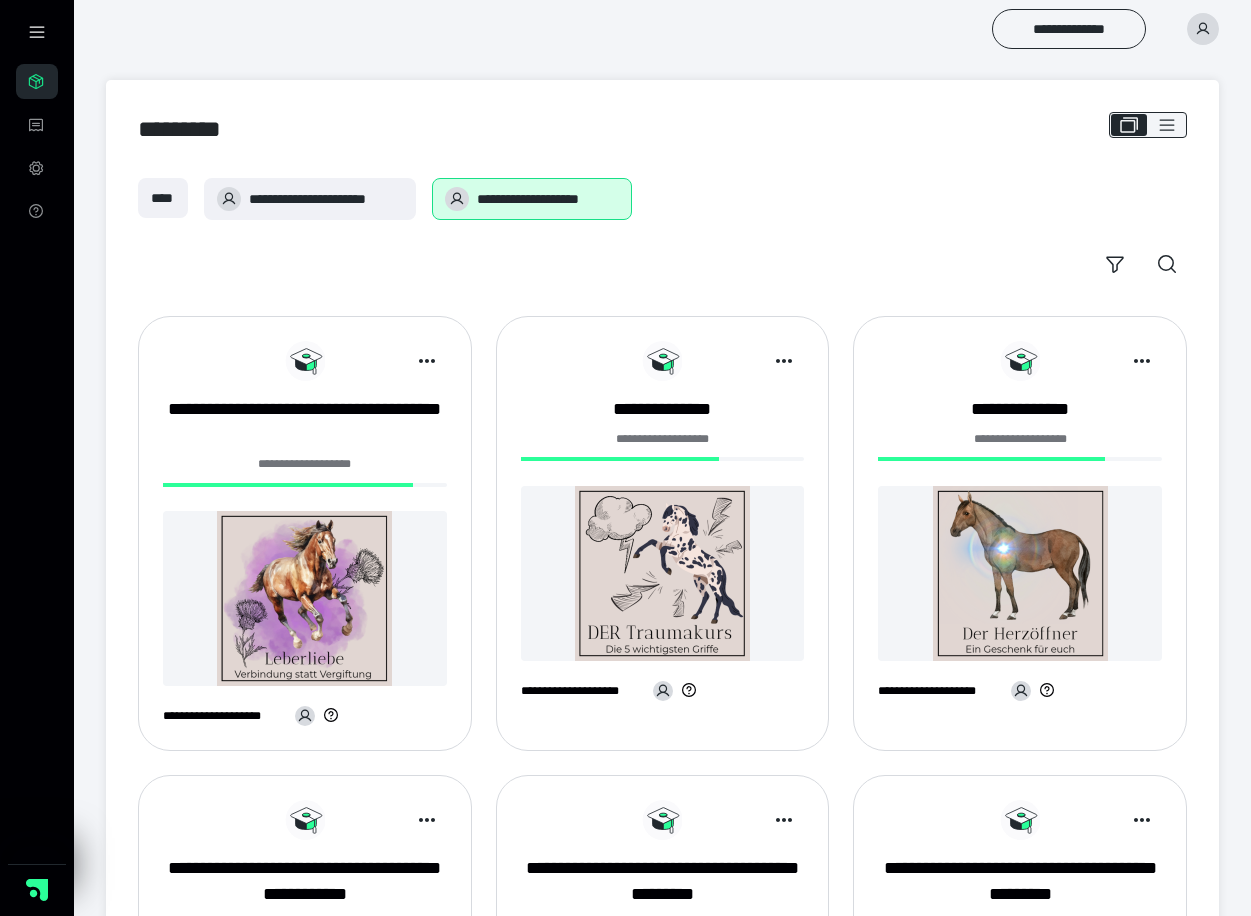 click at bounding box center (663, 573) 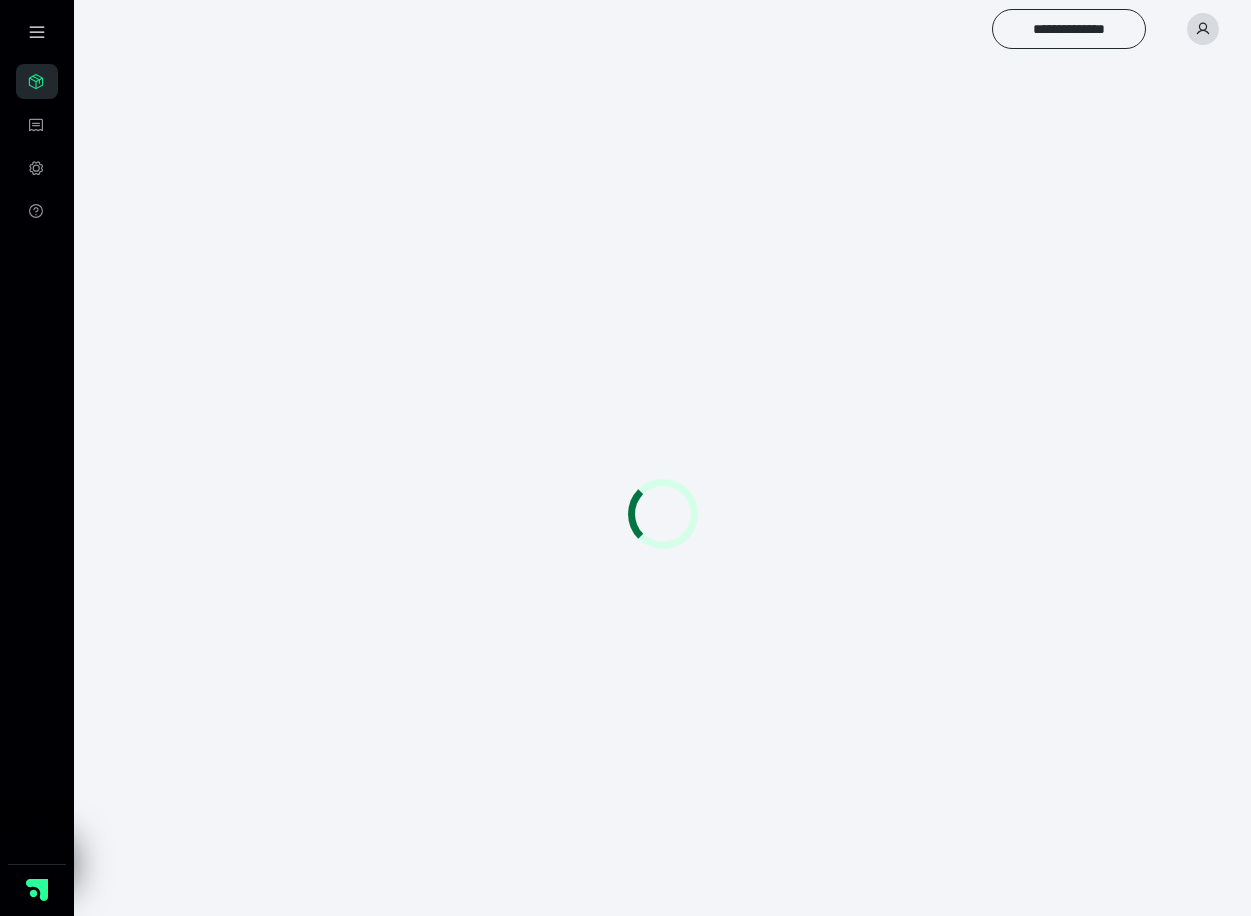 scroll, scrollTop: 0, scrollLeft: 0, axis: both 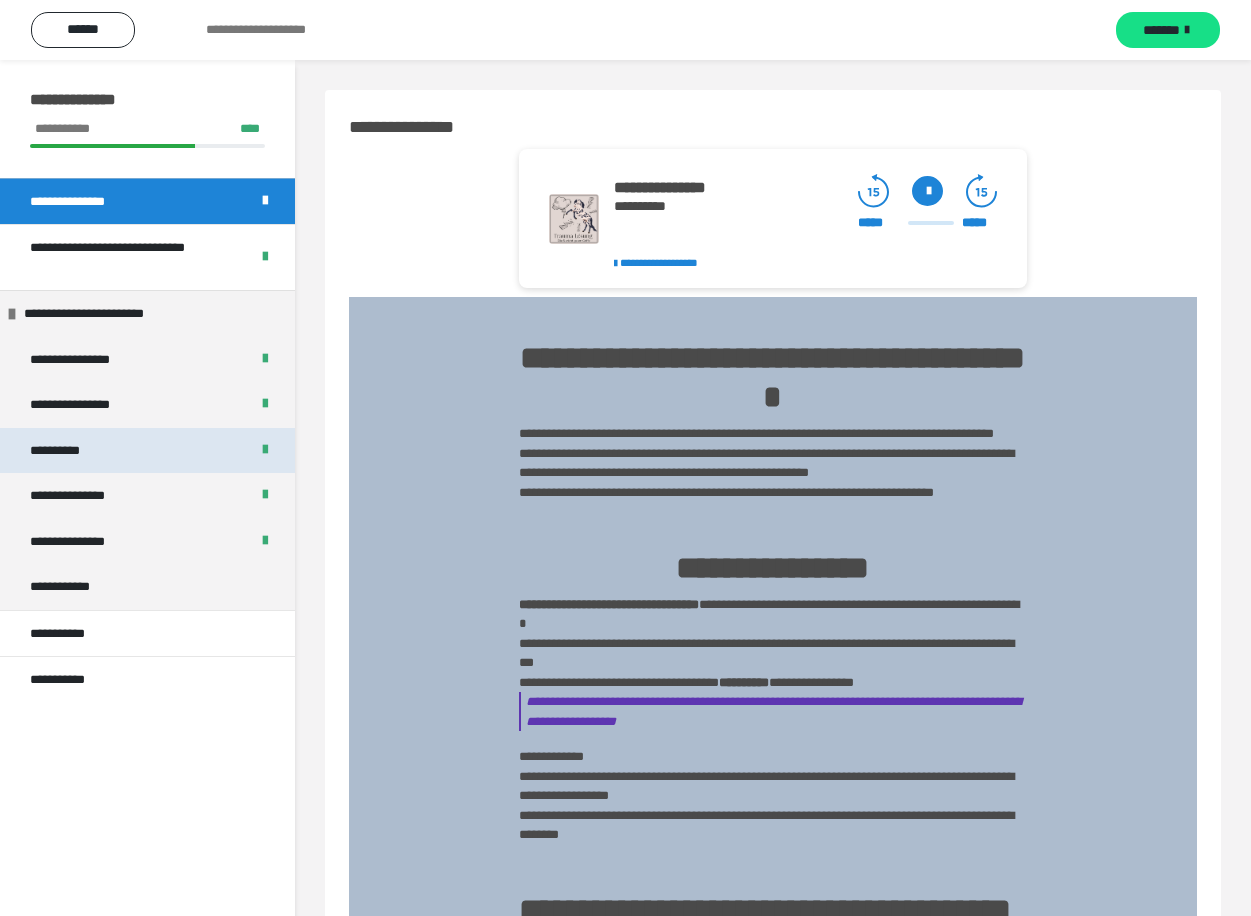 click on "**********" at bounding box center [67, 451] 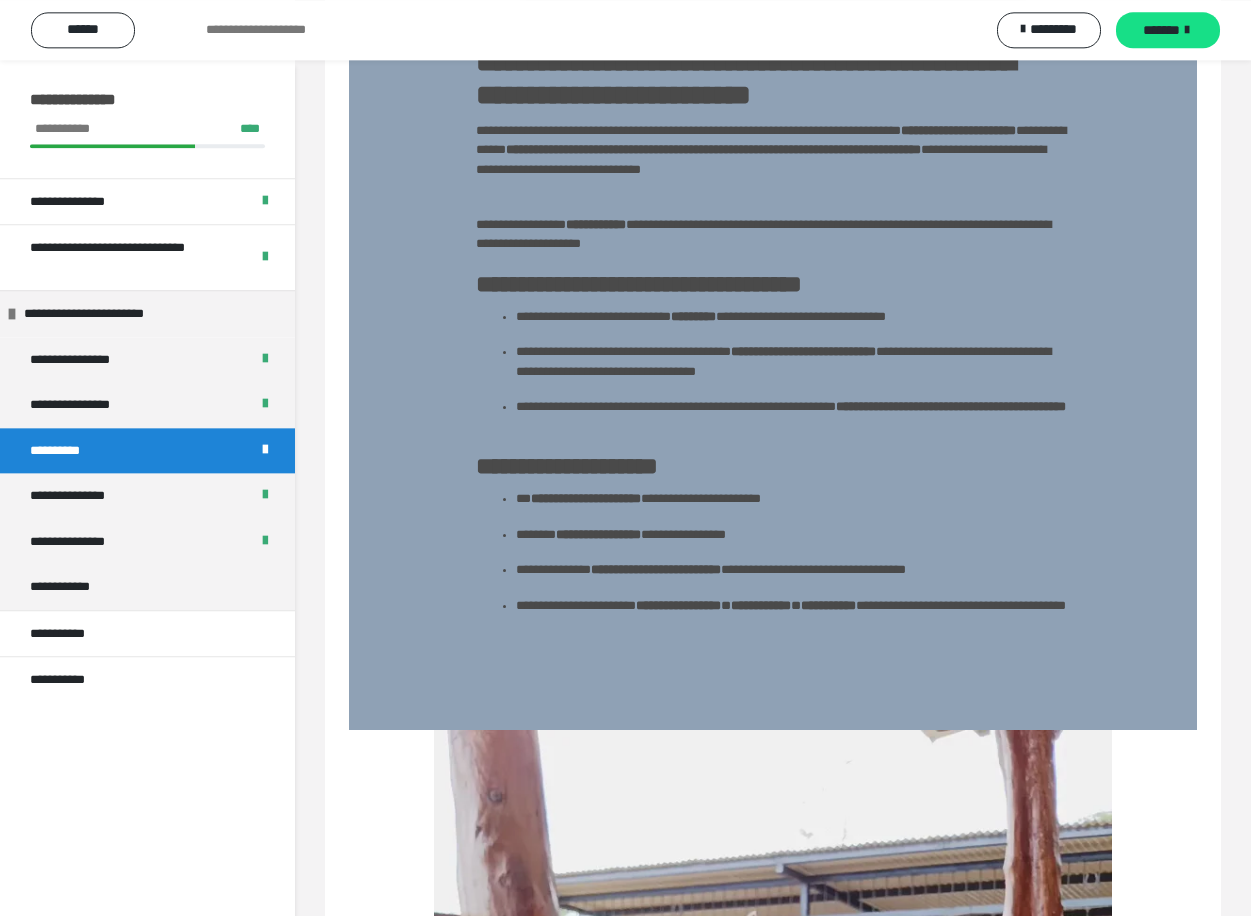 scroll, scrollTop: 4998, scrollLeft: 0, axis: vertical 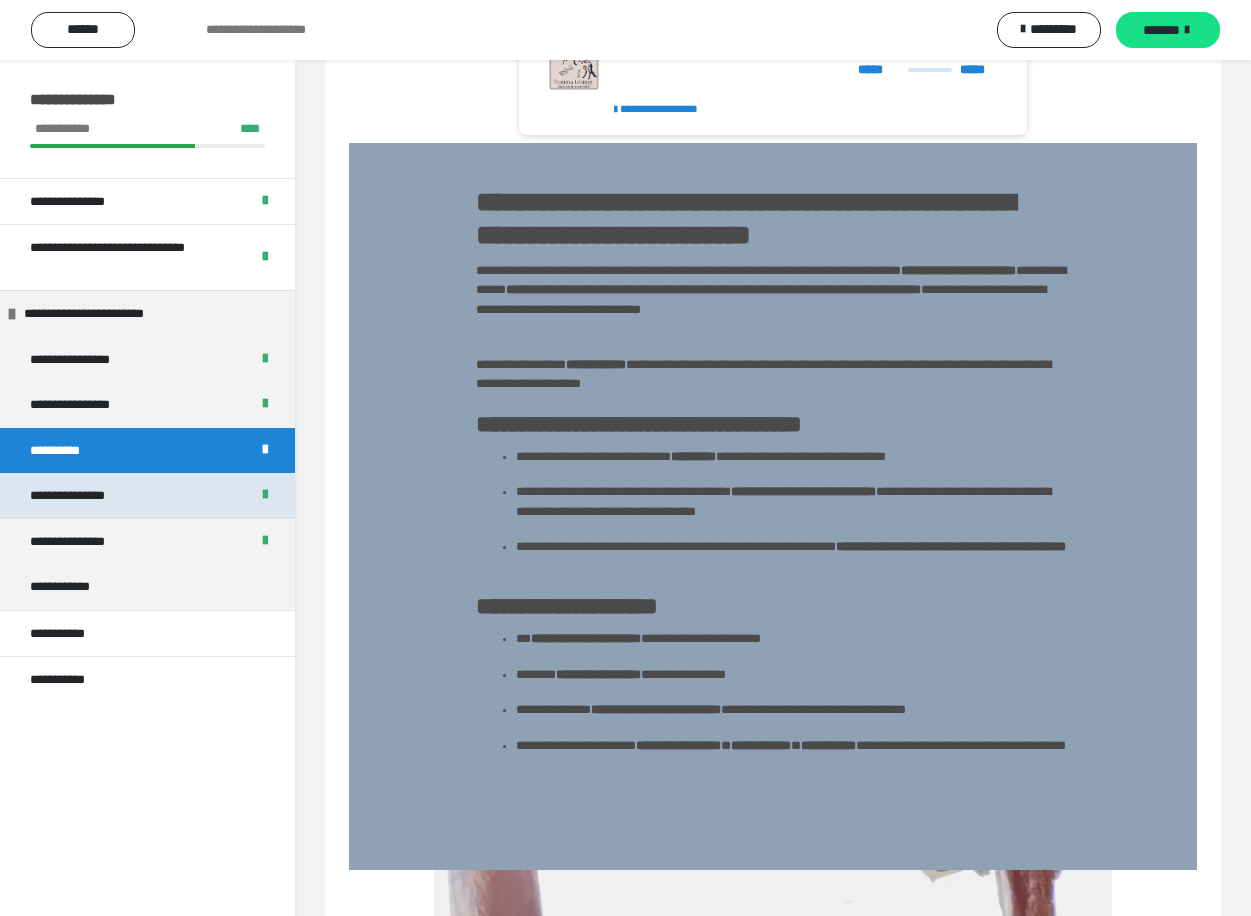 click on "**********" at bounding box center (84, 496) 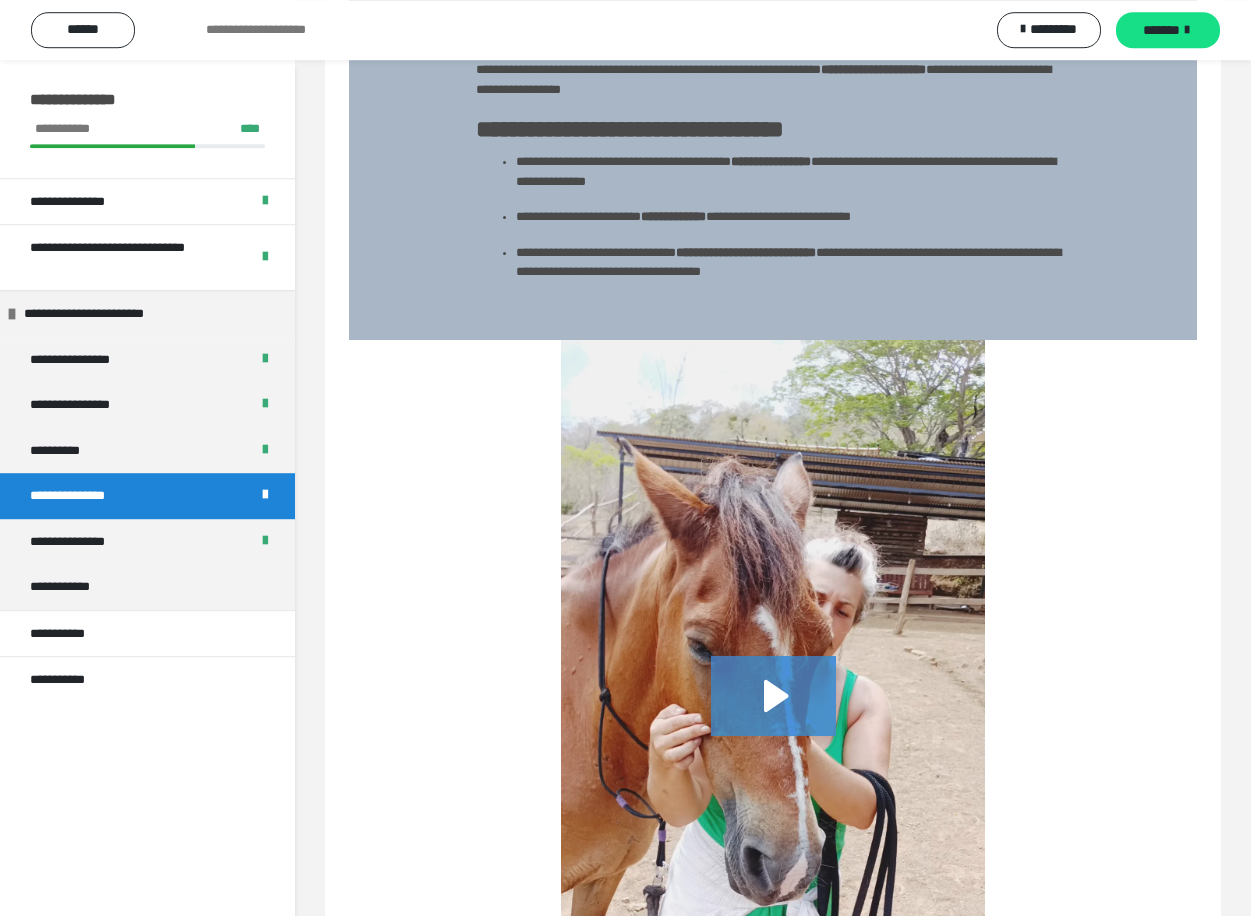 scroll, scrollTop: 5624, scrollLeft: 0, axis: vertical 